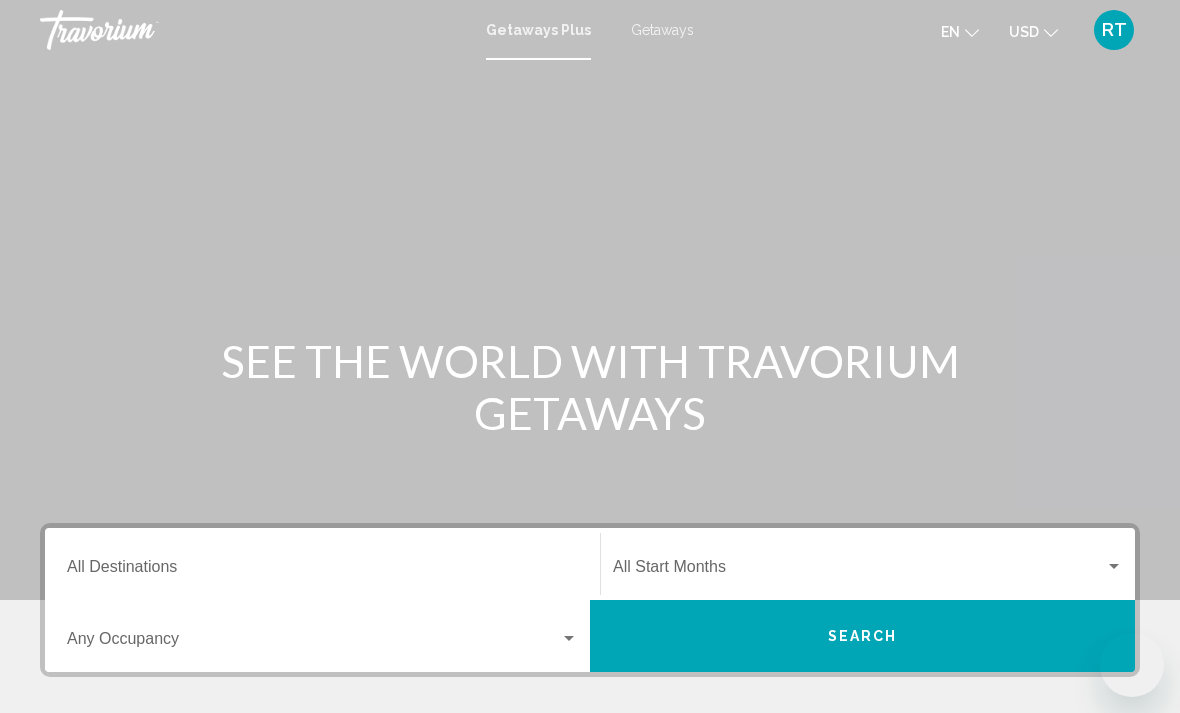 scroll, scrollTop: 0, scrollLeft: 0, axis: both 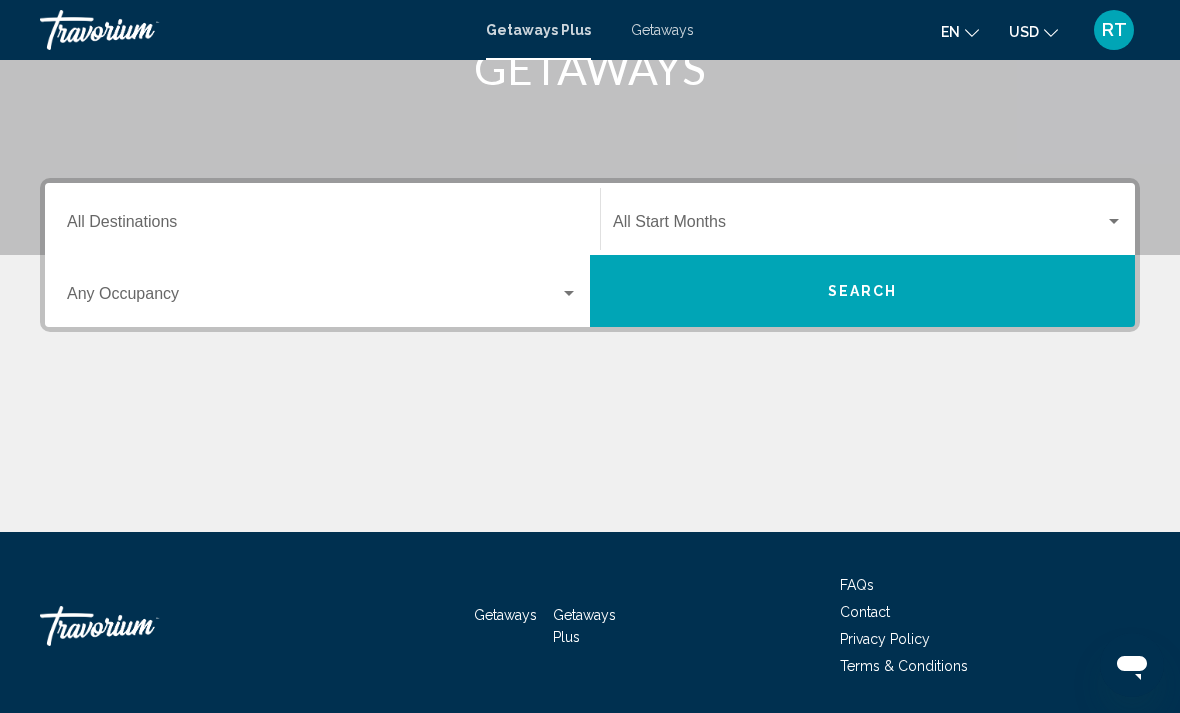 click on "Destination All Destinations" at bounding box center [322, 226] 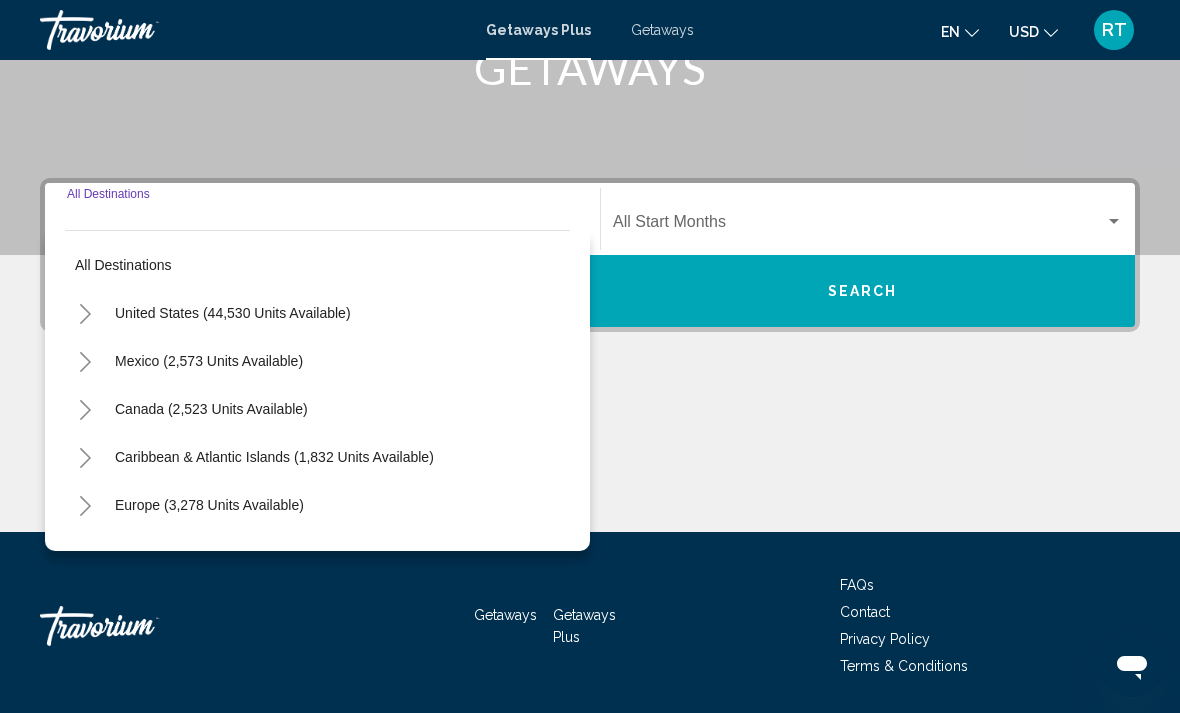 click 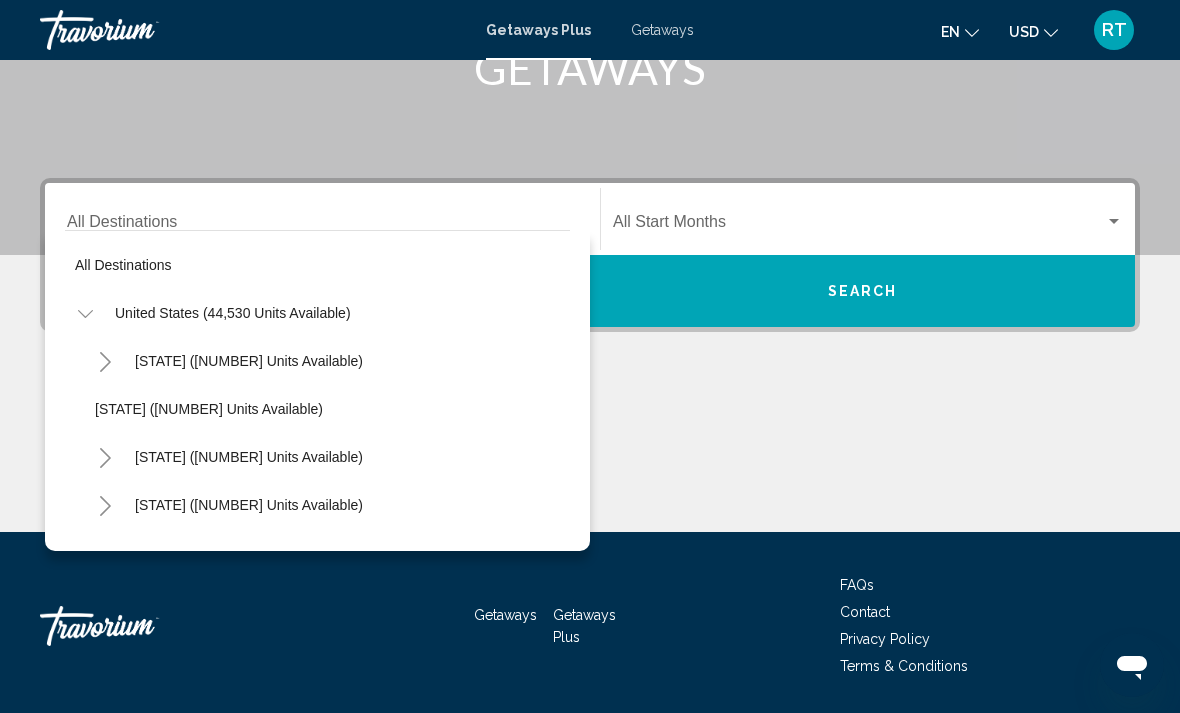click 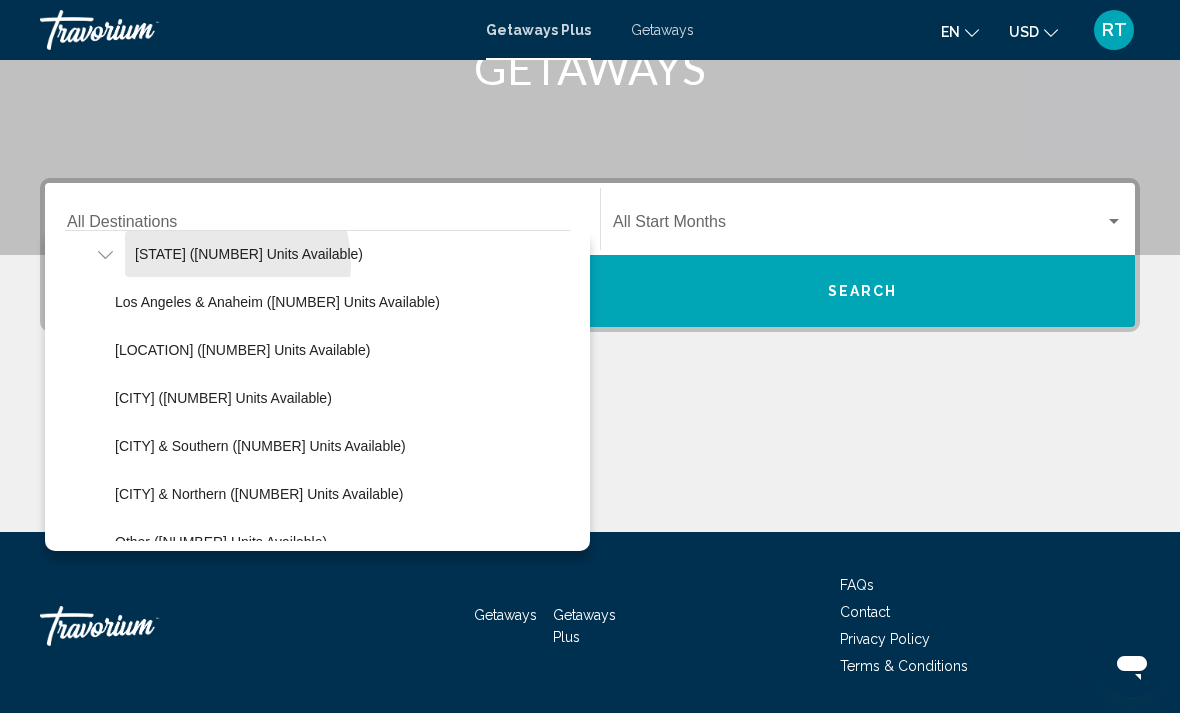 scroll, scrollTop: 200, scrollLeft: 0, axis: vertical 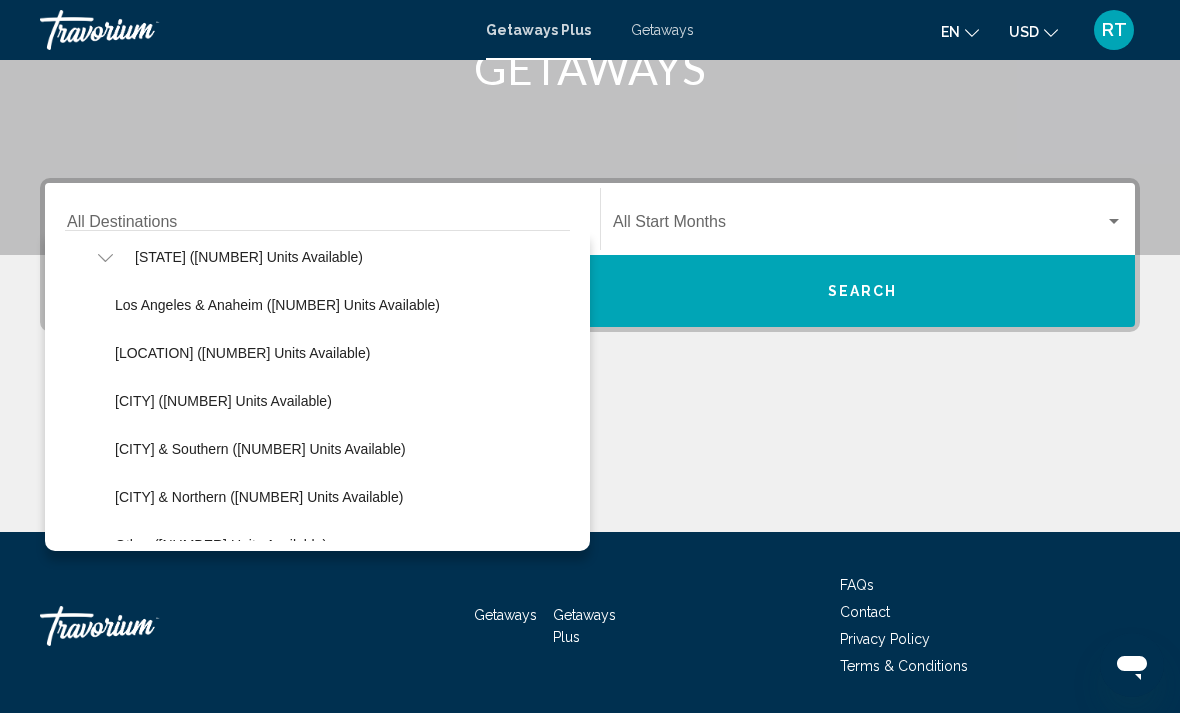 click on "[LOCATION] ([NUMBER] units available)" 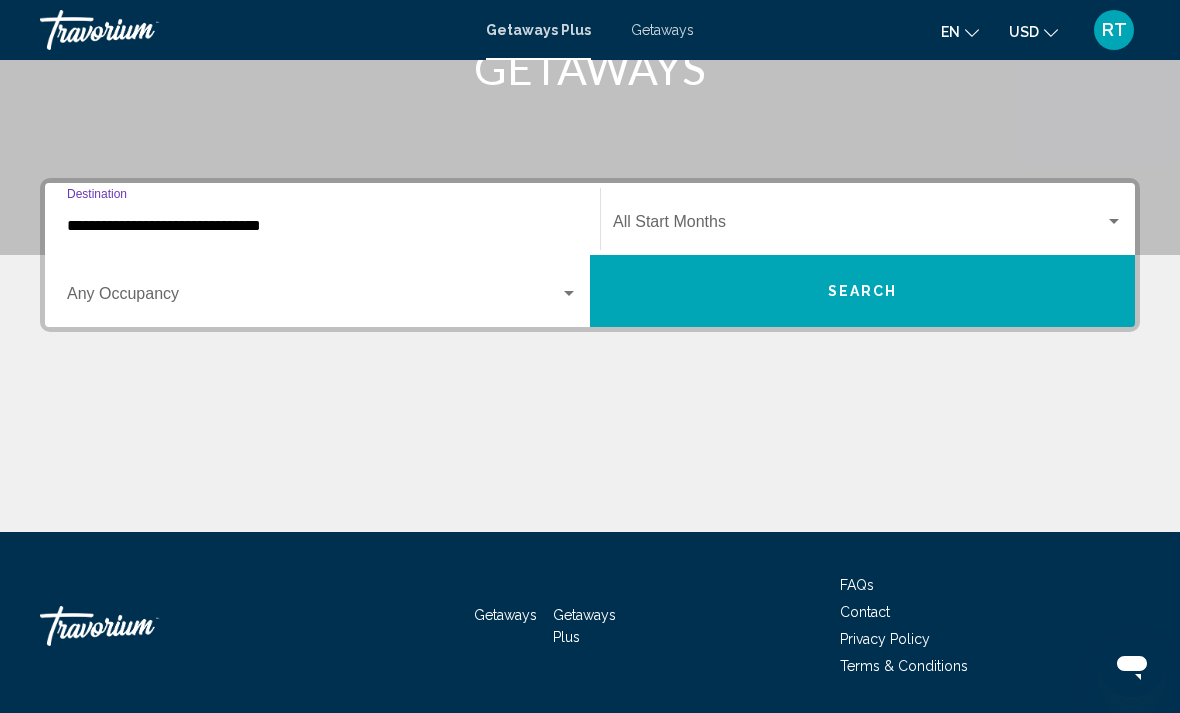 click at bounding box center [859, 226] 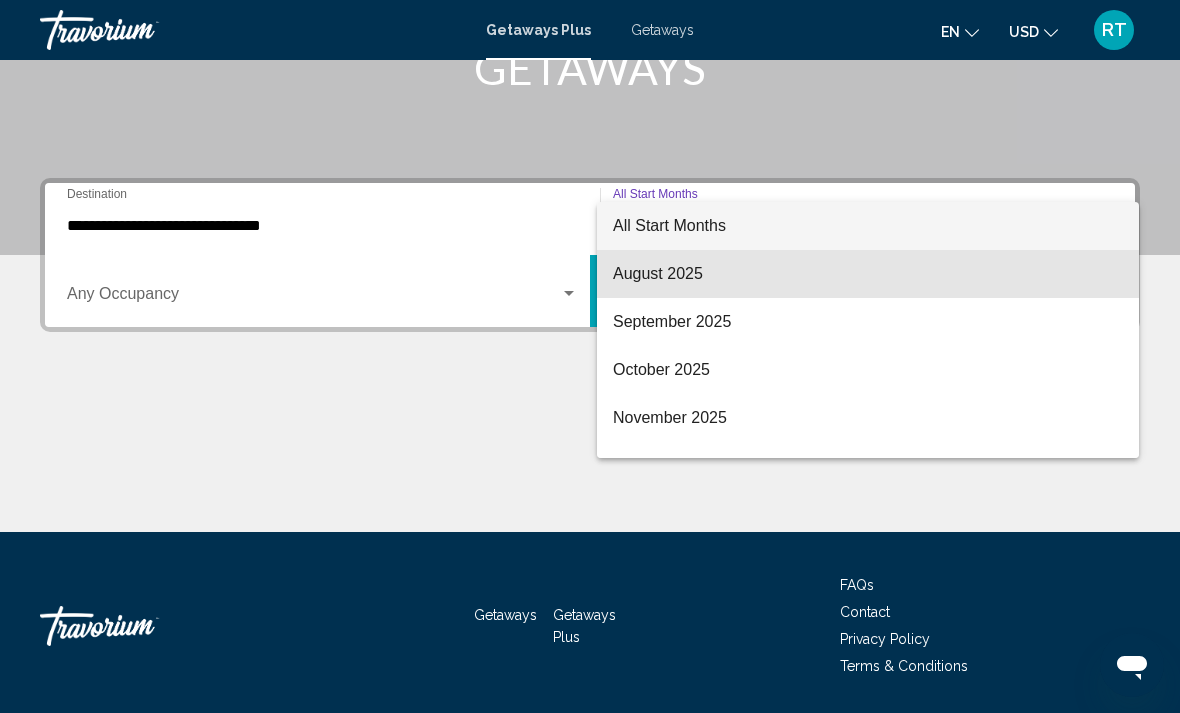 click on "August 2025" at bounding box center [868, 274] 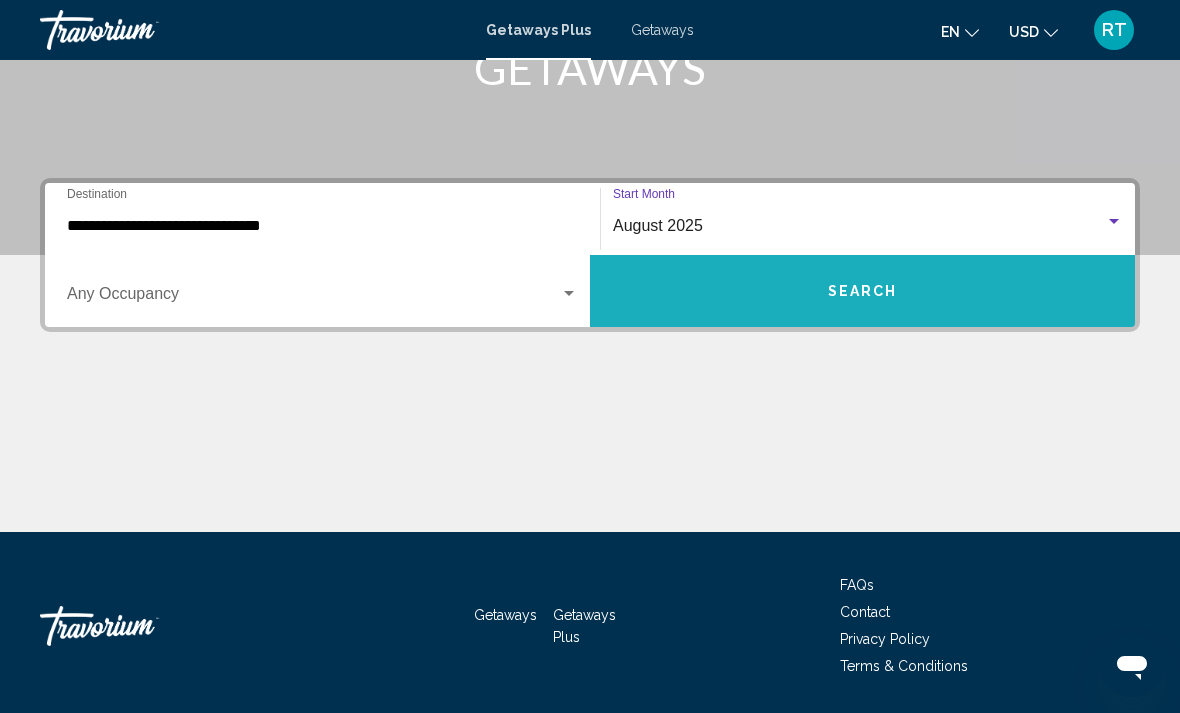 click on "Search" at bounding box center (863, 292) 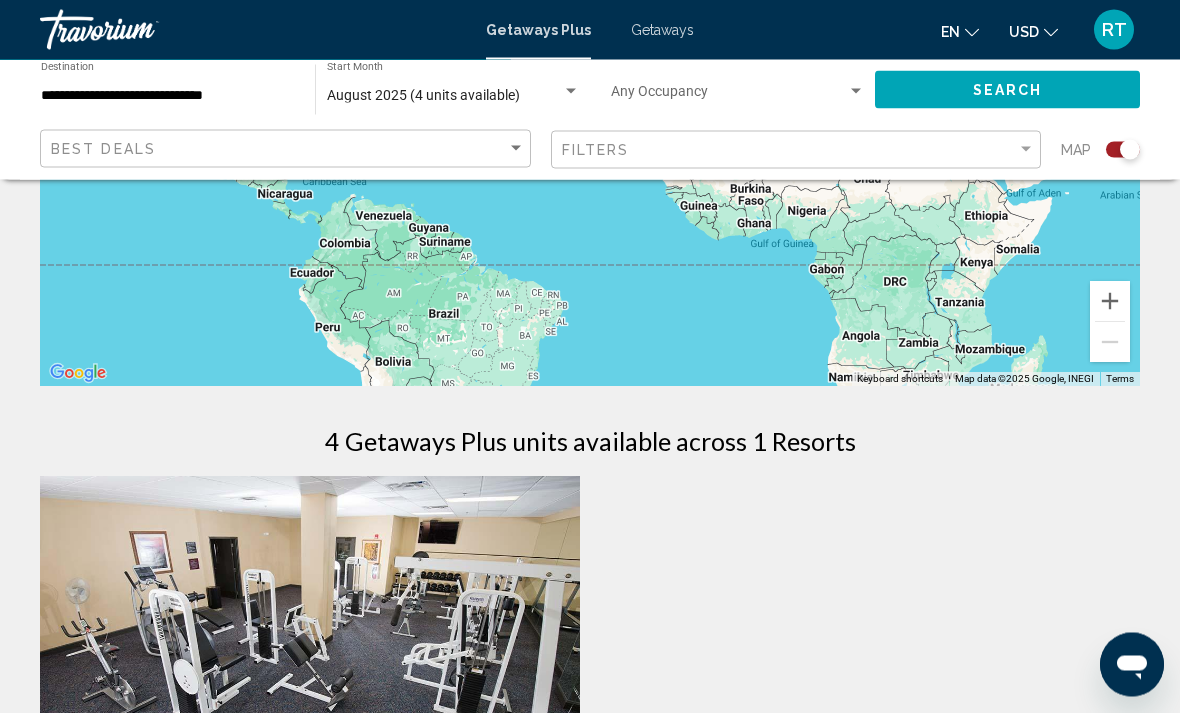 scroll, scrollTop: 406, scrollLeft: 0, axis: vertical 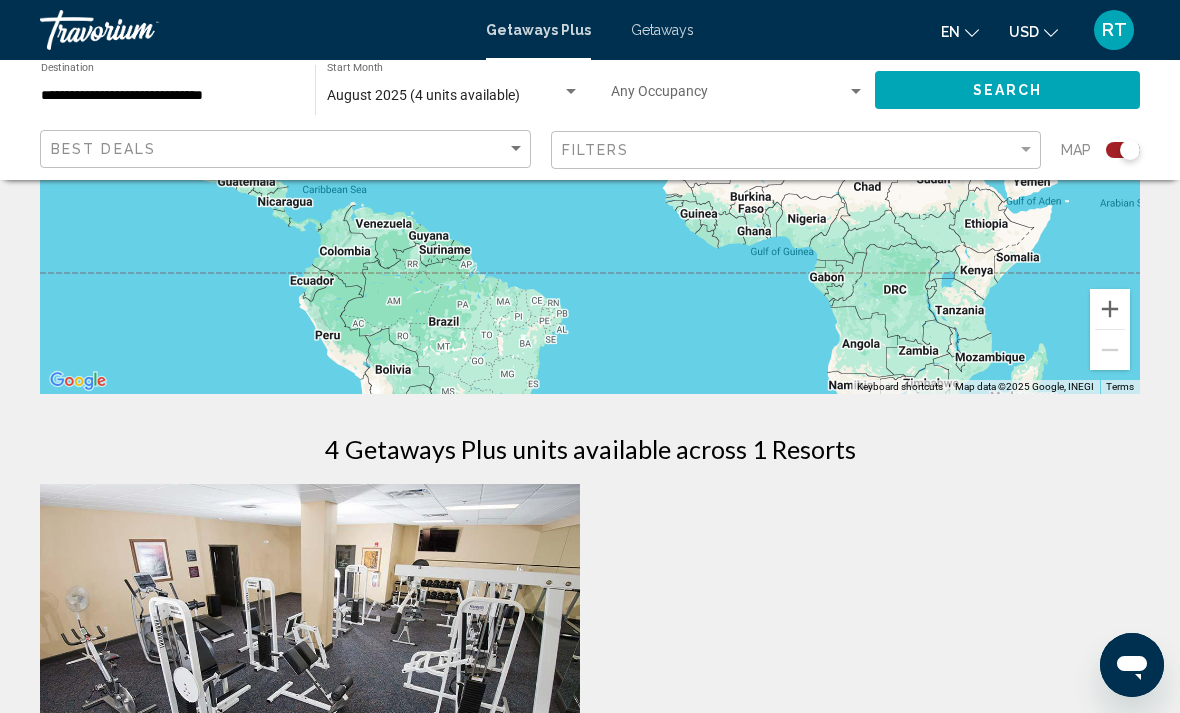 click on "Getaways" at bounding box center [662, 30] 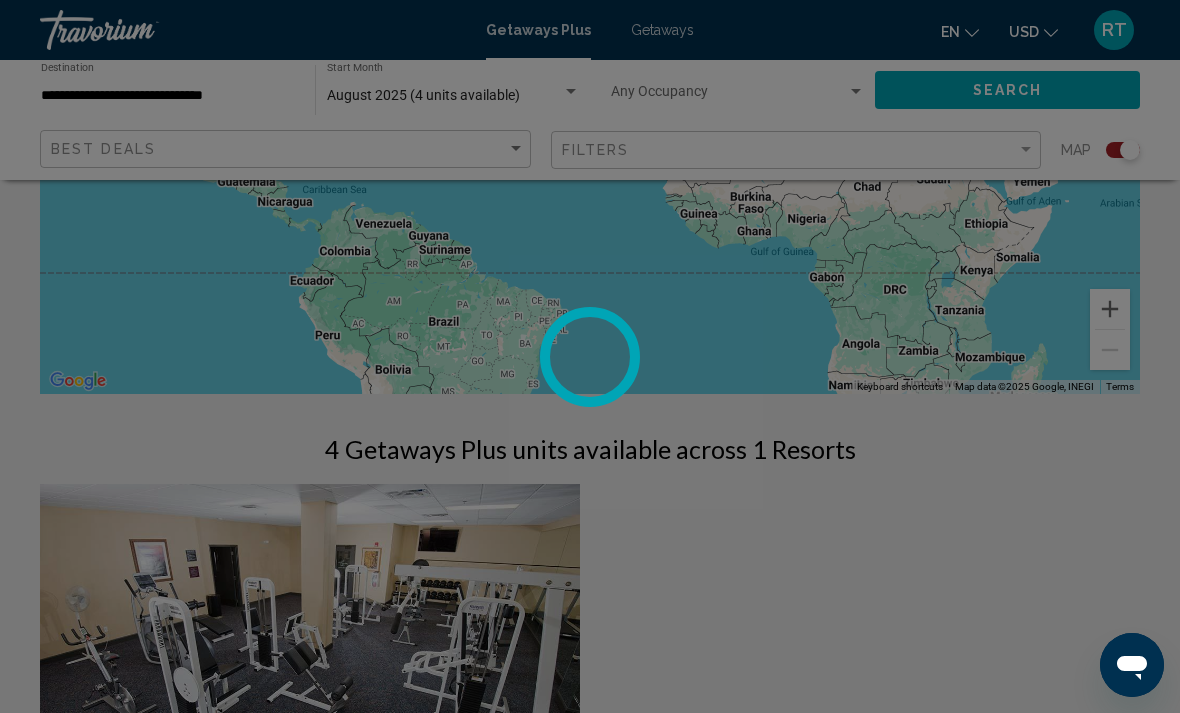scroll, scrollTop: 0, scrollLeft: 0, axis: both 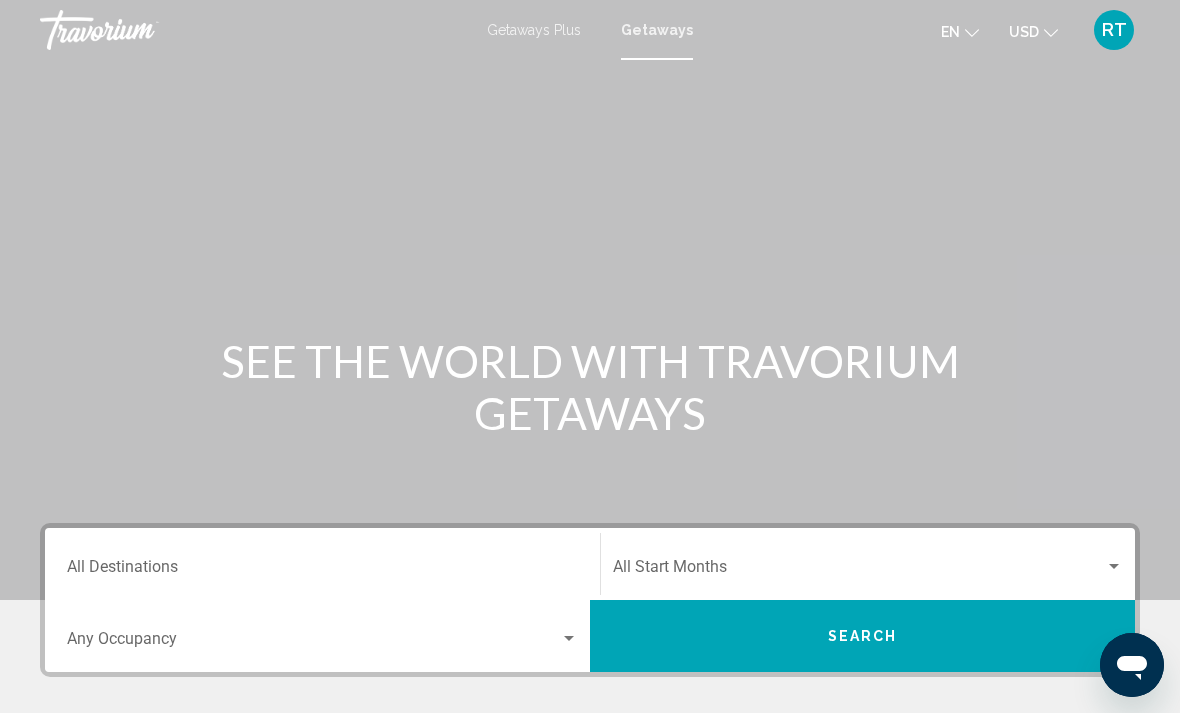 click on "Destination All Destinations" at bounding box center [322, 571] 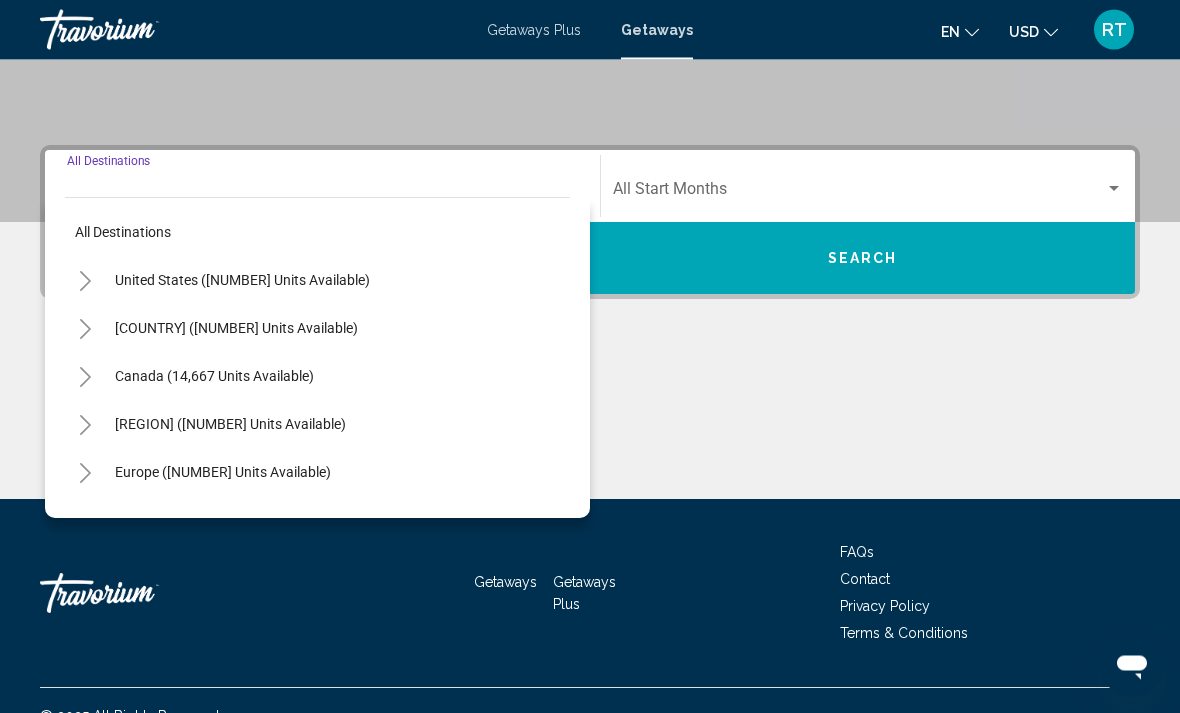 scroll, scrollTop: 409, scrollLeft: 0, axis: vertical 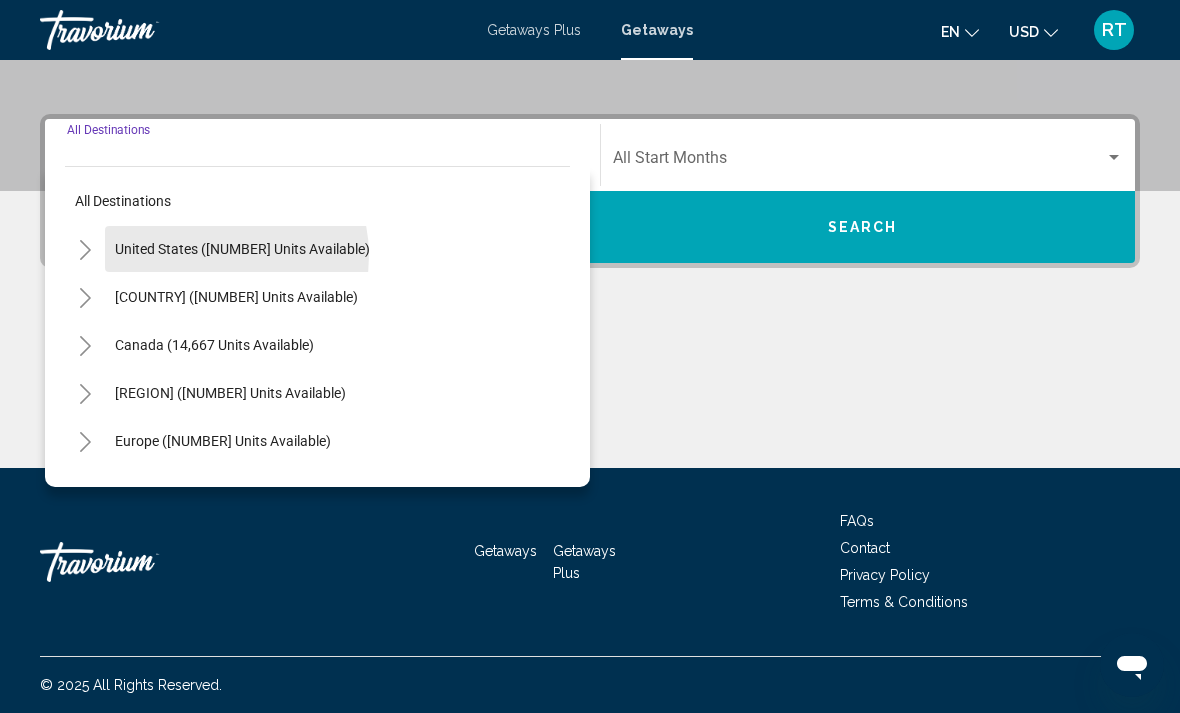 click on "United States ([NUMBER] units available)" at bounding box center [236, 297] 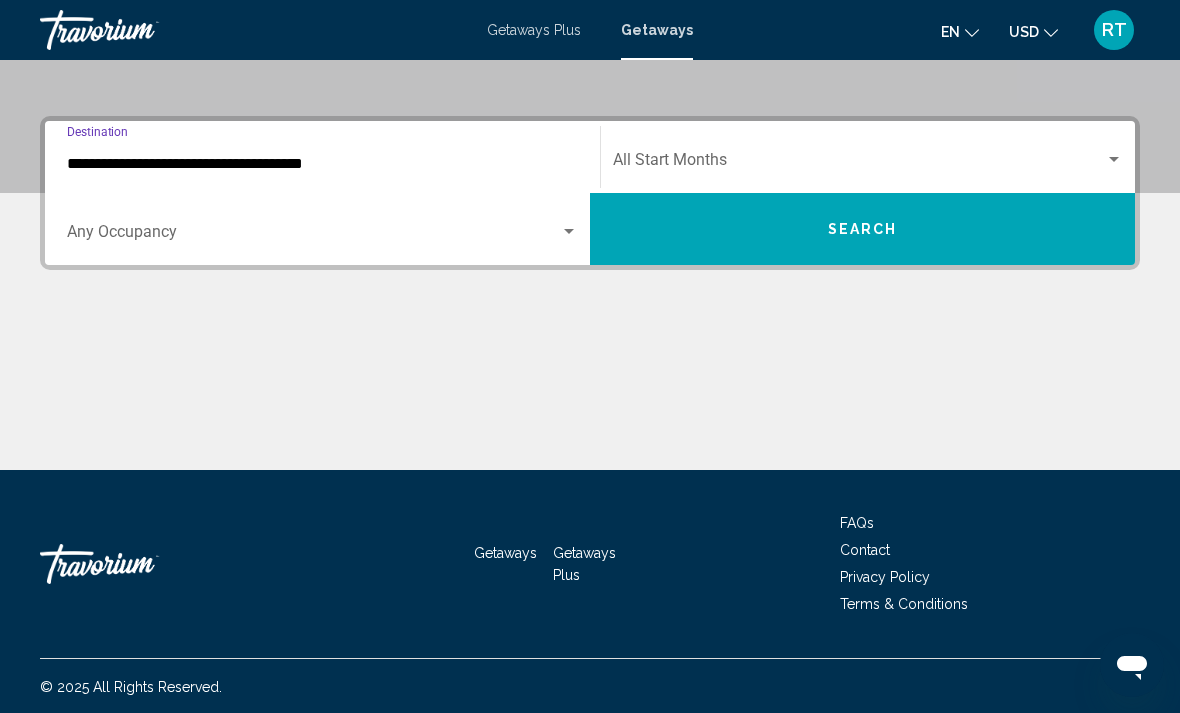click on "**********" at bounding box center (322, 164) 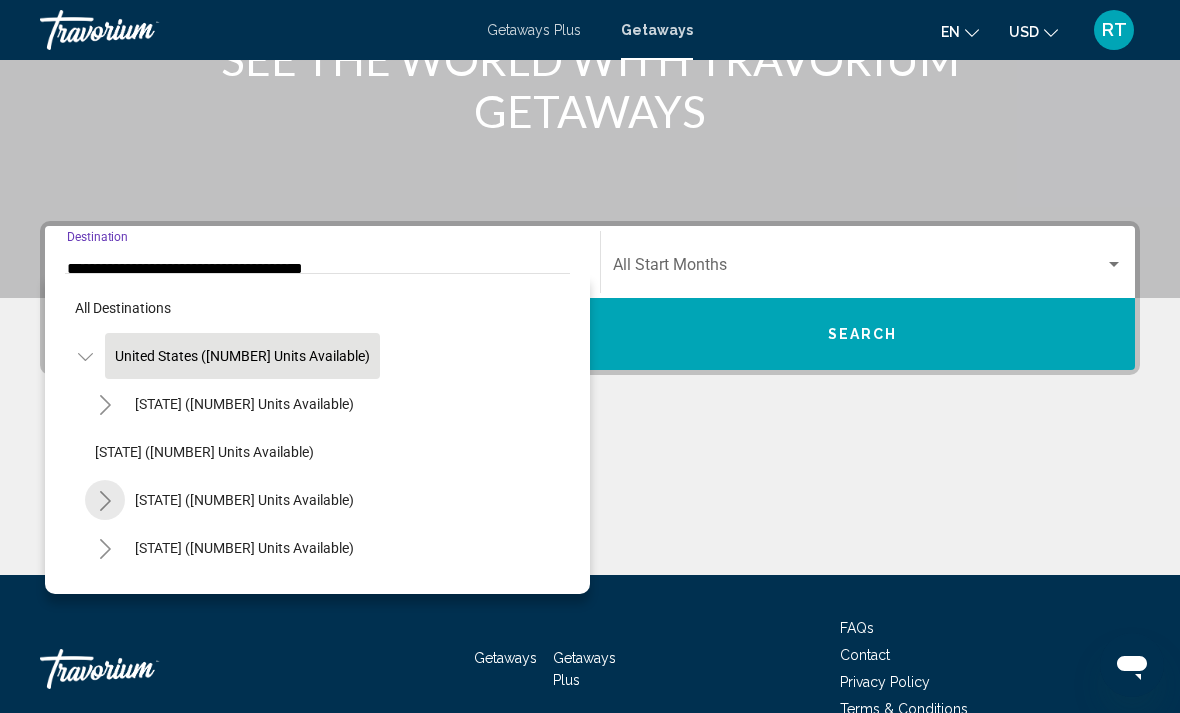 click 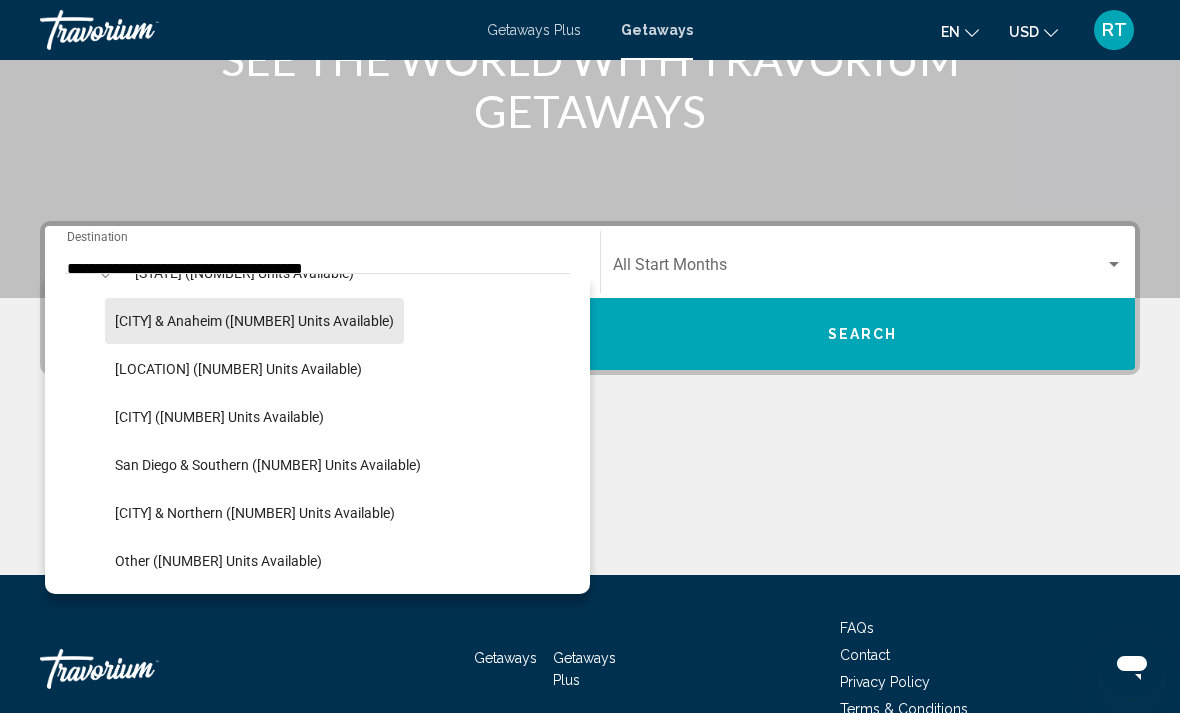scroll, scrollTop: 237, scrollLeft: 0, axis: vertical 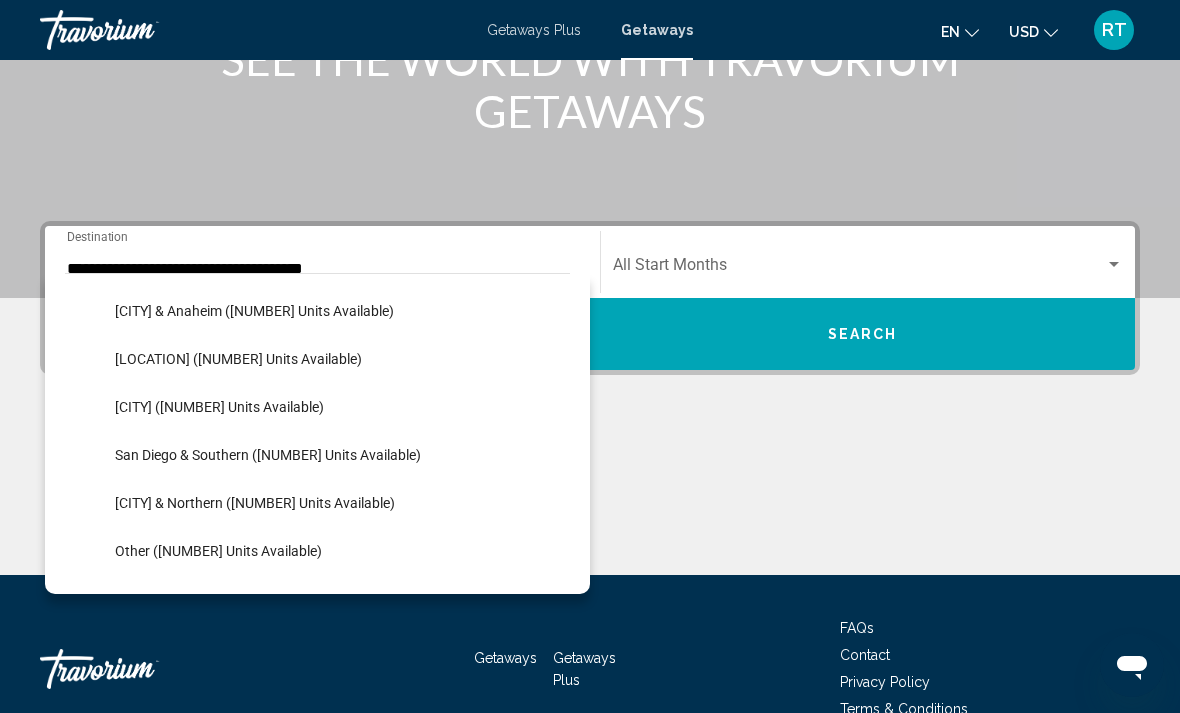 click on "[LOCATION] ([NUMBER] units available)" 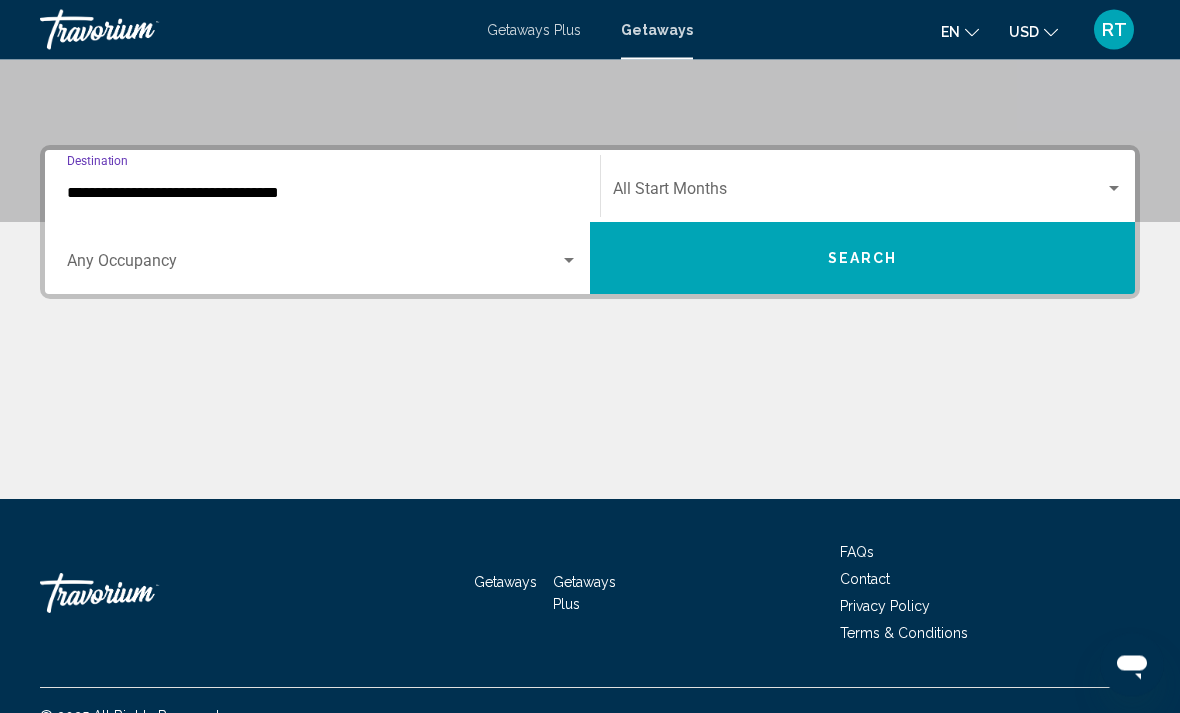 scroll, scrollTop: 409, scrollLeft: 0, axis: vertical 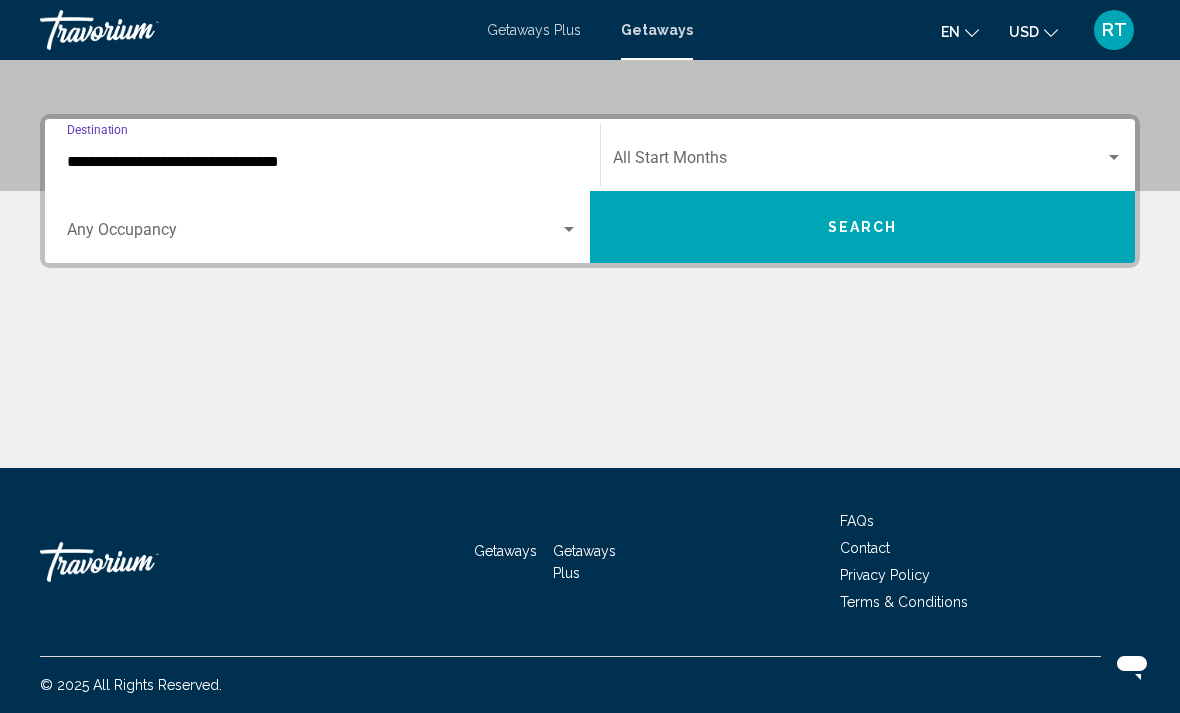 click at bounding box center (859, 162) 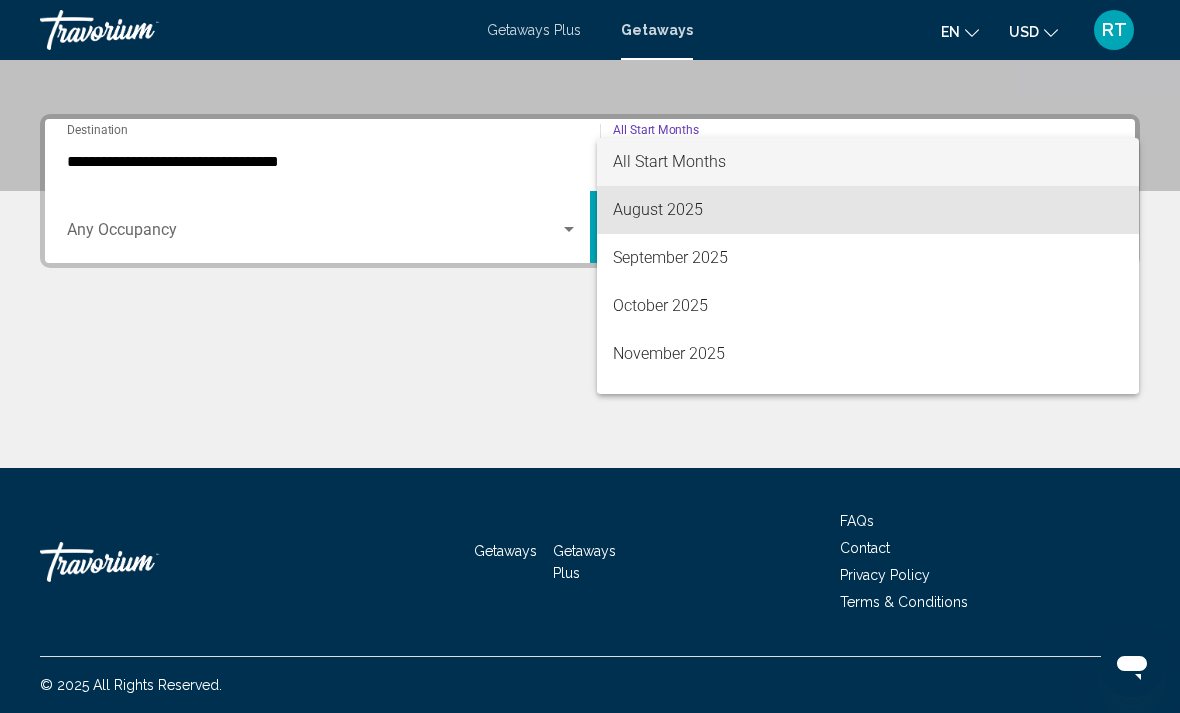 click on "August 2025" at bounding box center [868, 210] 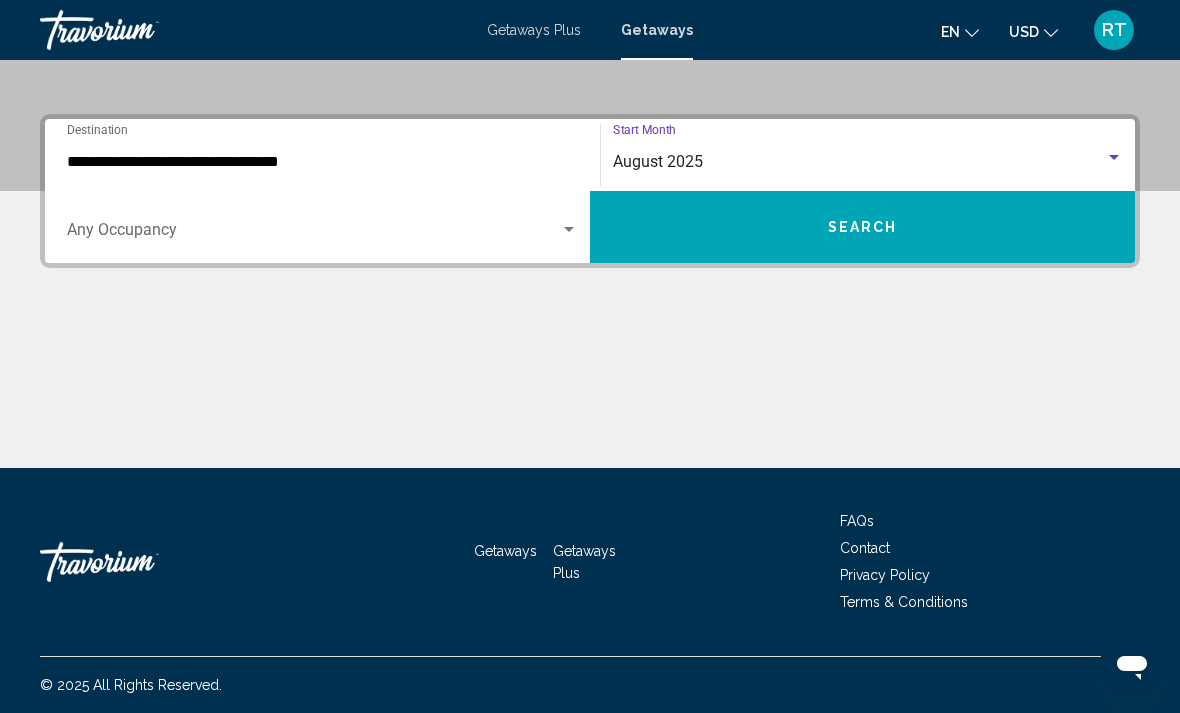 click on "Search" at bounding box center (863, 228) 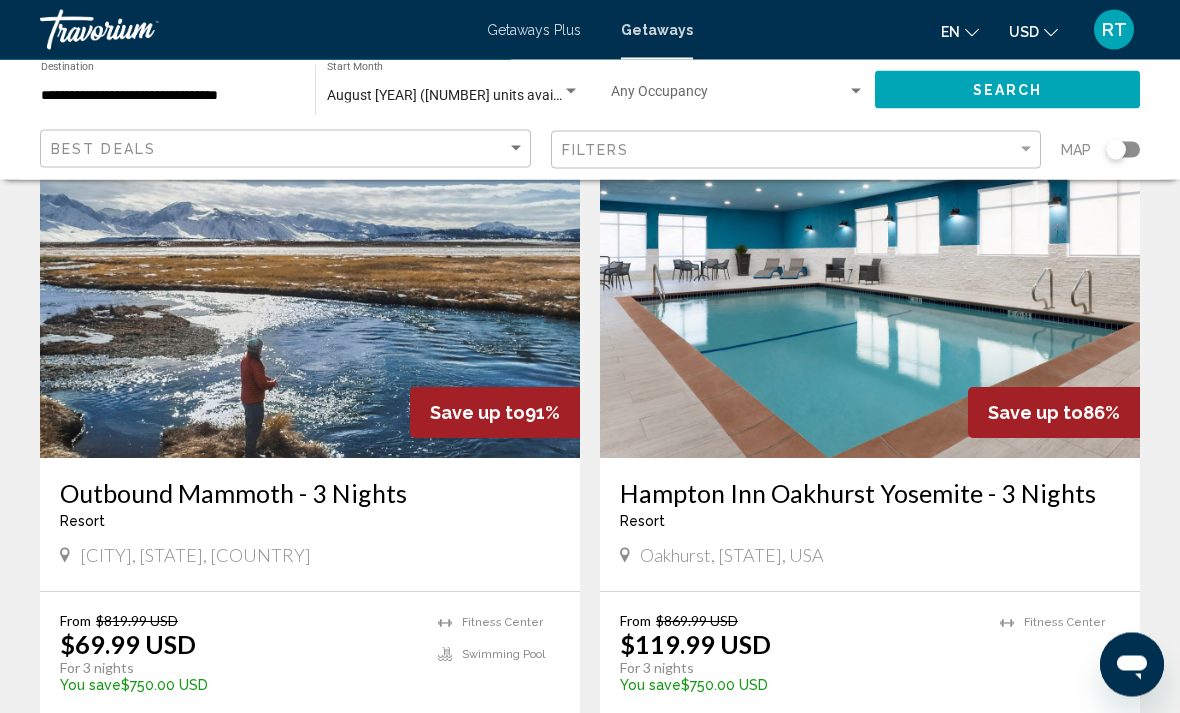scroll, scrollTop: 132, scrollLeft: 0, axis: vertical 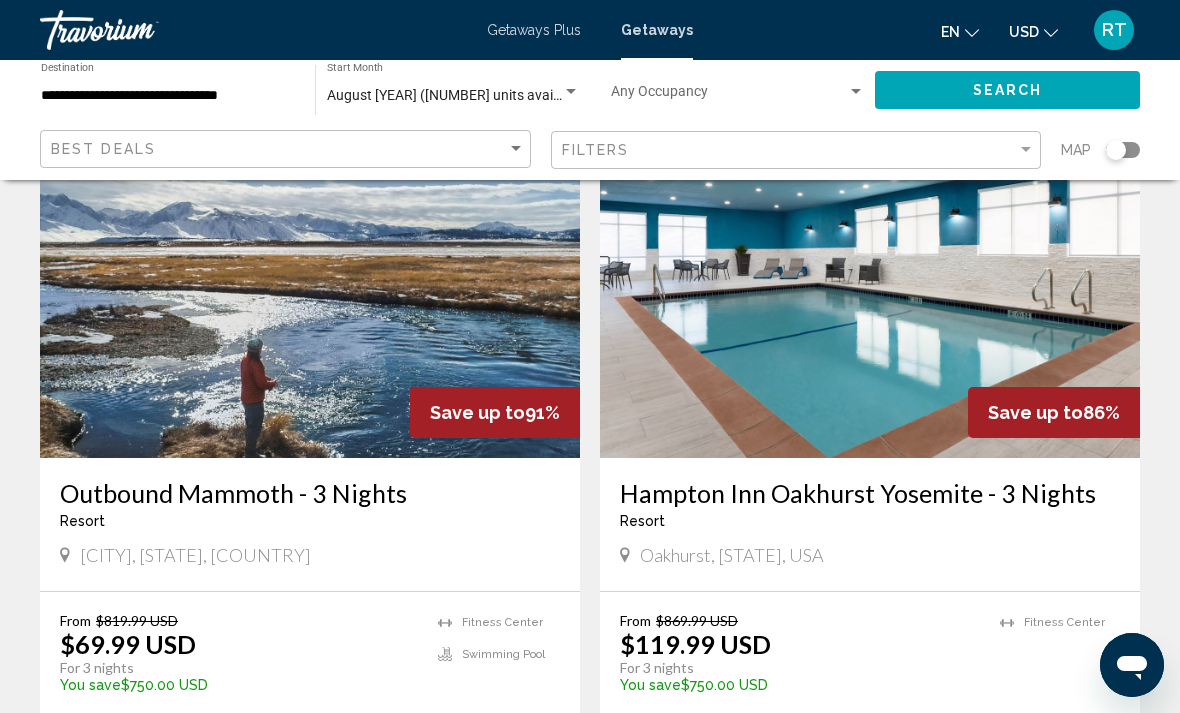 click on "View Resort    ( 170 units )" at bounding box center (310, 740) 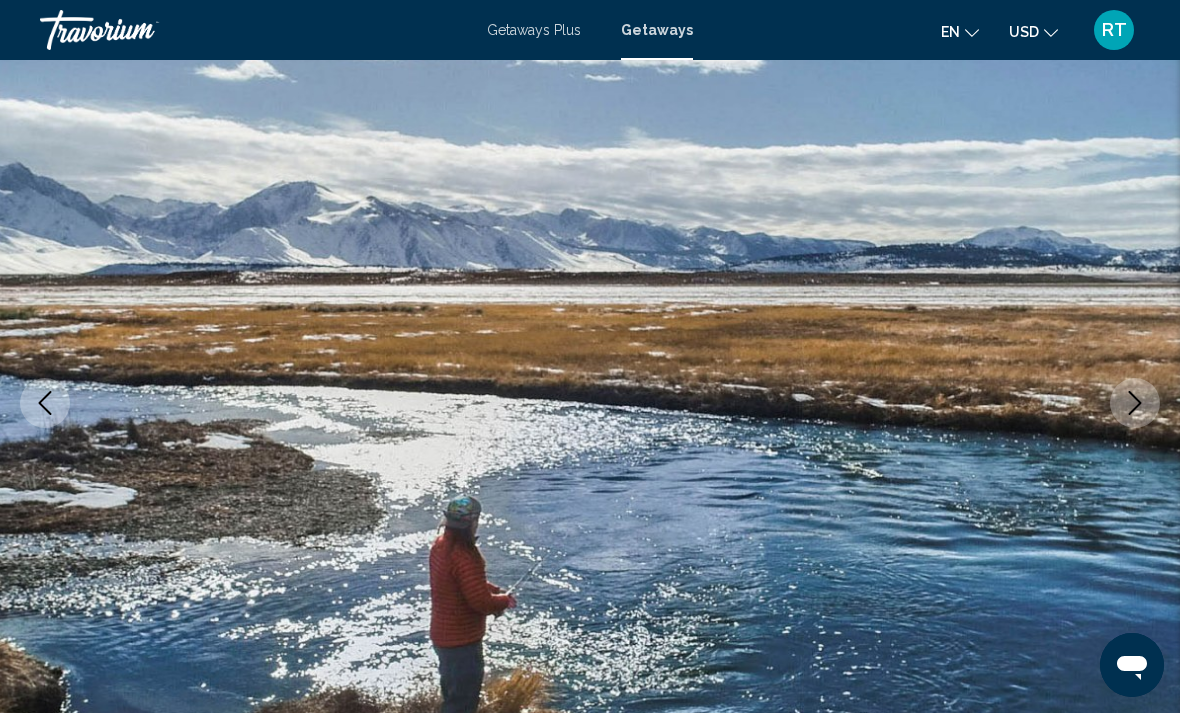 scroll, scrollTop: 0, scrollLeft: 0, axis: both 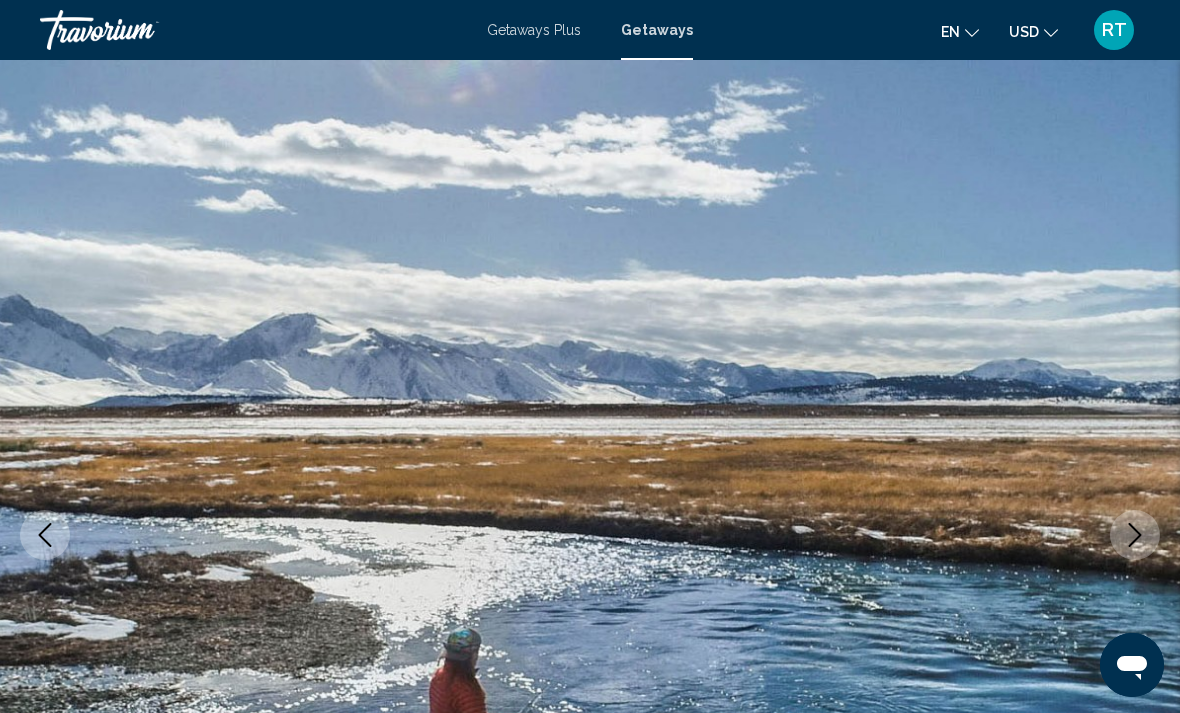 click 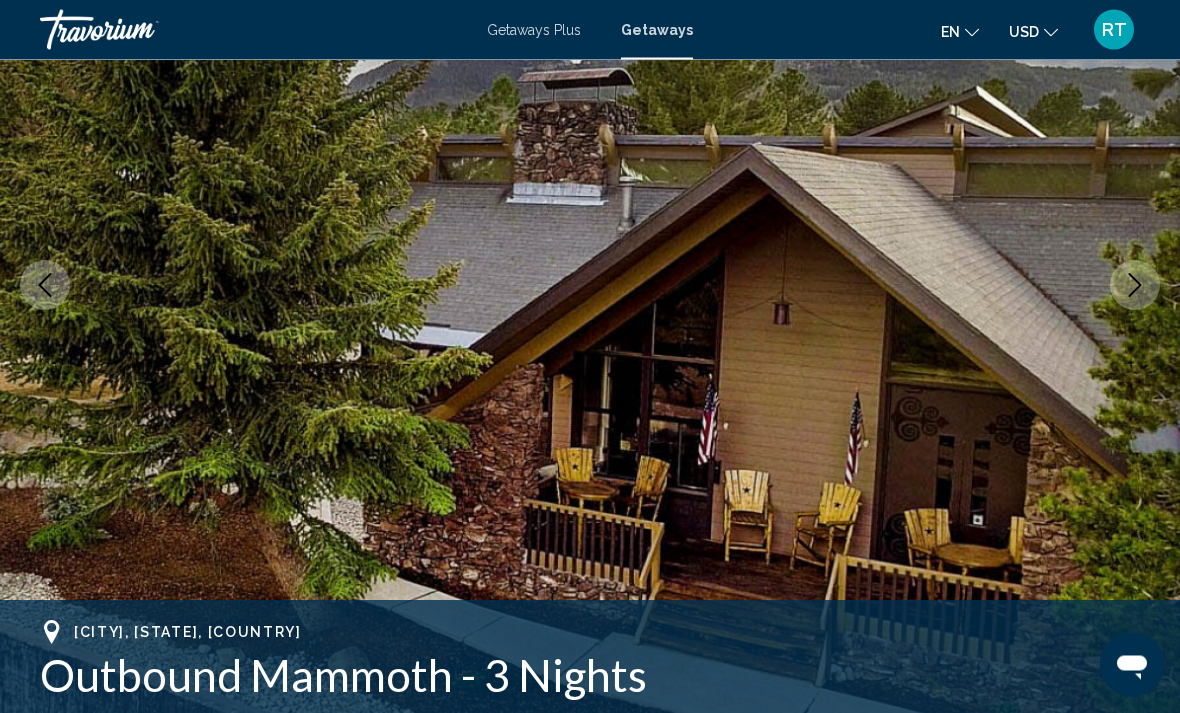scroll, scrollTop: 250, scrollLeft: 0, axis: vertical 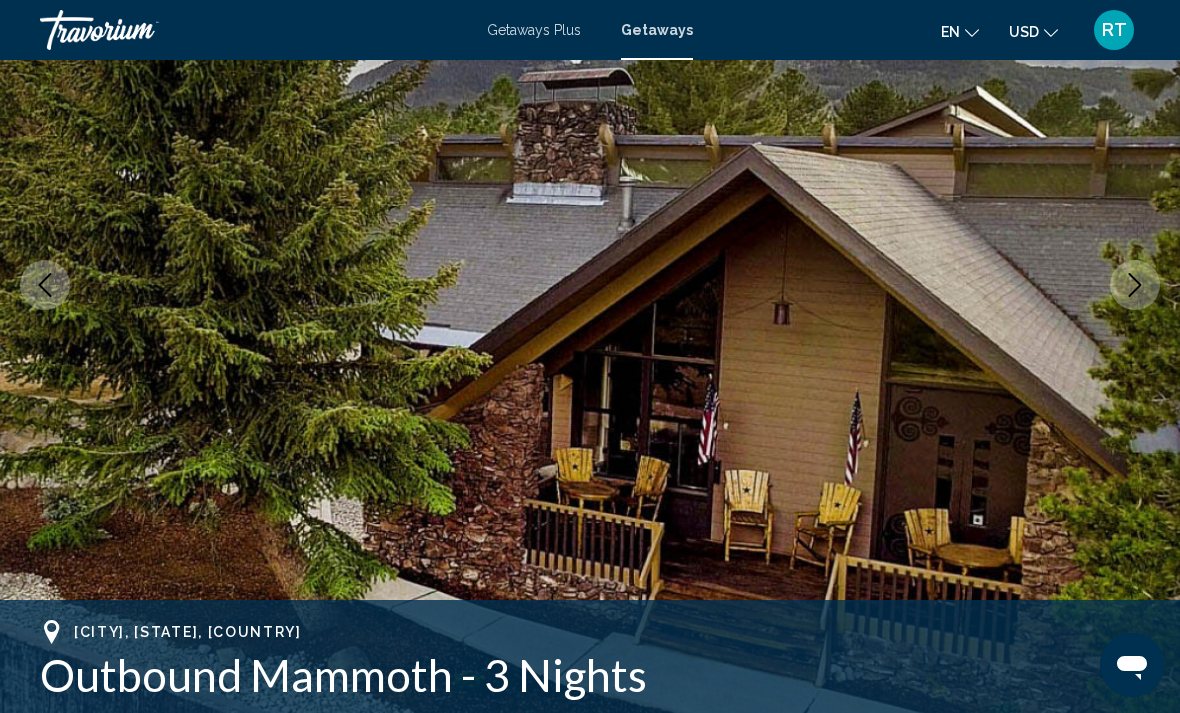 click at bounding box center [1135, 285] 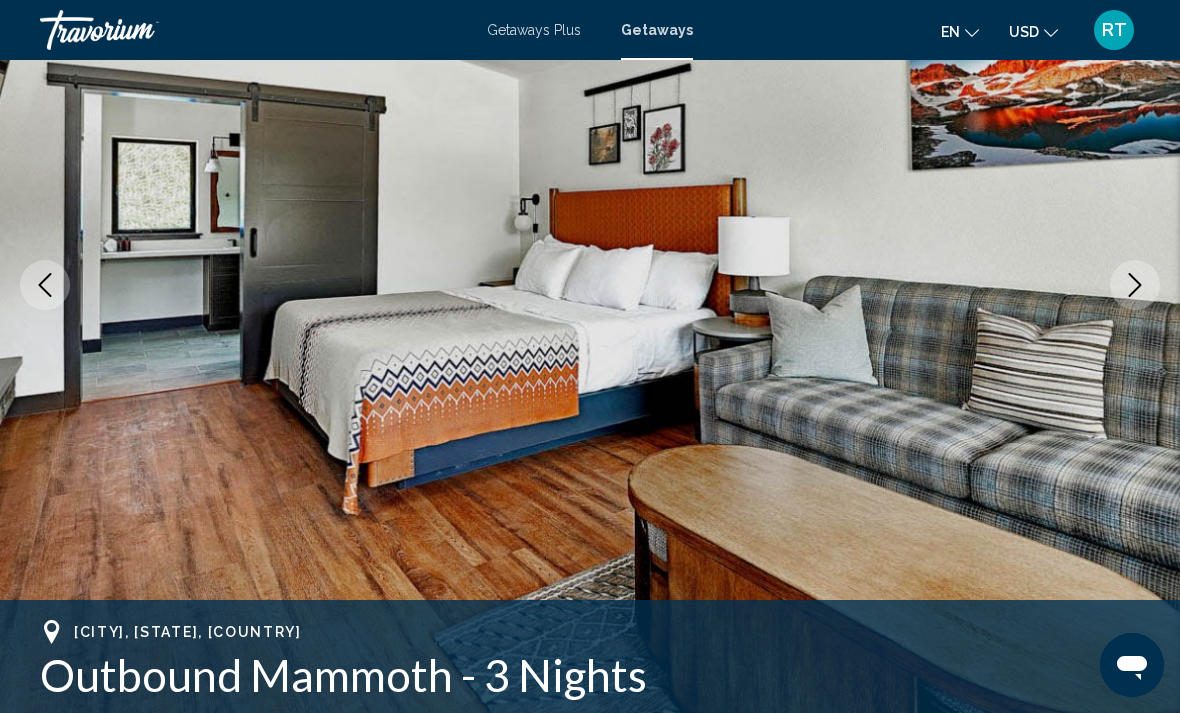 click 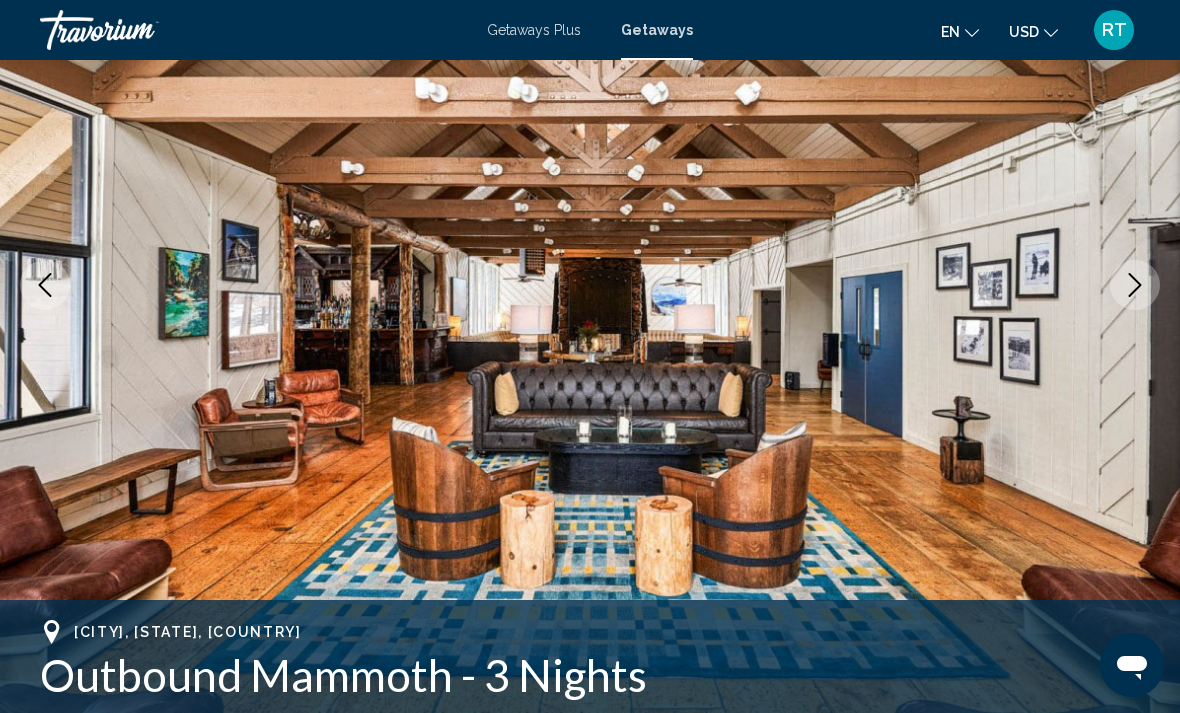 click at bounding box center (1135, 285) 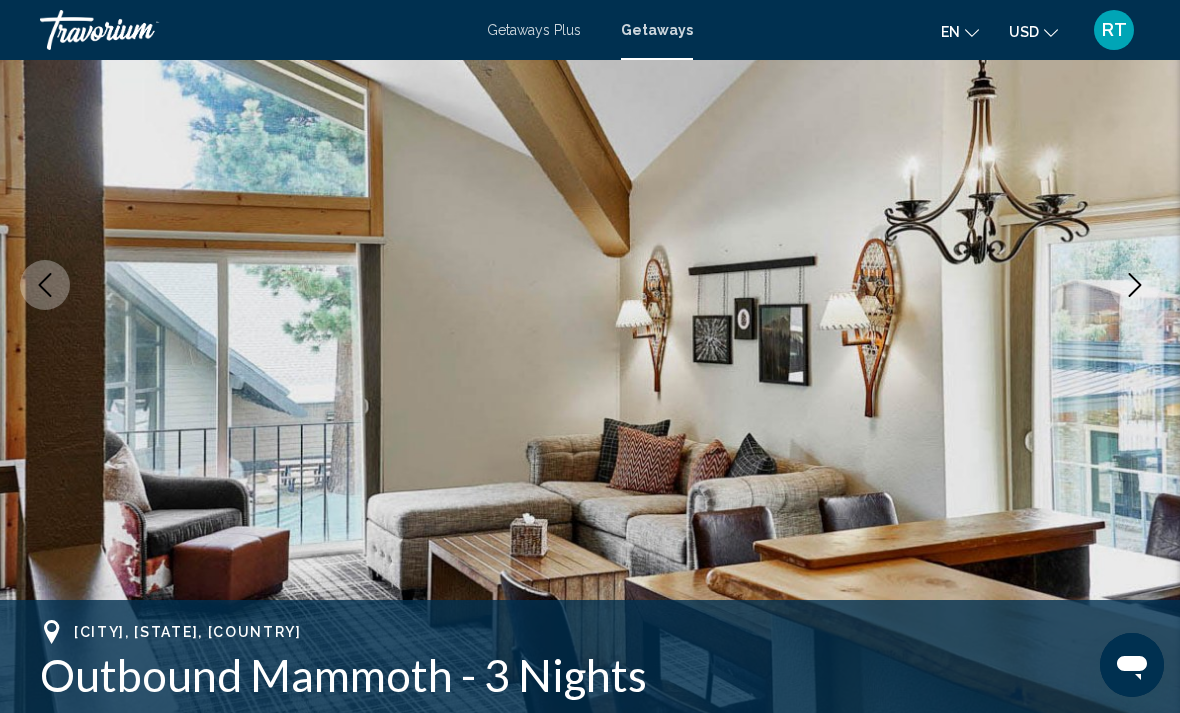 click 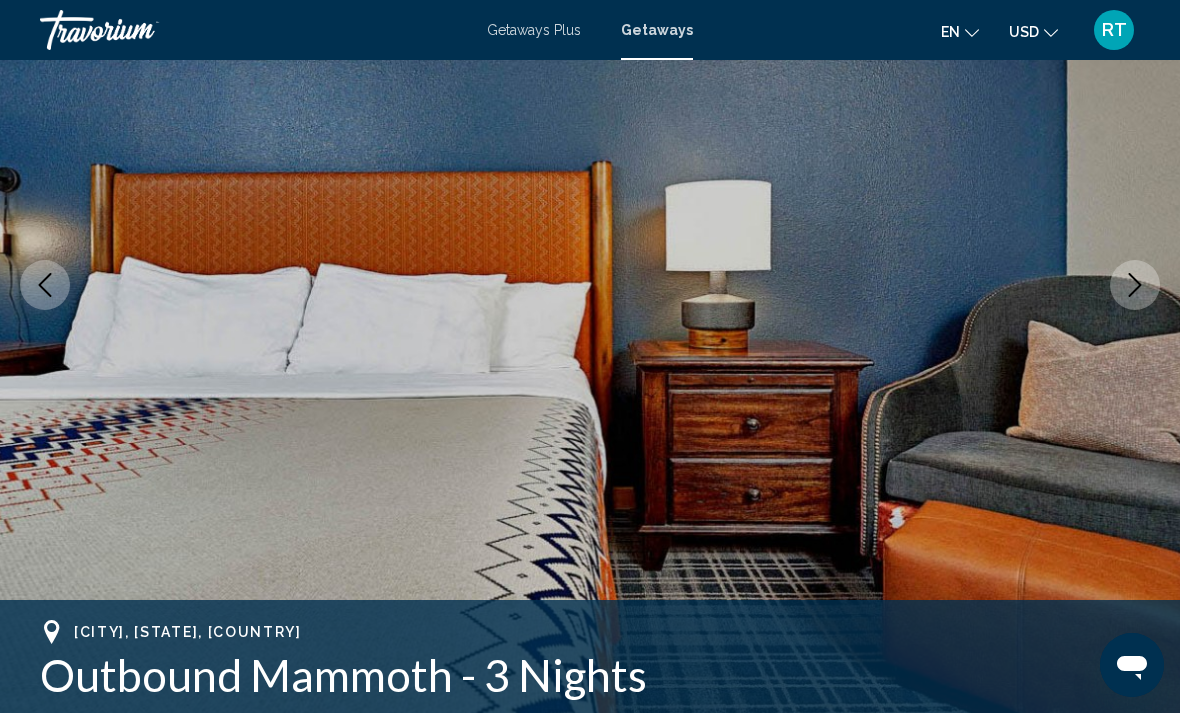 click at bounding box center (1135, 285) 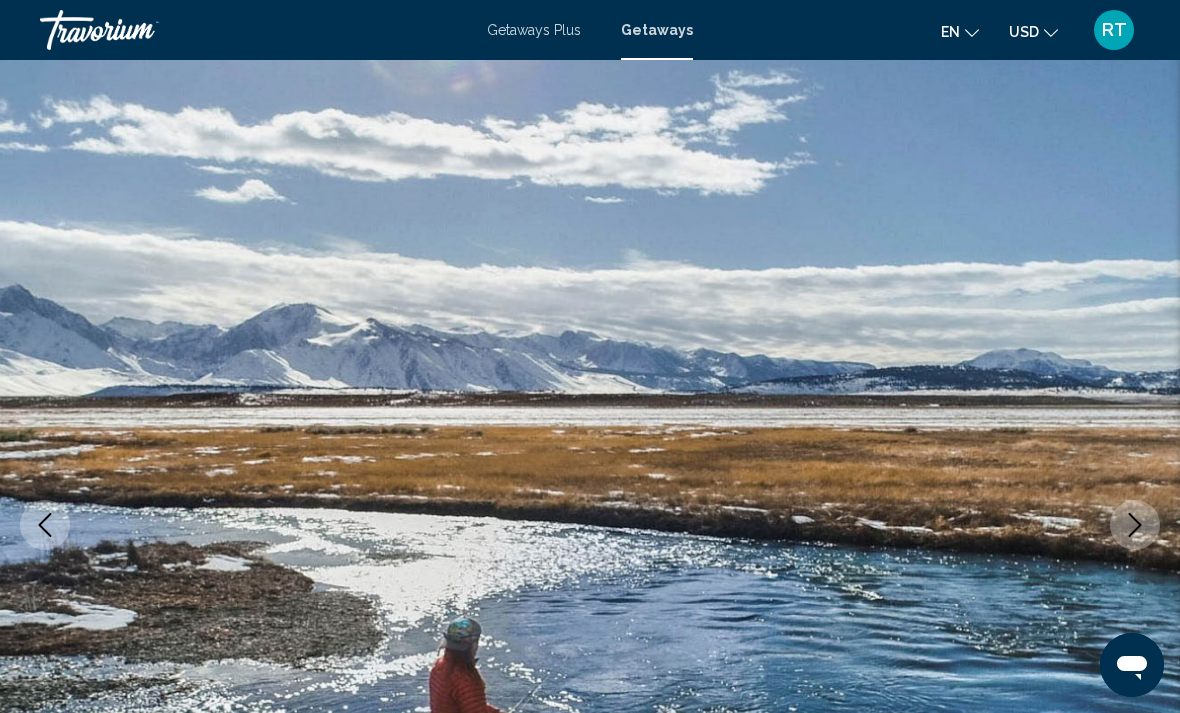 scroll, scrollTop: 0, scrollLeft: 0, axis: both 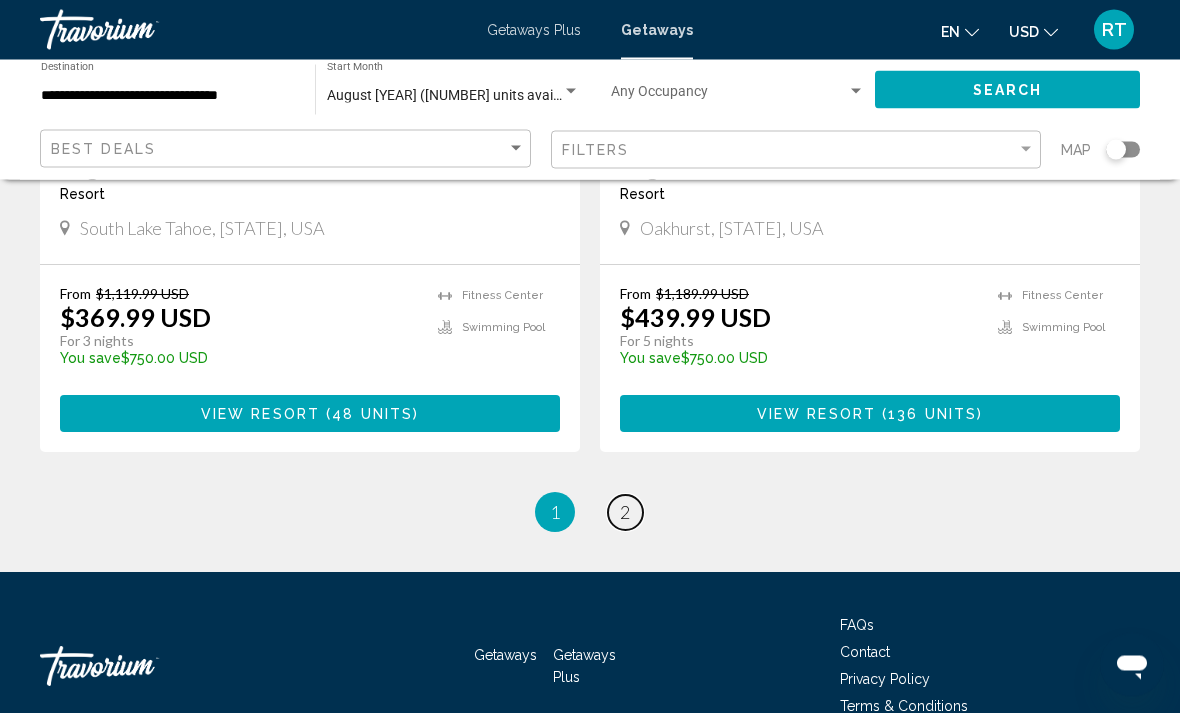 click on "2" at bounding box center (625, 513) 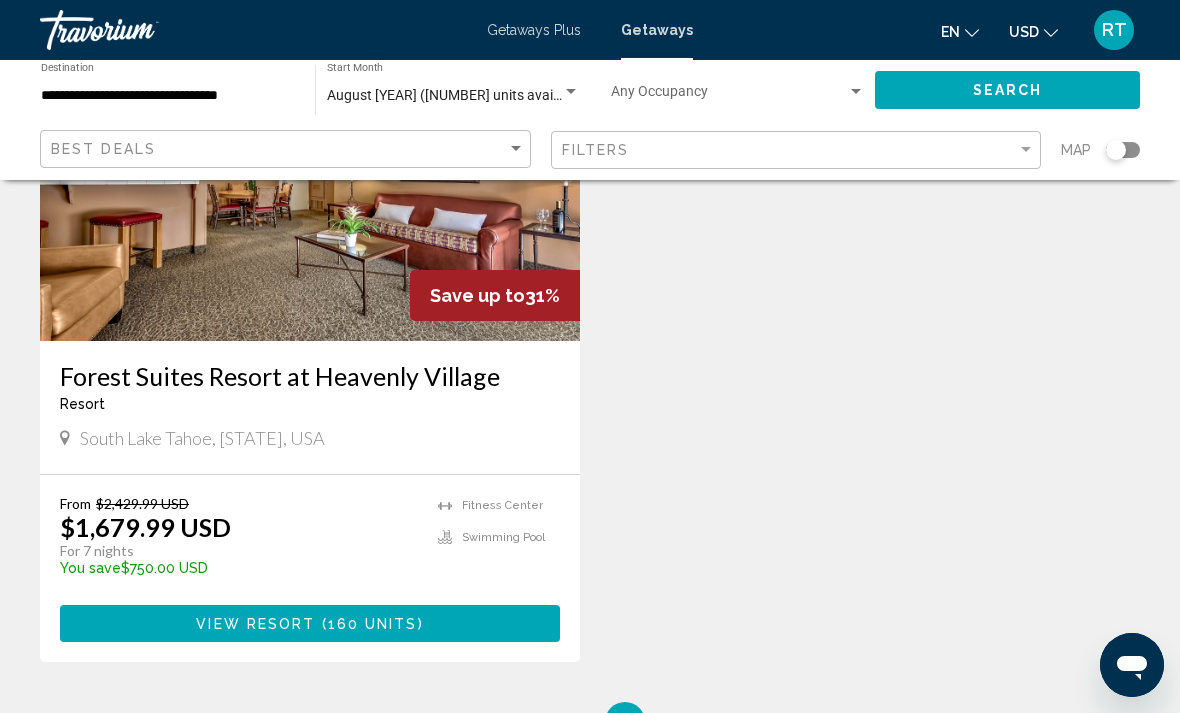 scroll, scrollTop: 3795, scrollLeft: 0, axis: vertical 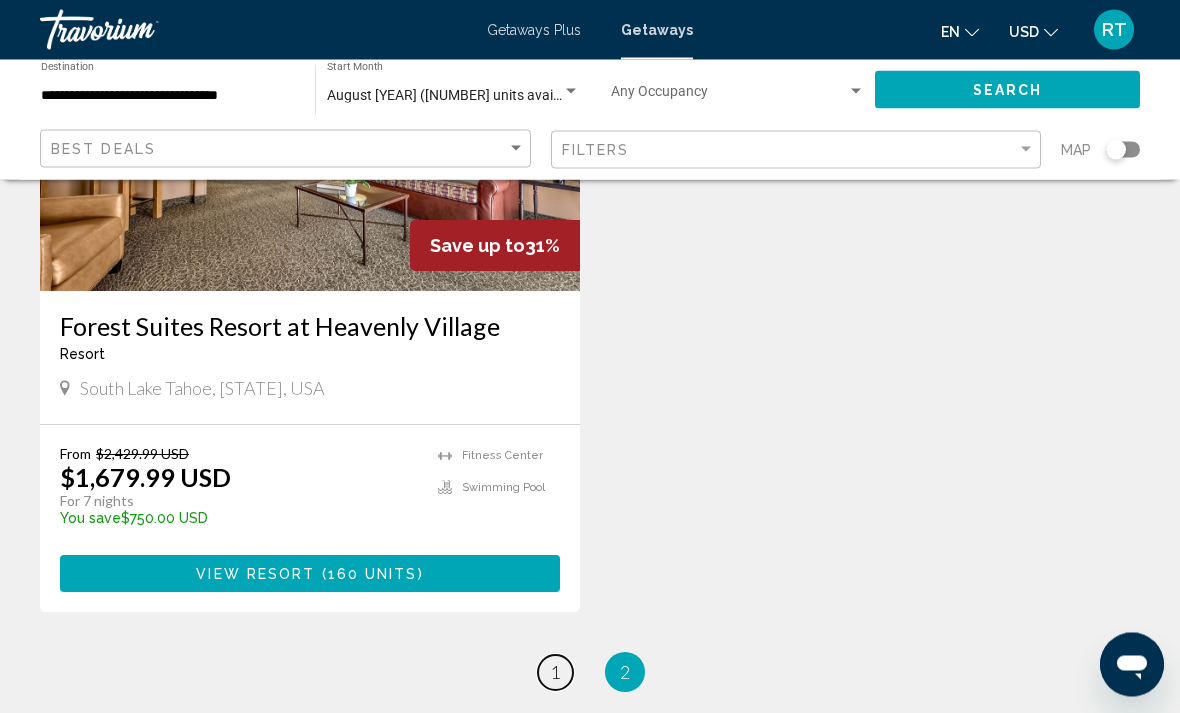click on "page  1" at bounding box center [555, 673] 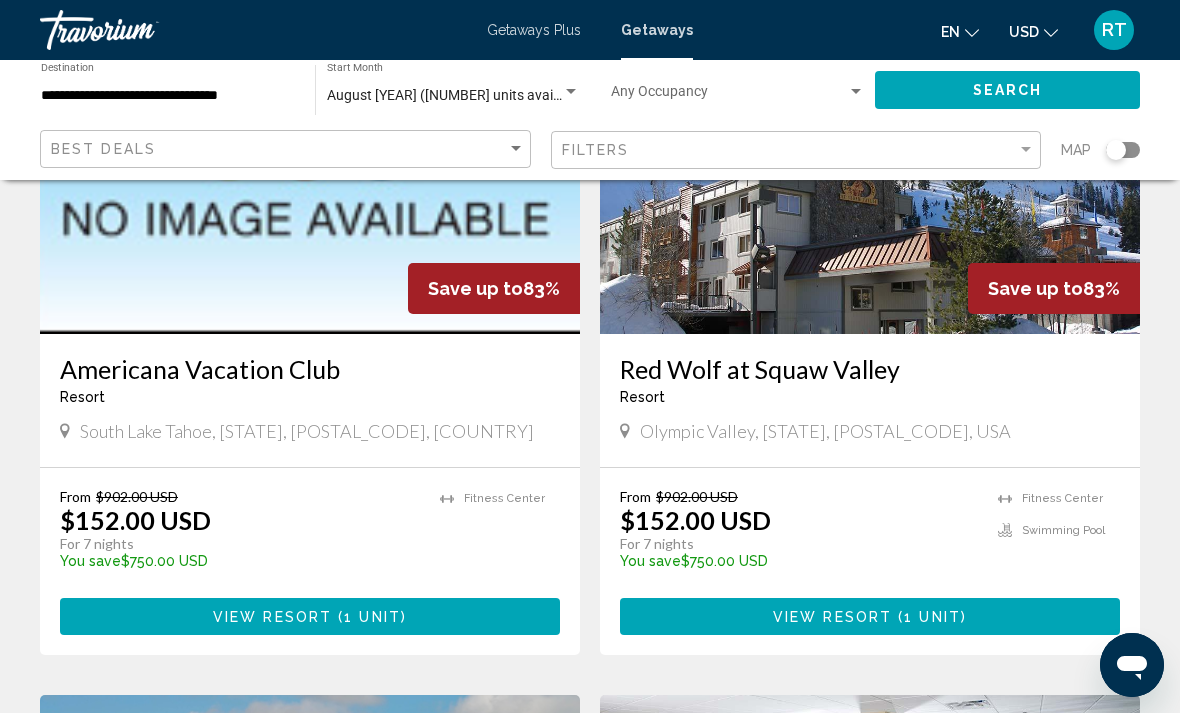 scroll, scrollTop: 1657, scrollLeft: 0, axis: vertical 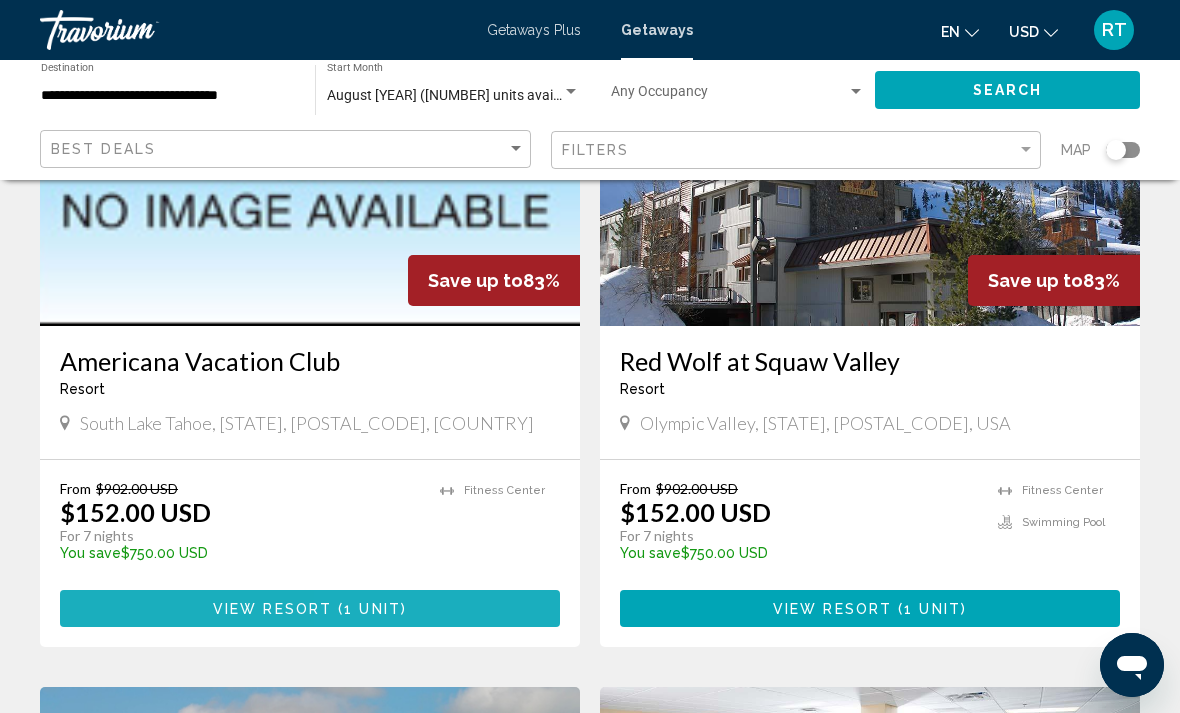 click on "View Resort    ( 1 unit )" at bounding box center (310, 608) 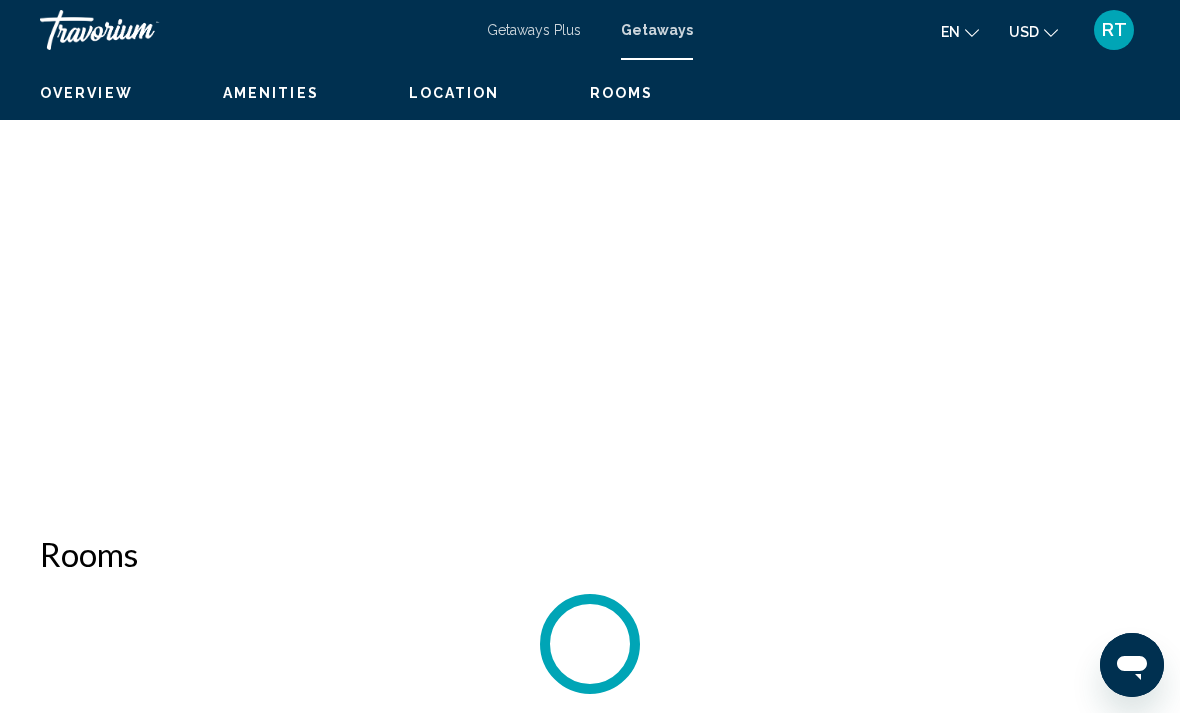 scroll, scrollTop: 0, scrollLeft: 0, axis: both 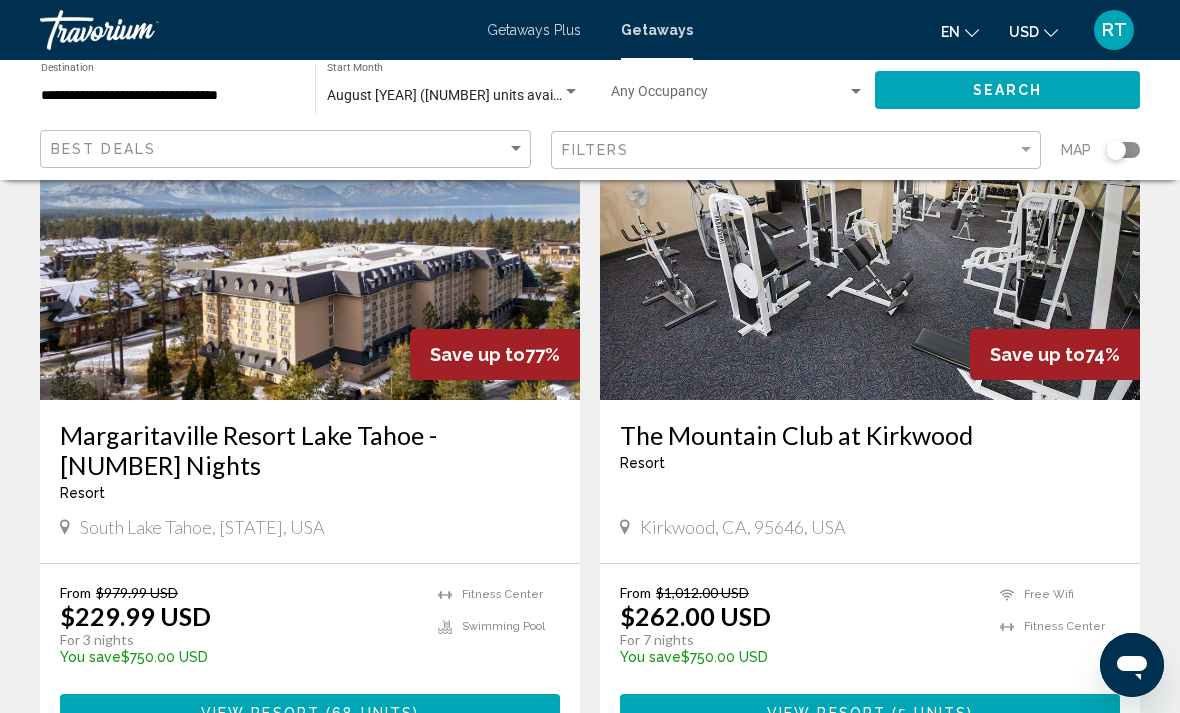 click at bounding box center [310, 240] 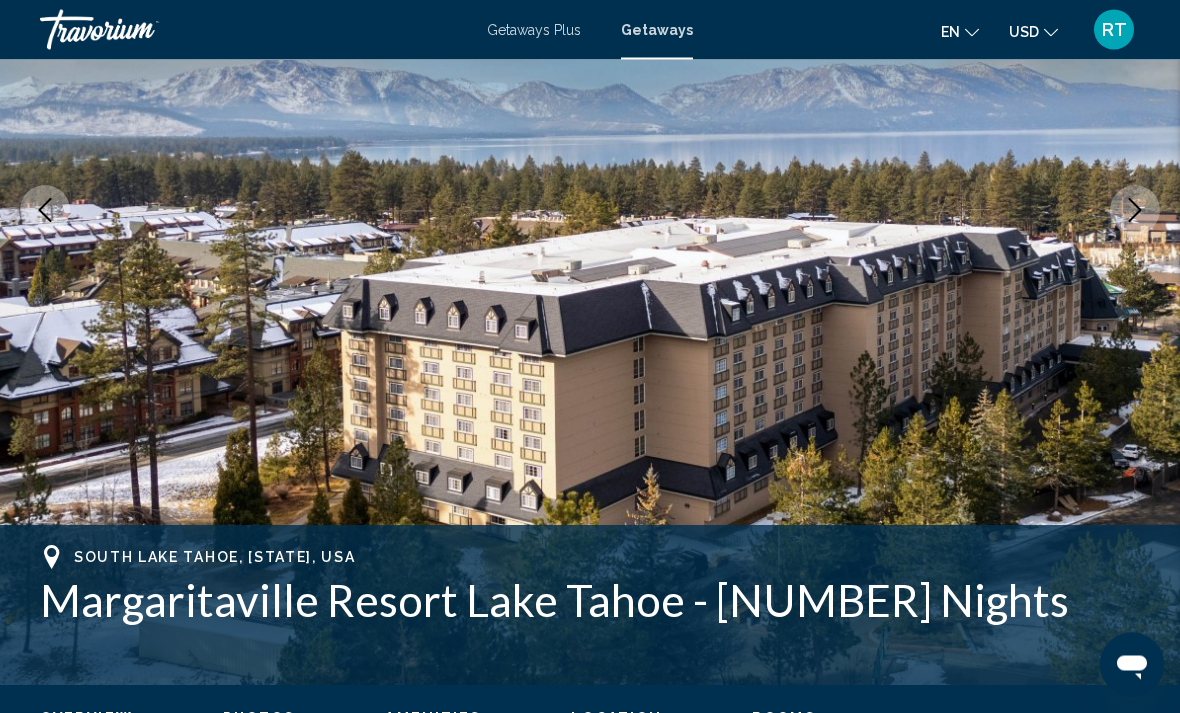 scroll, scrollTop: 325, scrollLeft: 0, axis: vertical 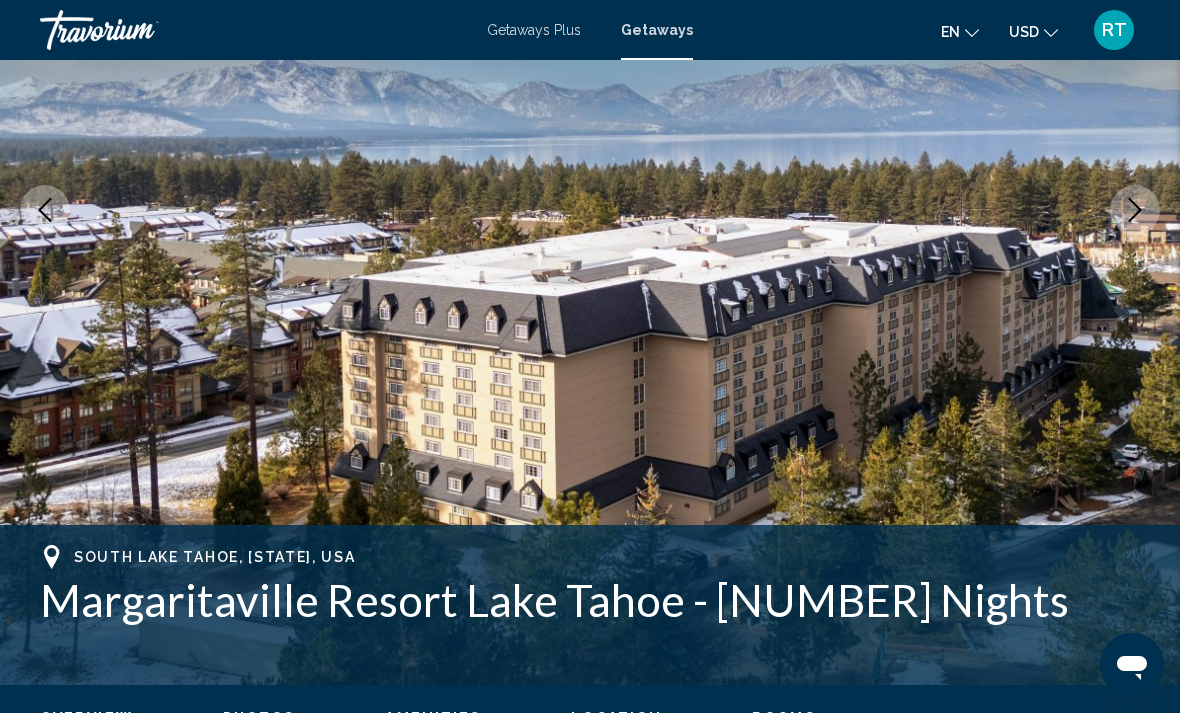 click 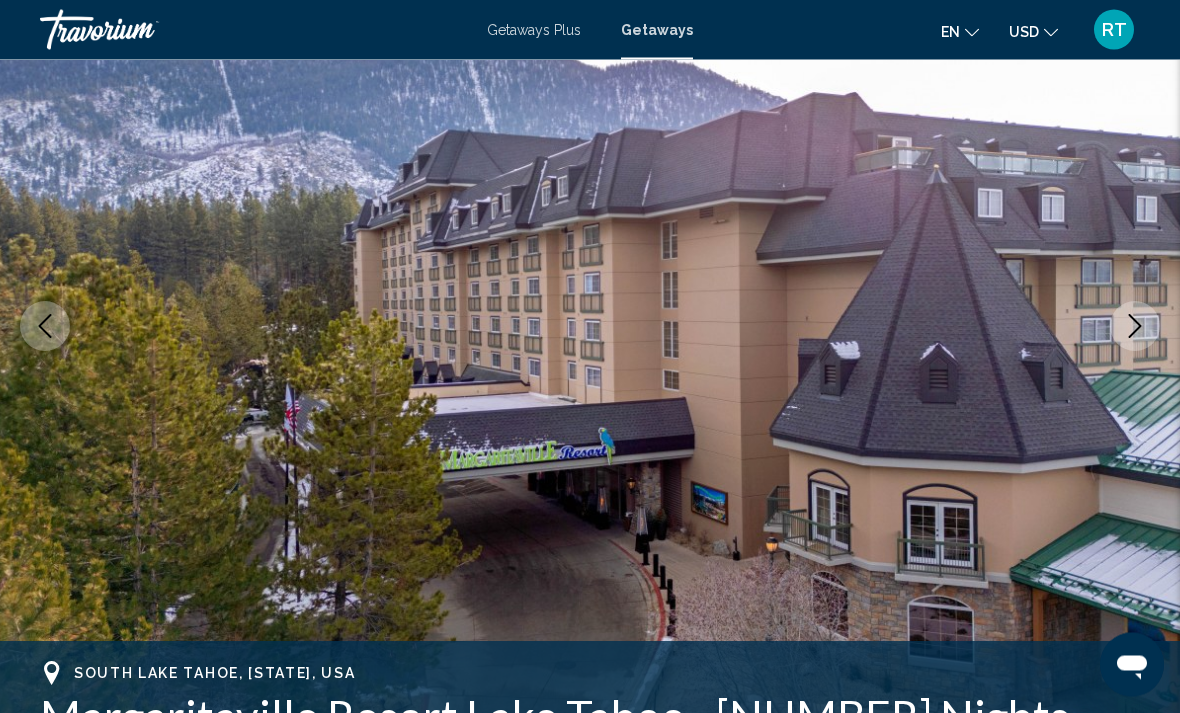 click 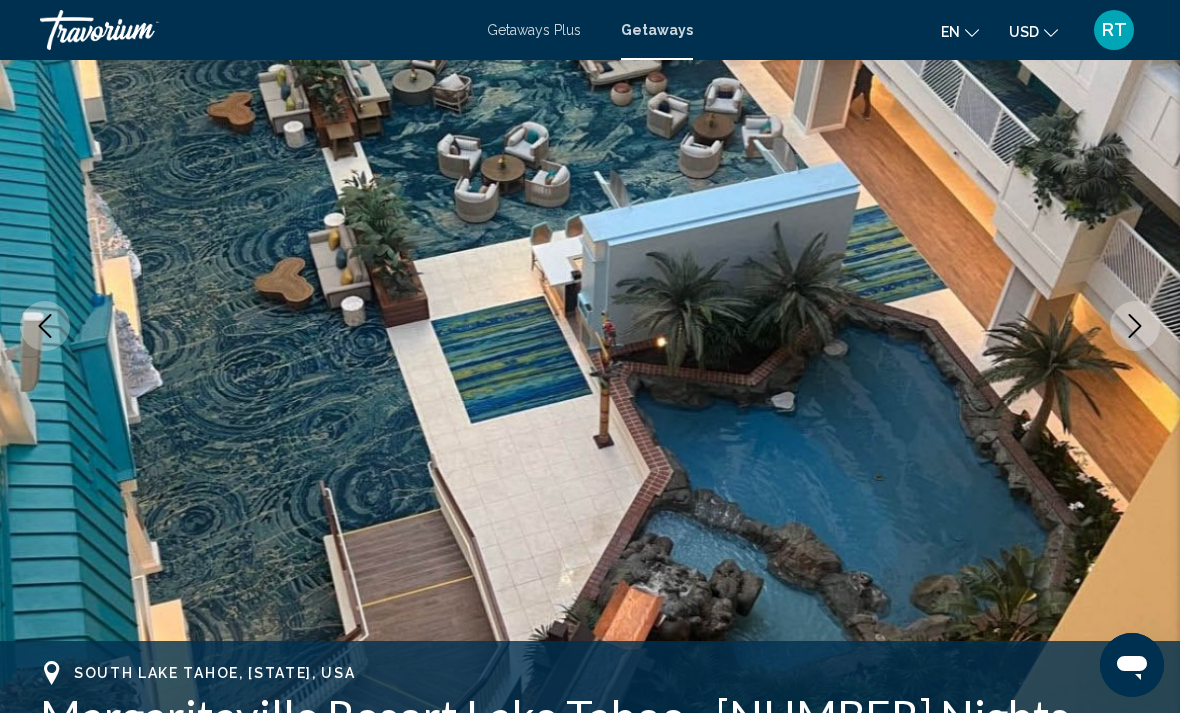 click 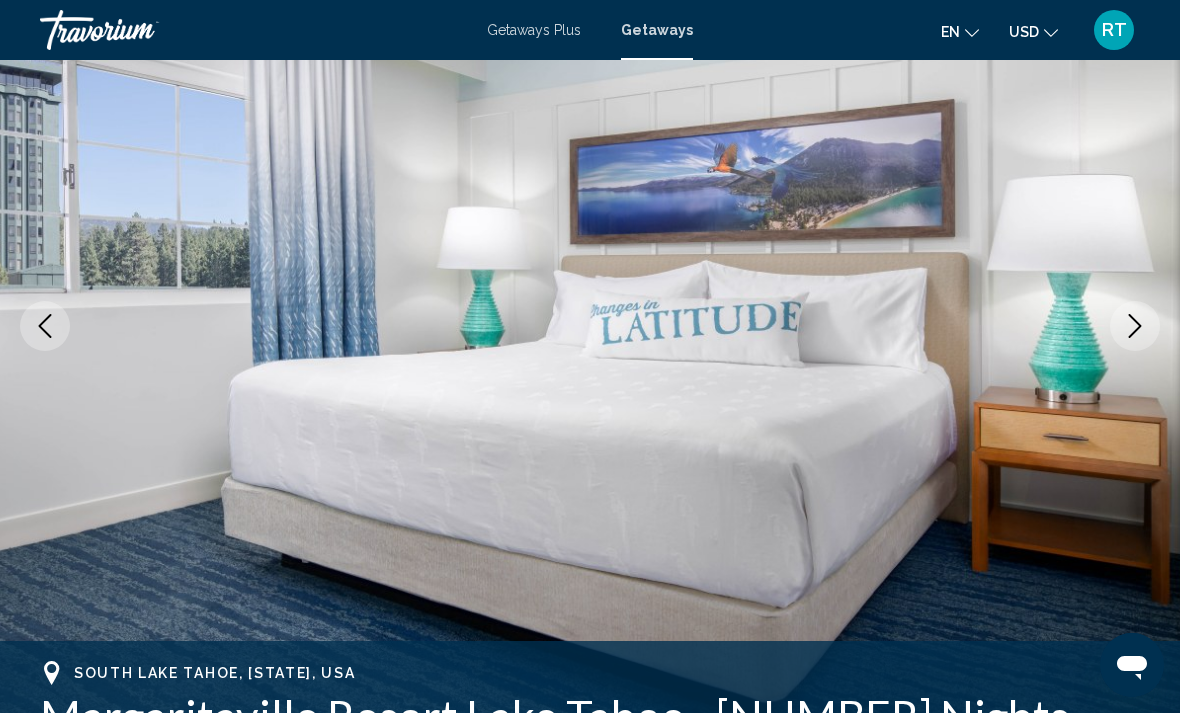 click at bounding box center (1135, 326) 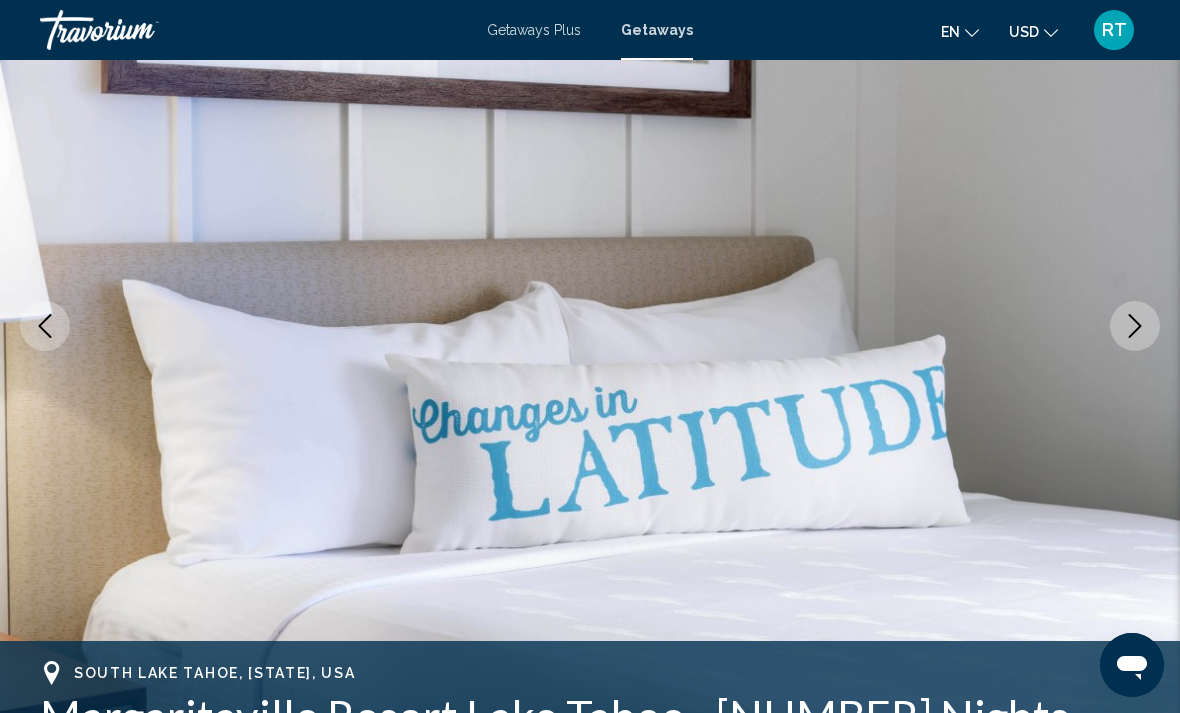 click 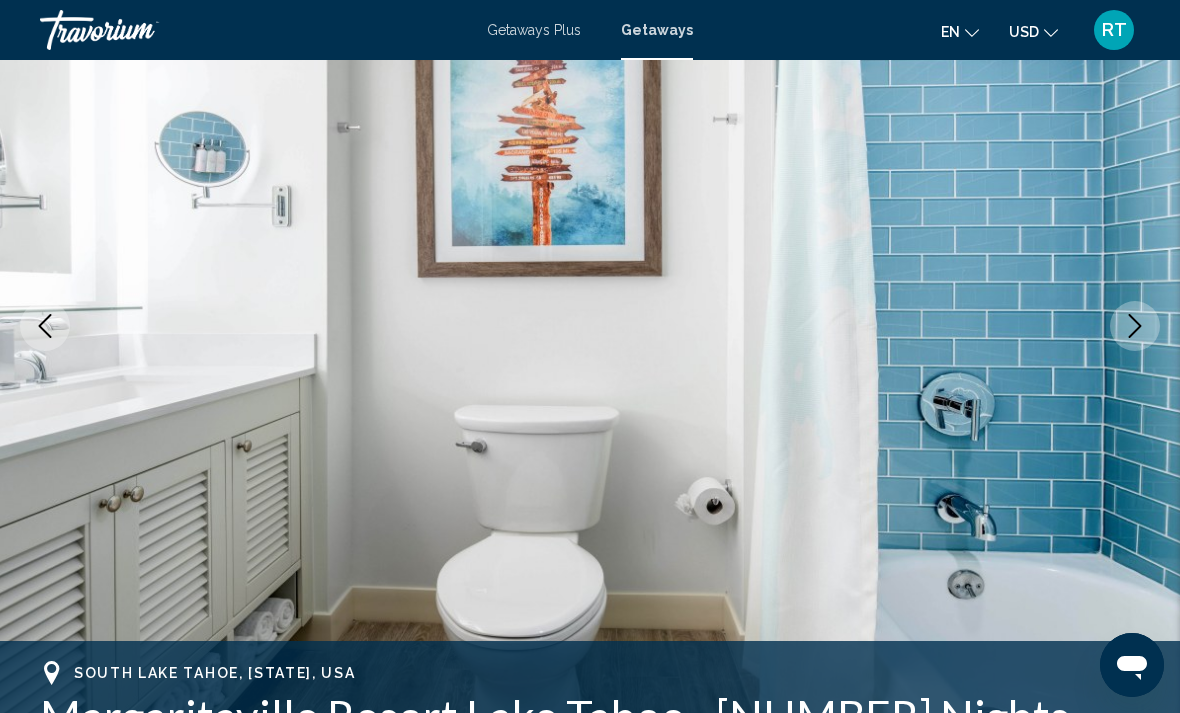 click at bounding box center [1135, 326] 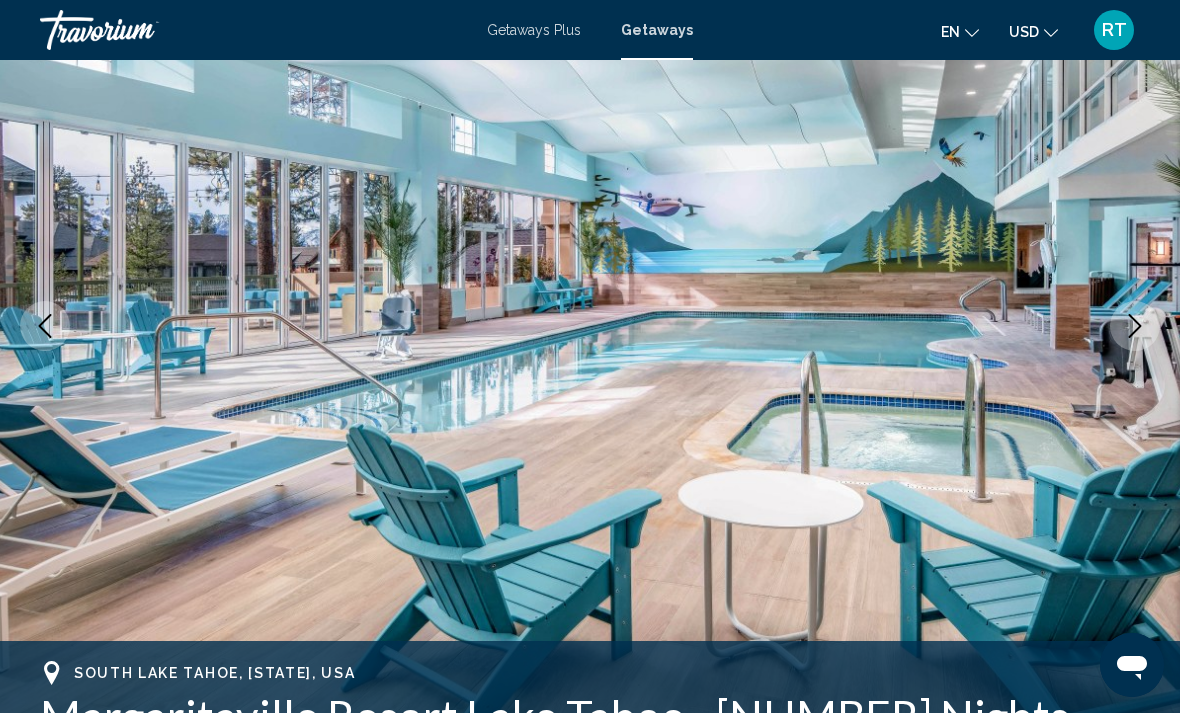 click at bounding box center [1135, 326] 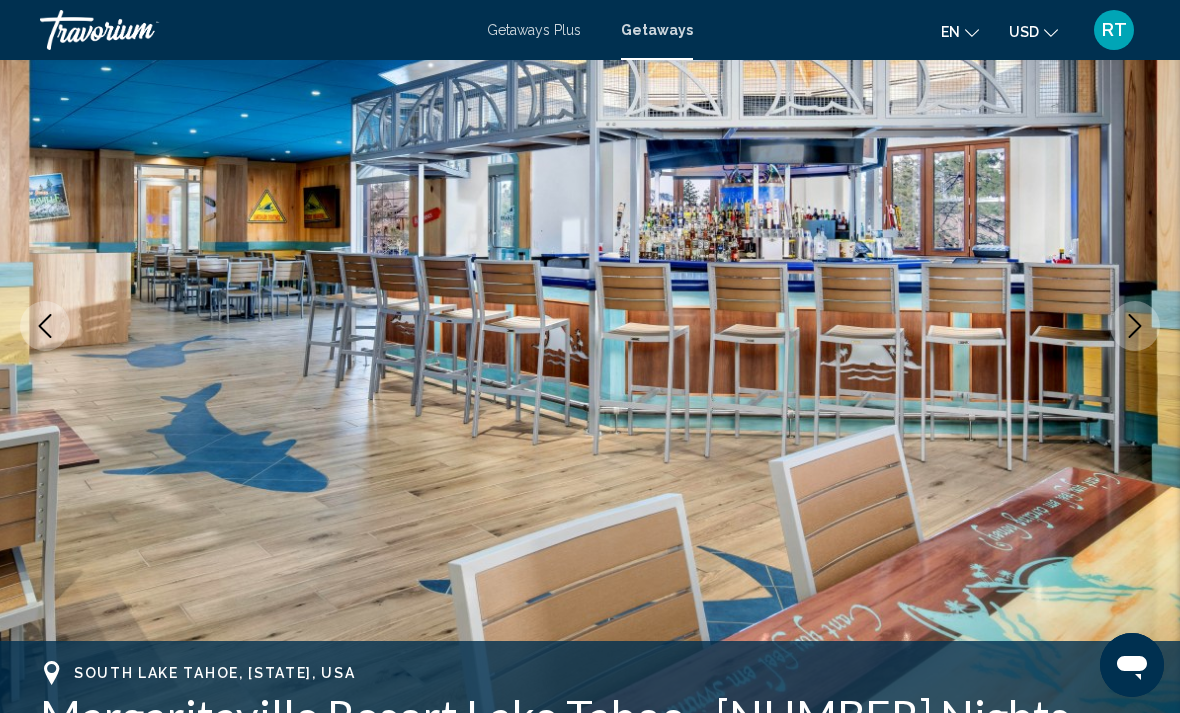 click at bounding box center (590, 326) 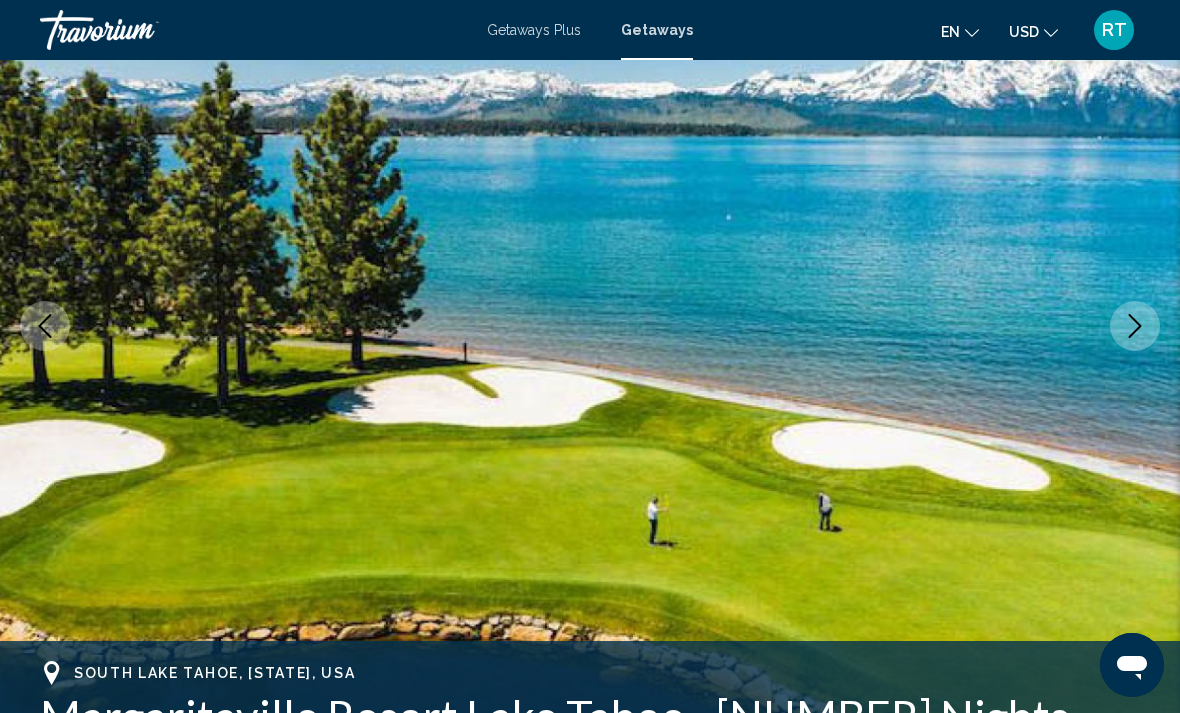 click at bounding box center [1135, 326] 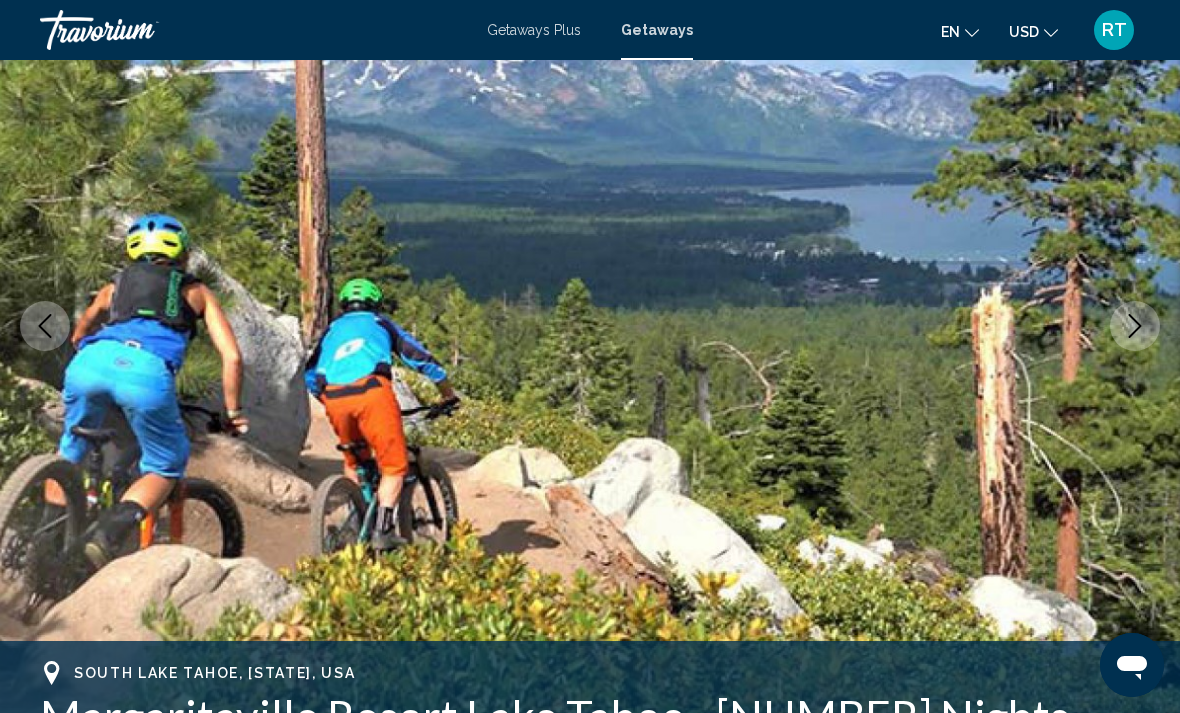 click at bounding box center (1135, 326) 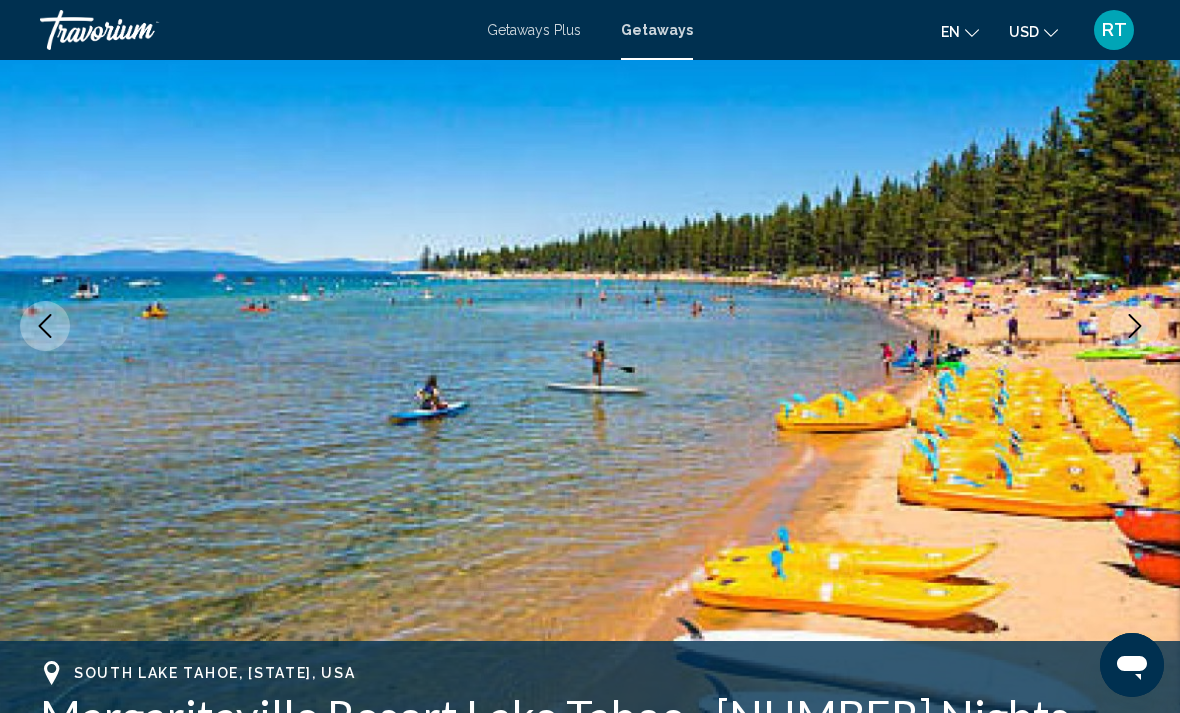 click at bounding box center [1135, 326] 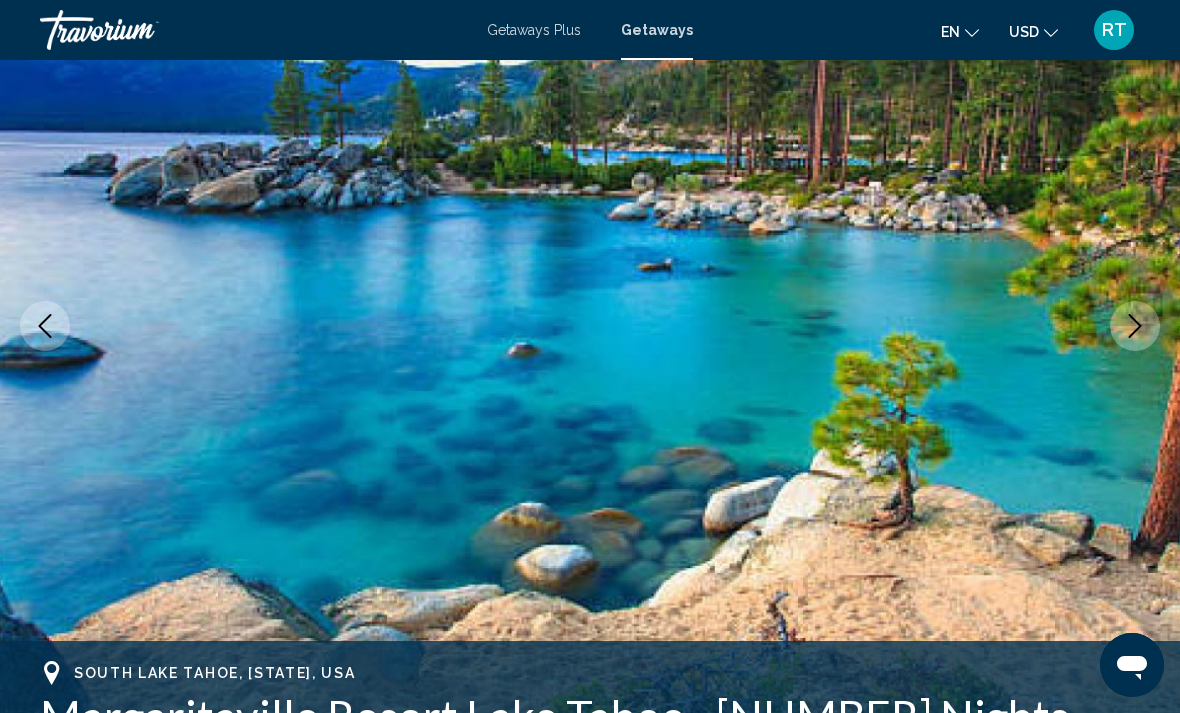 click at bounding box center (1135, 326) 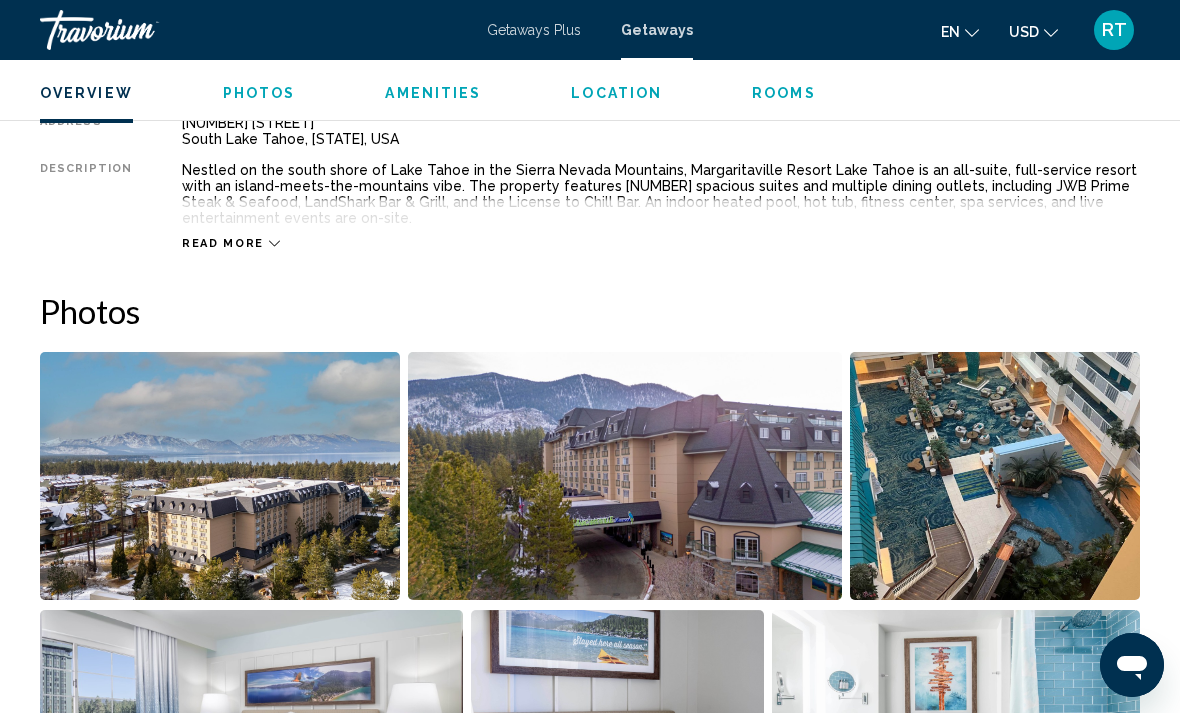 scroll, scrollTop: 1074, scrollLeft: 0, axis: vertical 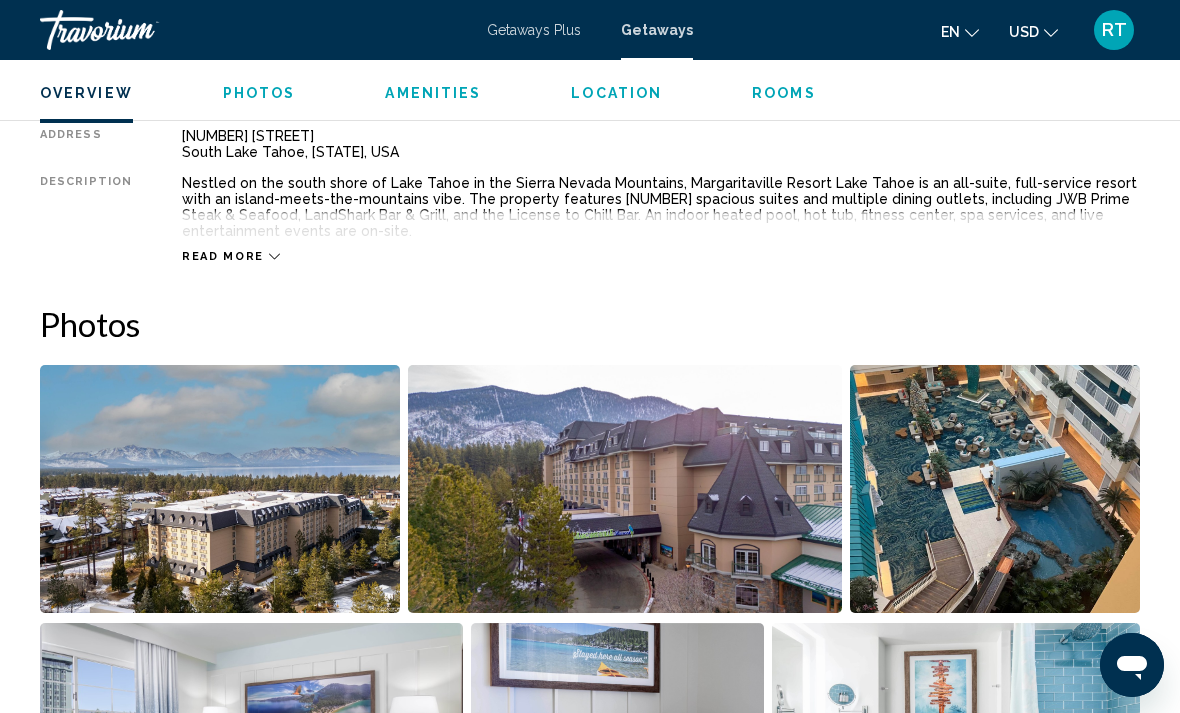 click on "Read more" at bounding box center (223, 256) 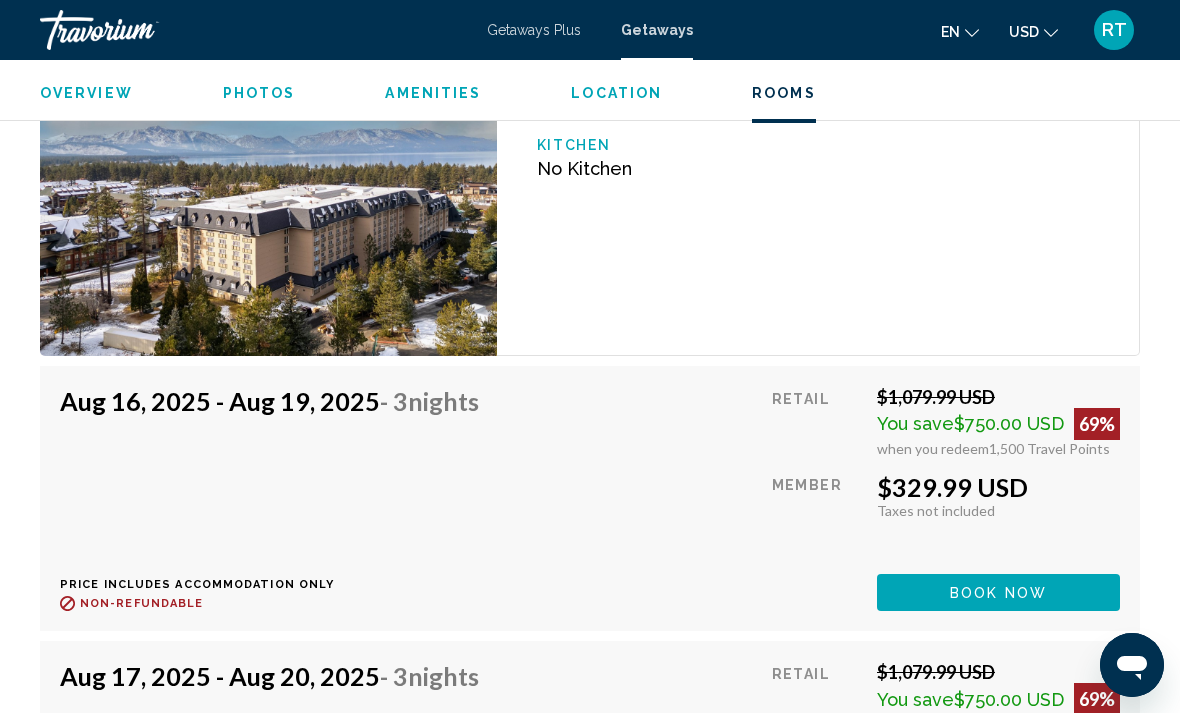 scroll, scrollTop: 3414, scrollLeft: 0, axis: vertical 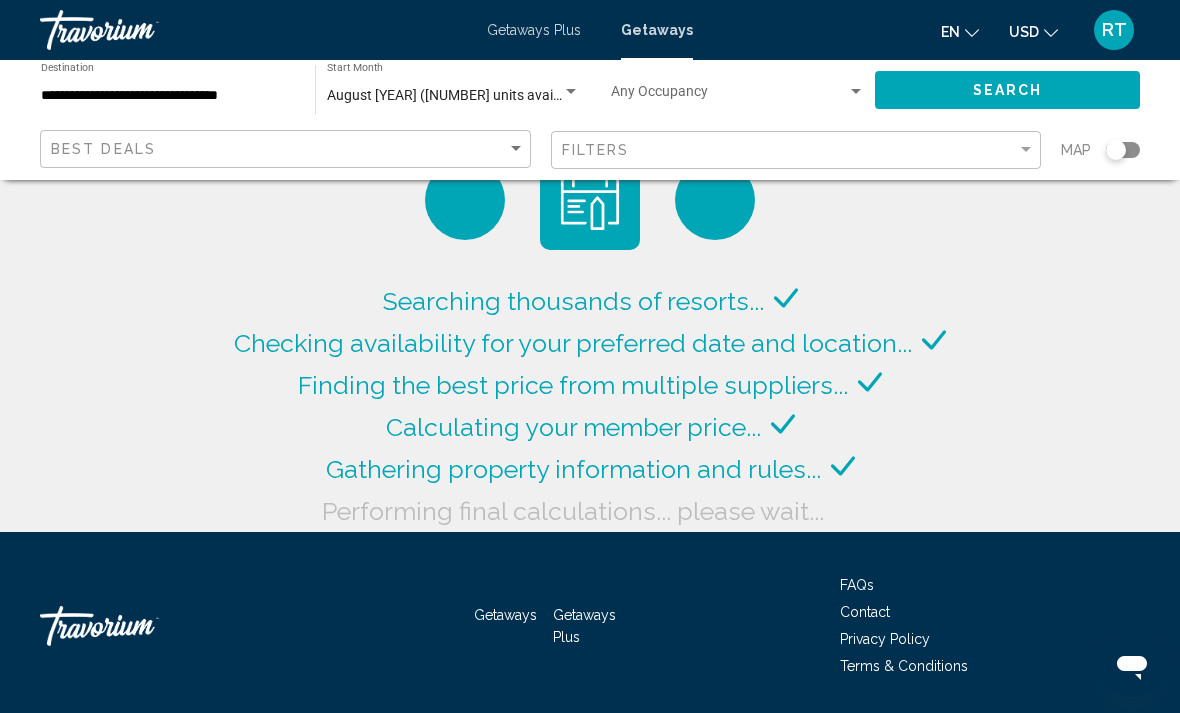 click 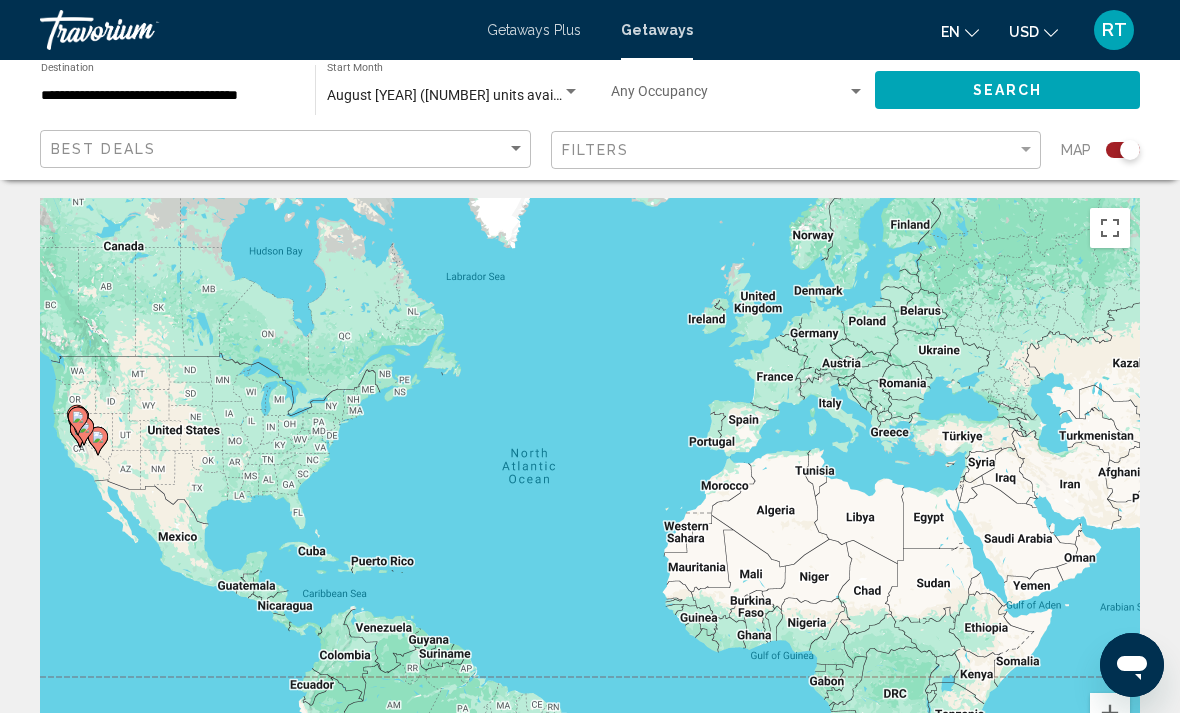 scroll, scrollTop: 3, scrollLeft: 0, axis: vertical 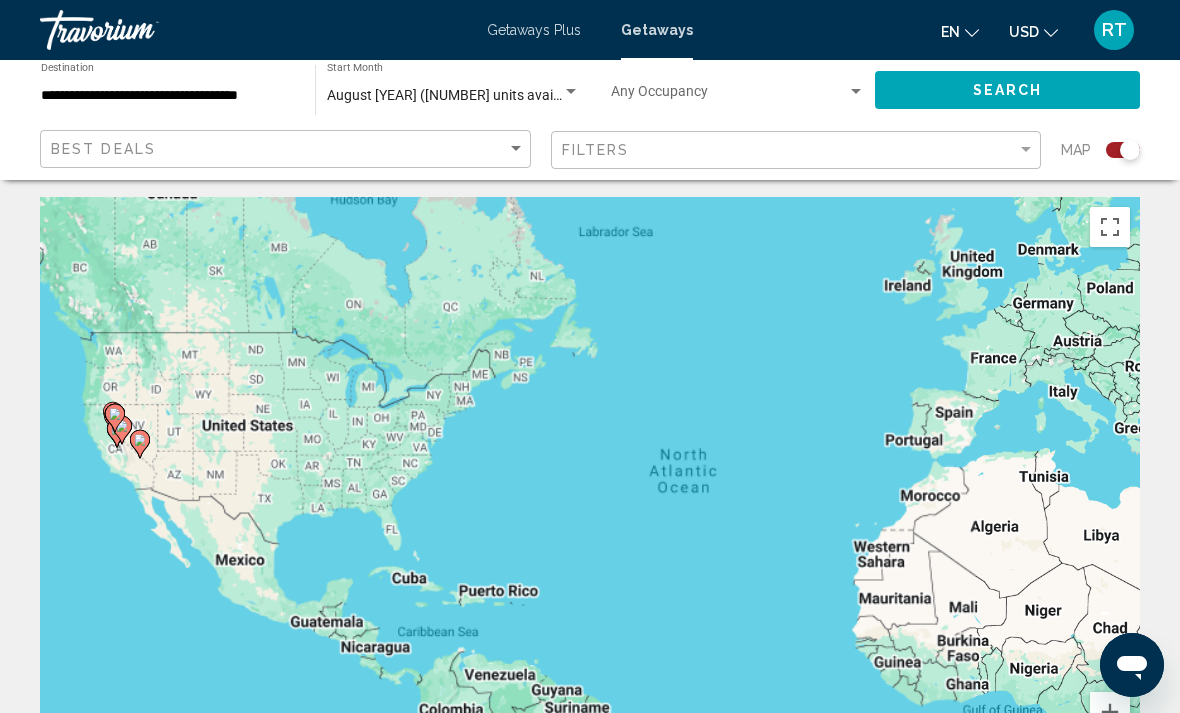 click on "To activate drag with keyboard, press Alt + Enter. Once in keyboard drag state, use the arrow keys to move the marker. To complete the drag, press the Enter key. To cancel, press Escape." at bounding box center [590, 497] 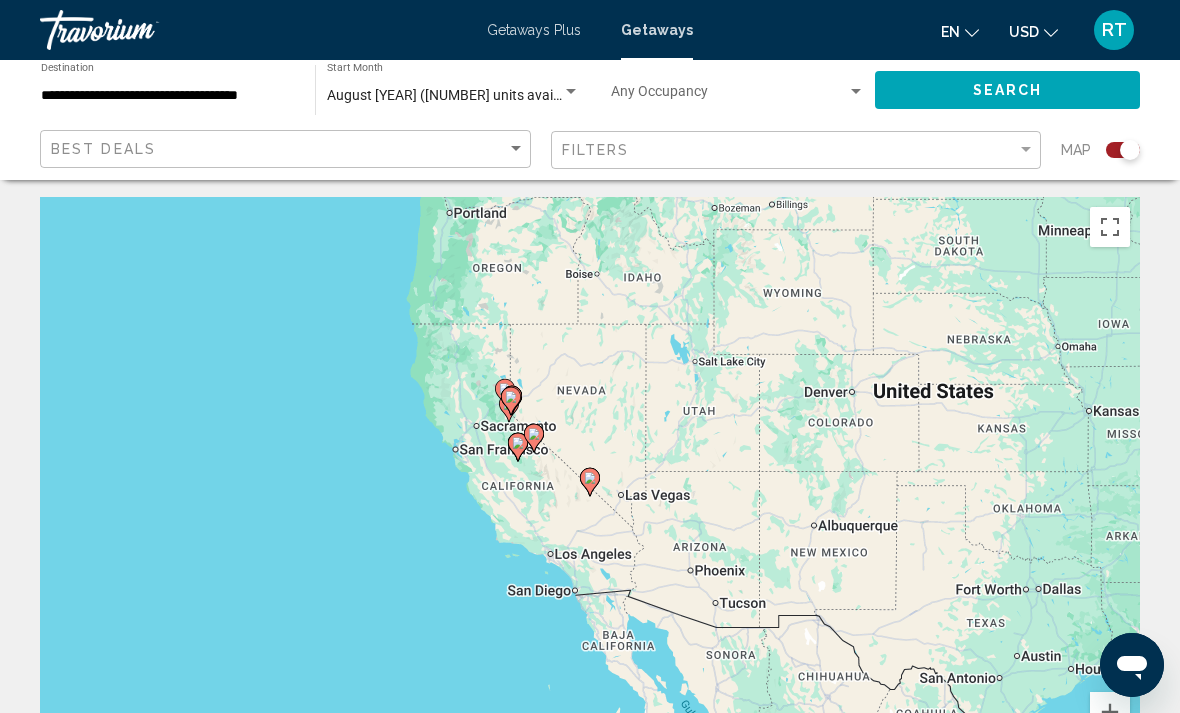 click on "To activate drag with keyboard, press Alt + Enter. Once in keyboard drag state, use the arrow keys to move the marker. To complete the drag, press the Enter key. To cancel, press Escape." at bounding box center (590, 497) 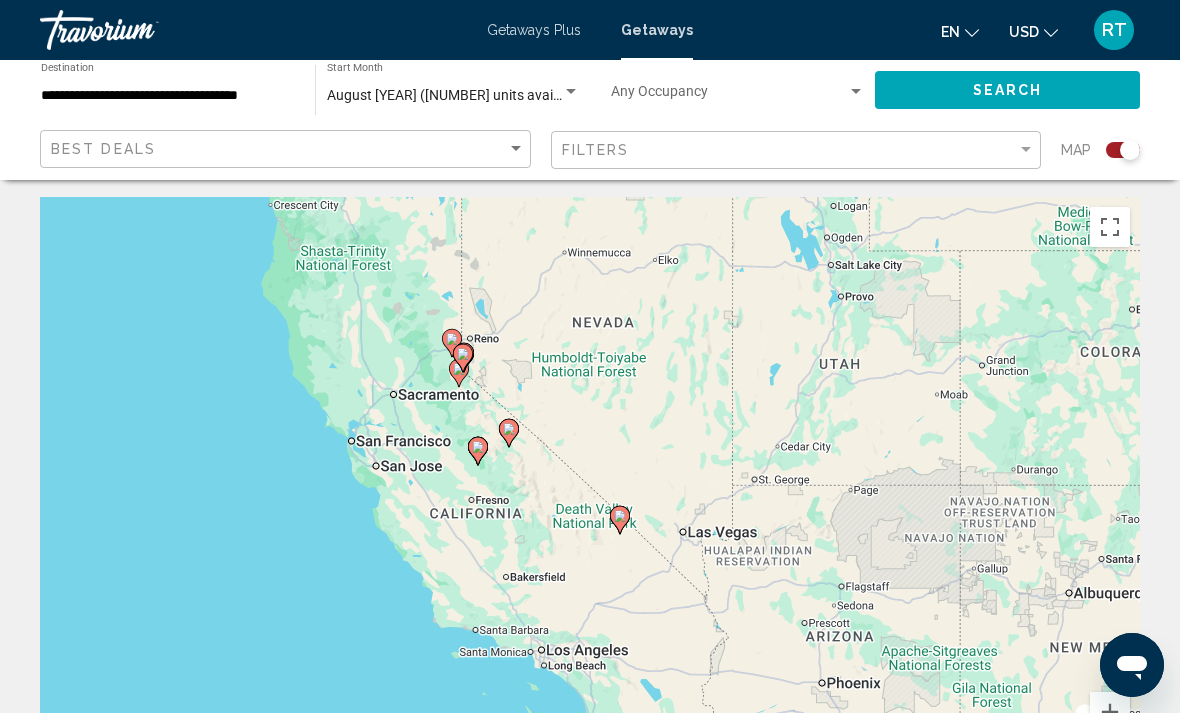 scroll, scrollTop: 2, scrollLeft: 0, axis: vertical 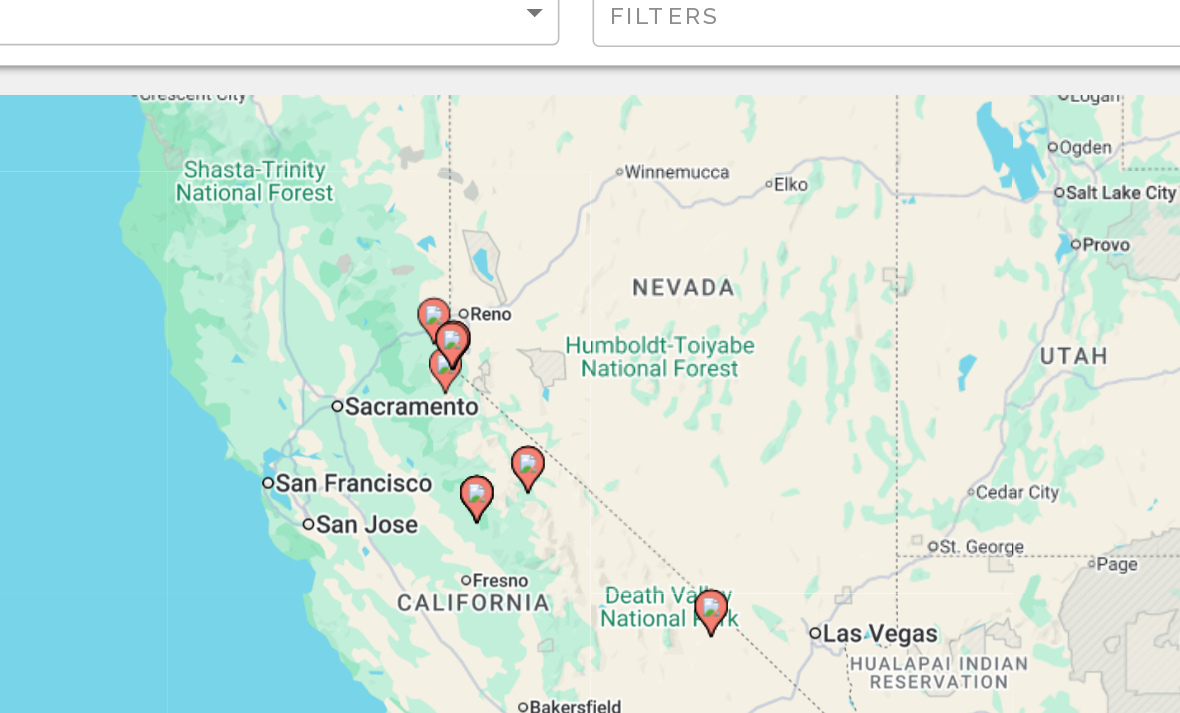 click on "To activate drag with keyboard, press Alt + Enter. Once in keyboard drag state, use the arrow keys to move the marker. To complete the drag, press the Enter key. To cancel, press Escape." at bounding box center (590, 498) 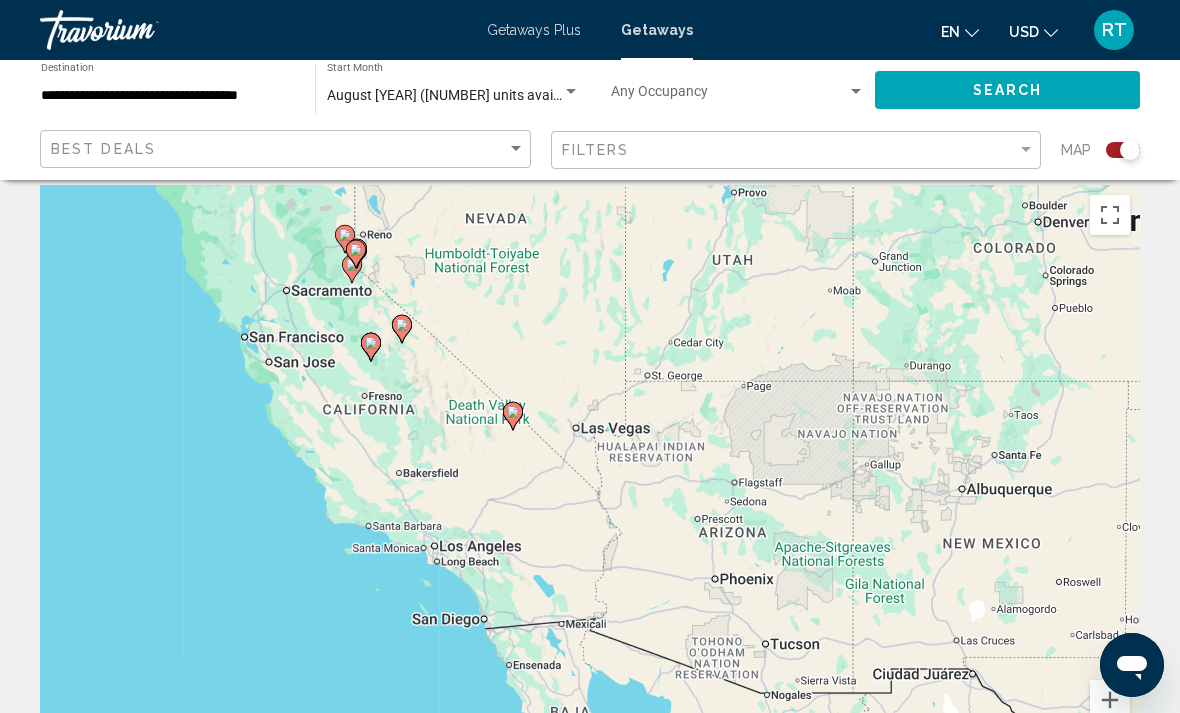 scroll, scrollTop: 14, scrollLeft: 0, axis: vertical 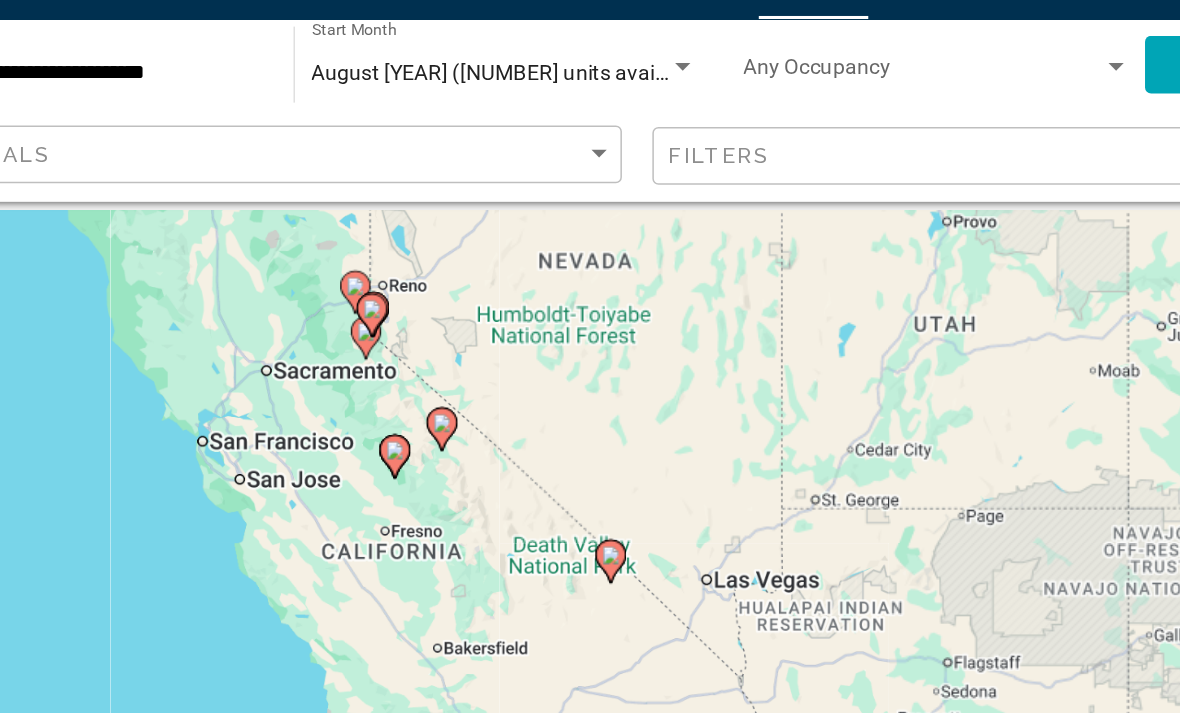 click 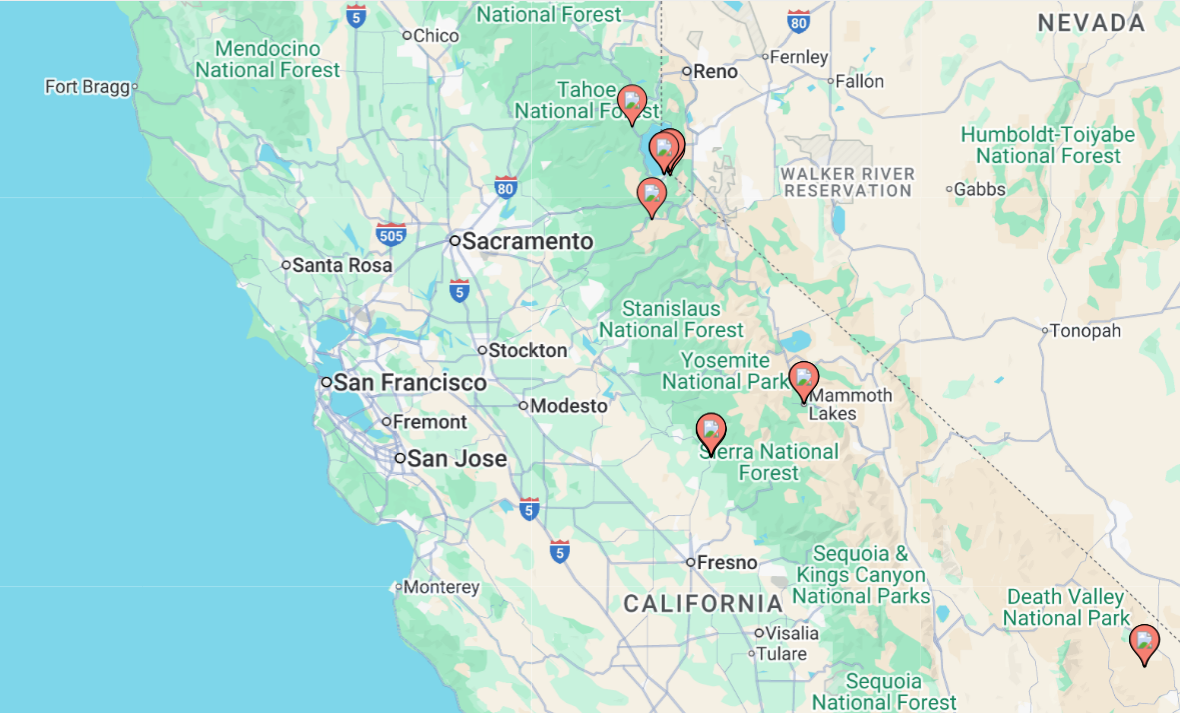 type on "**********" 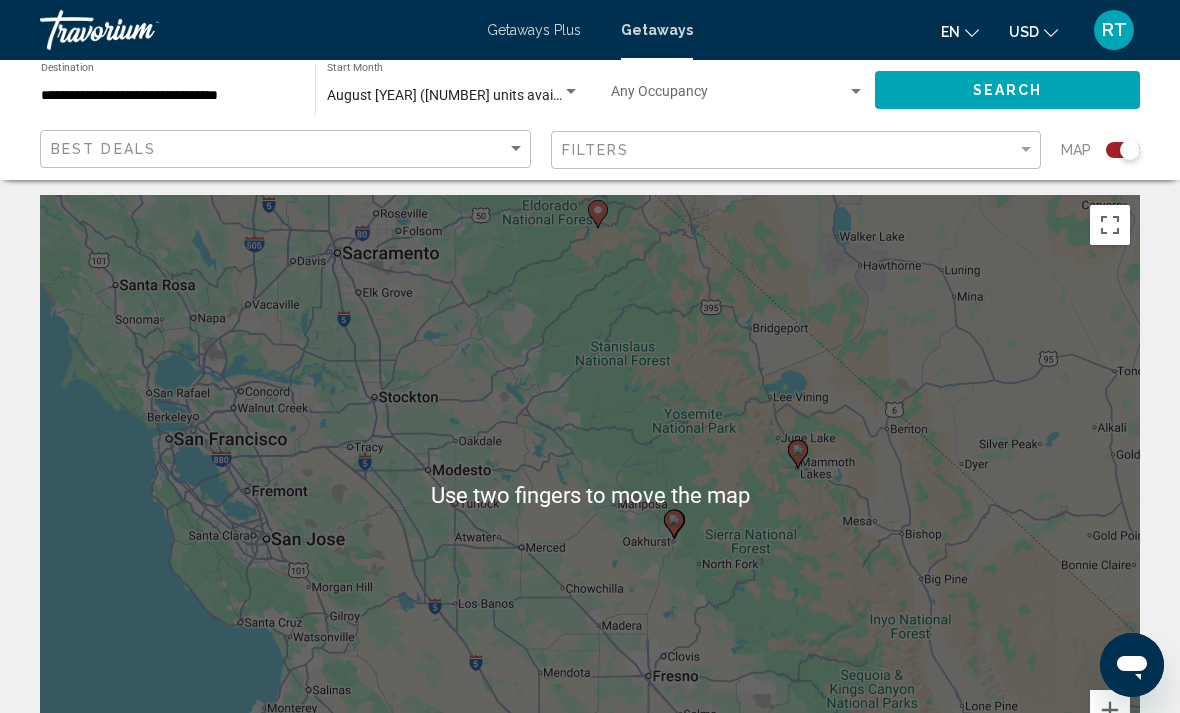 scroll, scrollTop: 0, scrollLeft: 0, axis: both 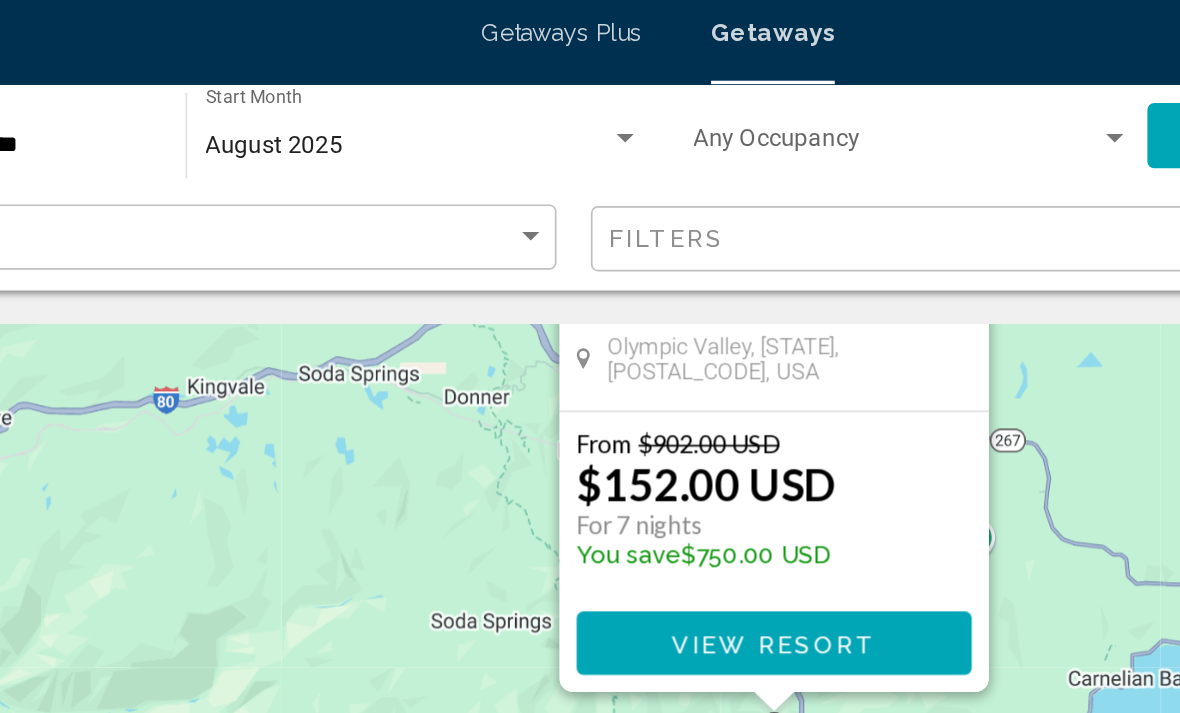 click on "View Resort" at bounding box center [657, 386] 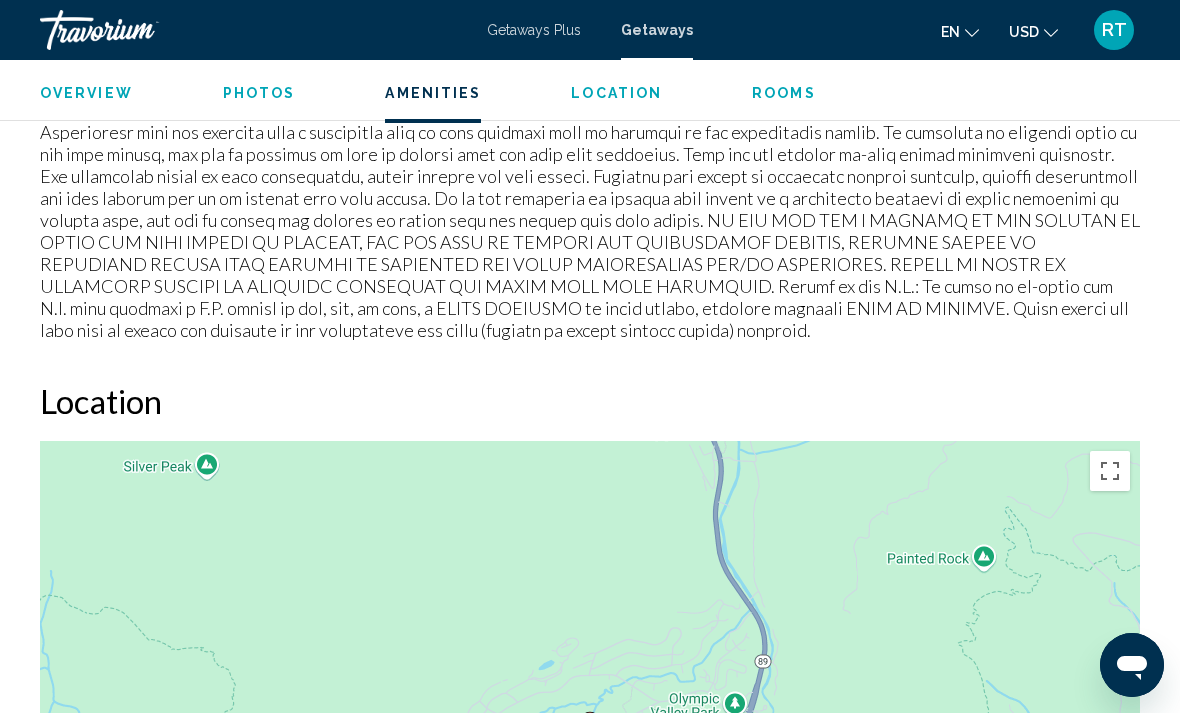 scroll, scrollTop: 49, scrollLeft: 0, axis: vertical 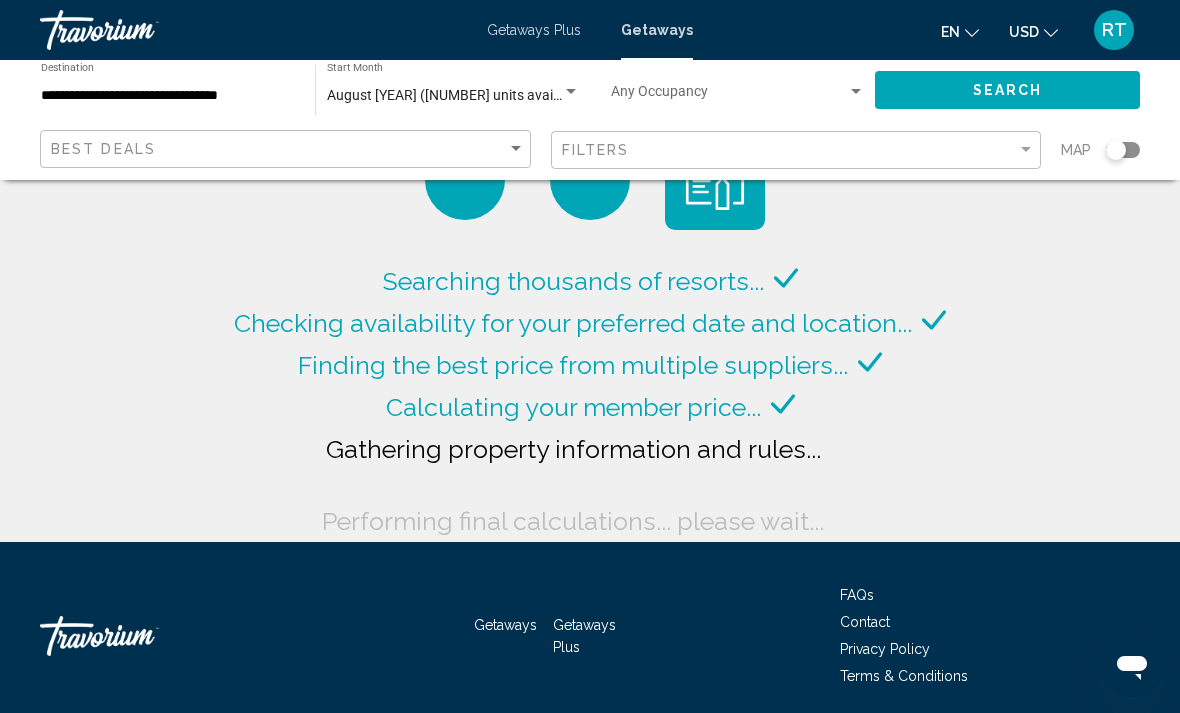 click on "Map" 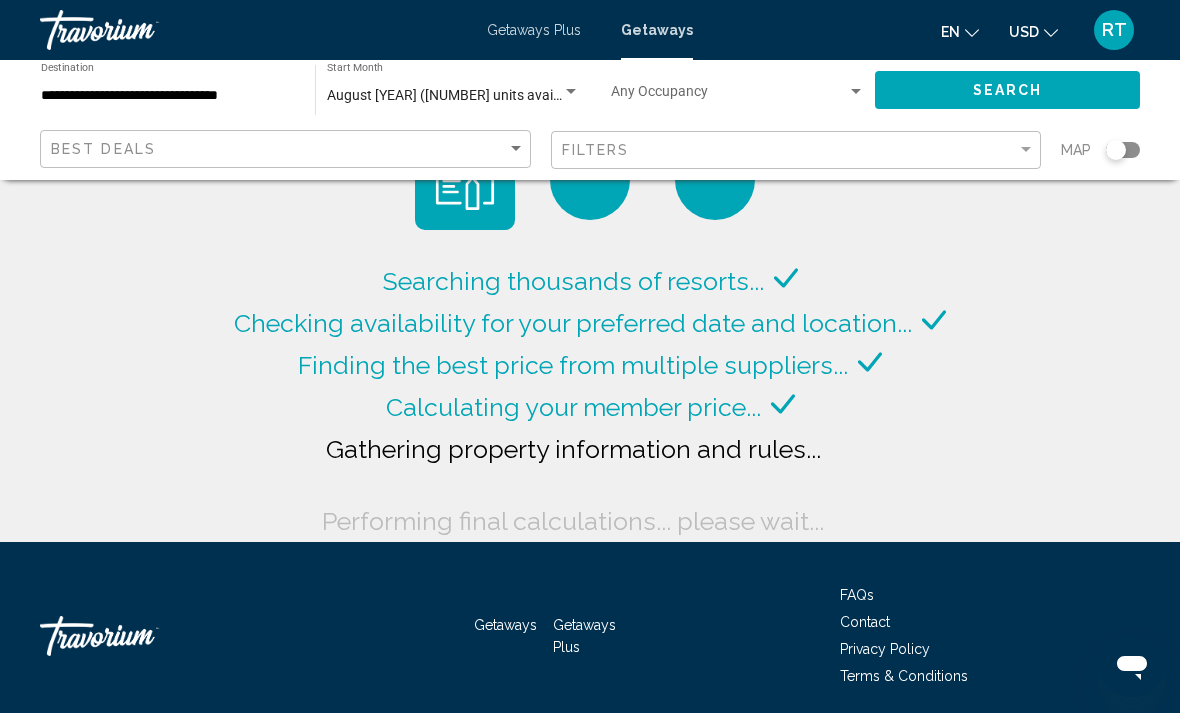 click 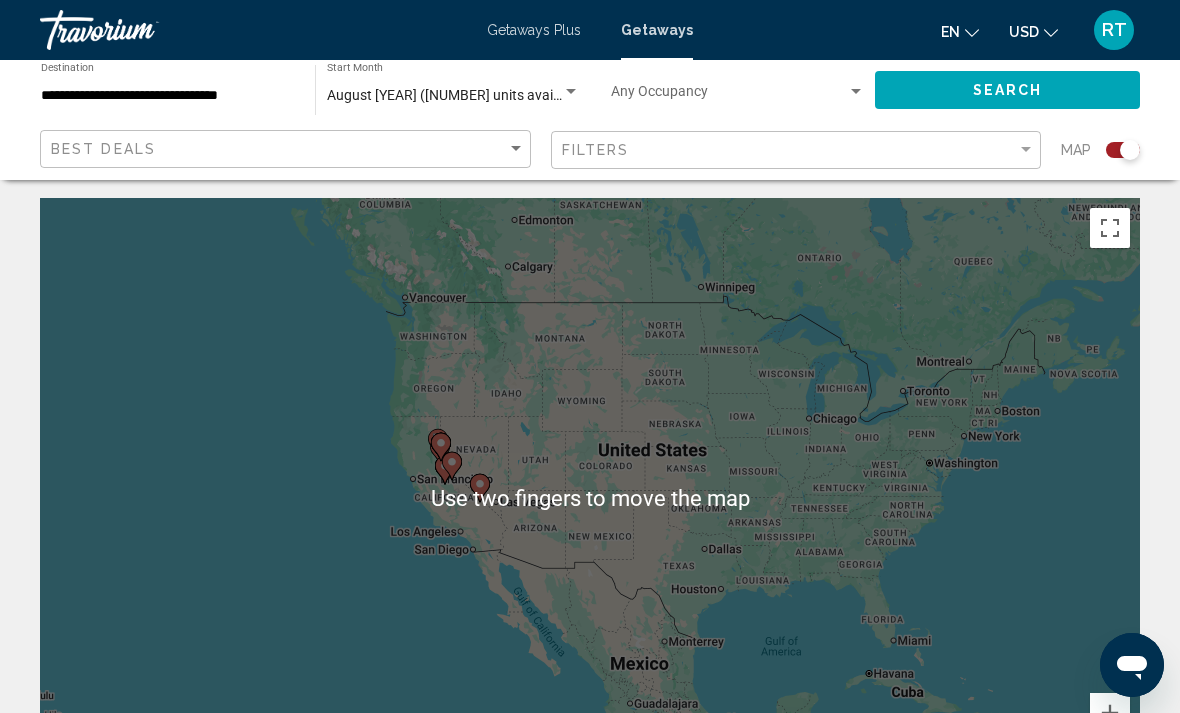 scroll, scrollTop: 2, scrollLeft: 0, axis: vertical 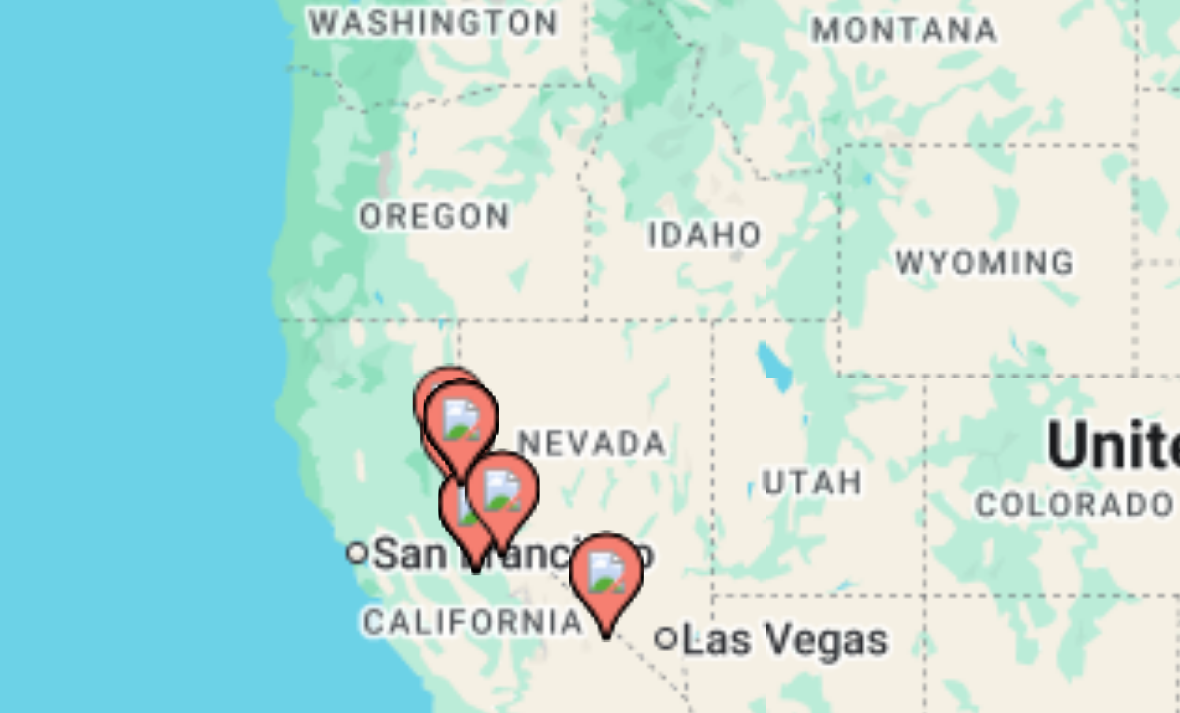 click 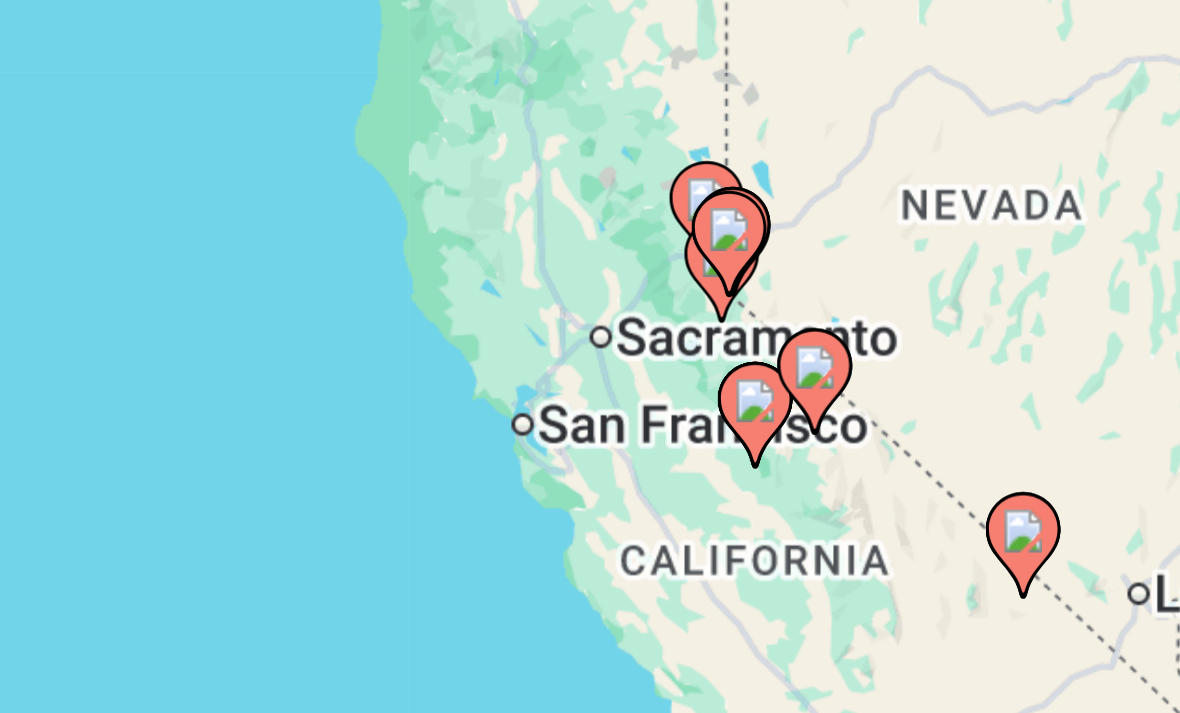 click 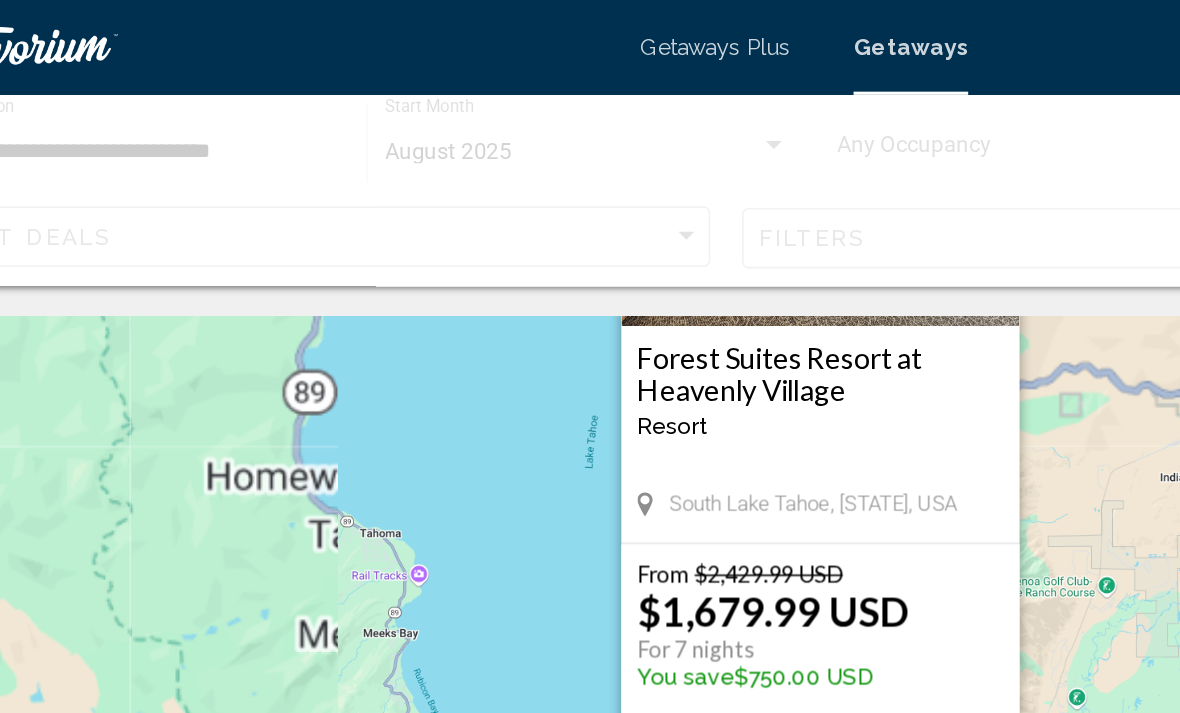 scroll, scrollTop: 0, scrollLeft: 0, axis: both 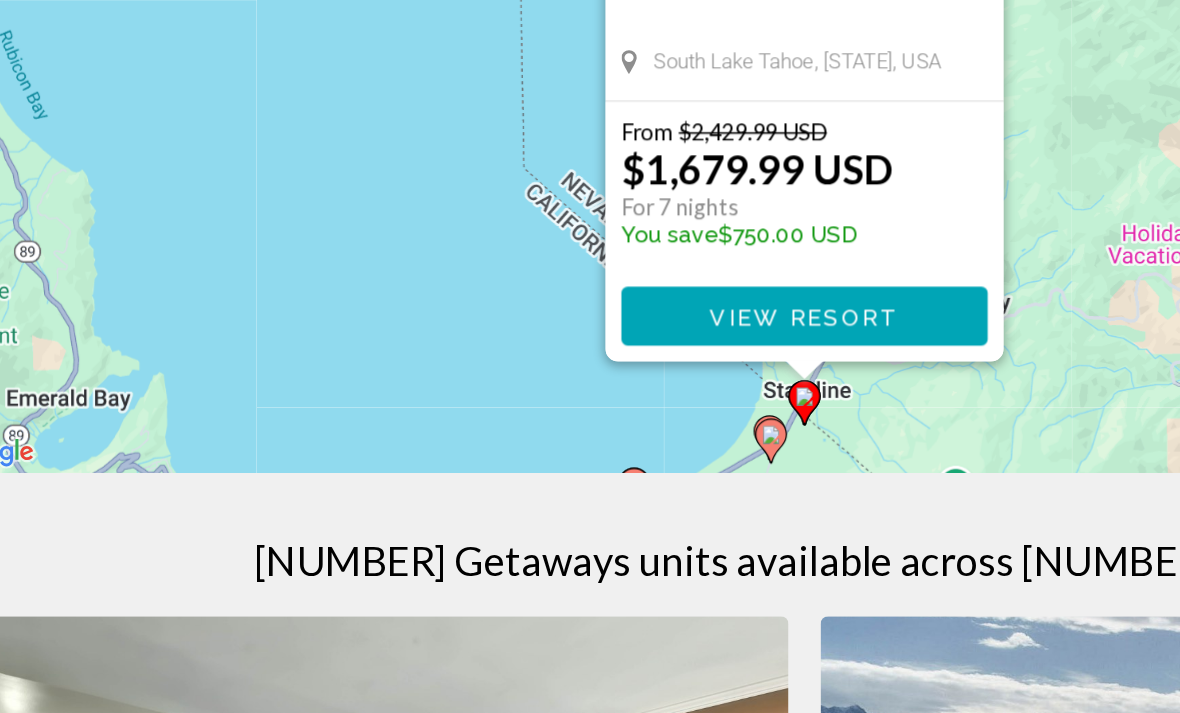 click at bounding box center (568, 500) 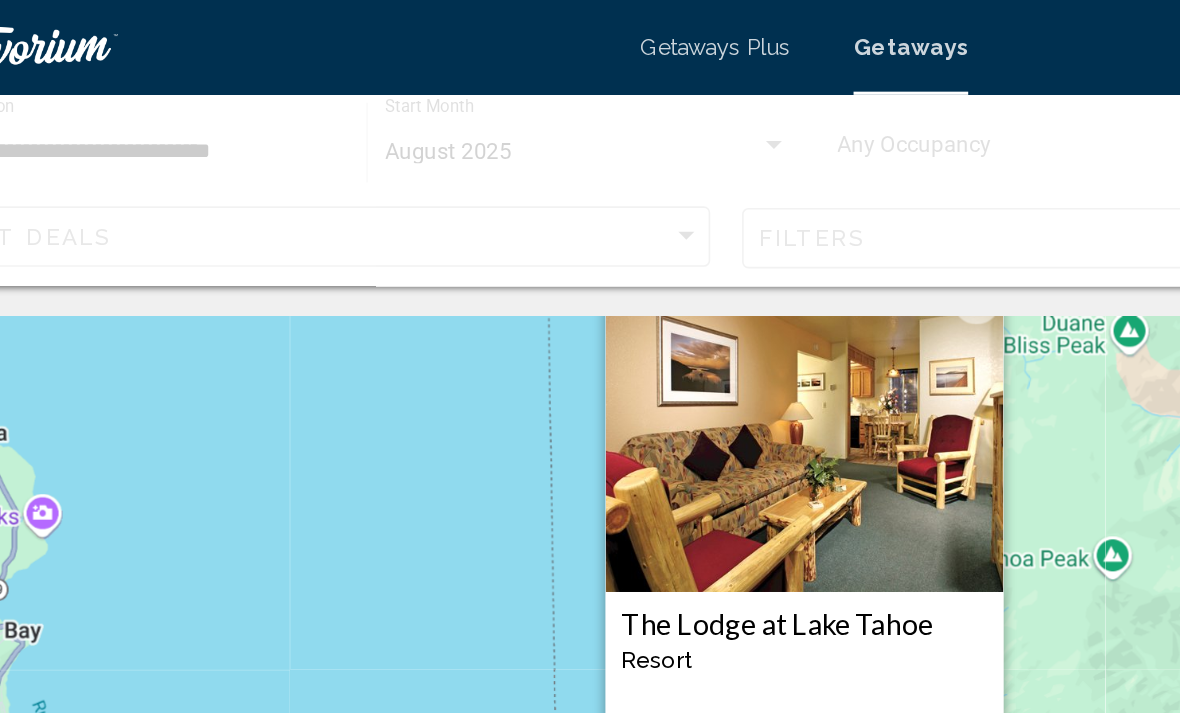 scroll, scrollTop: 0, scrollLeft: 0, axis: both 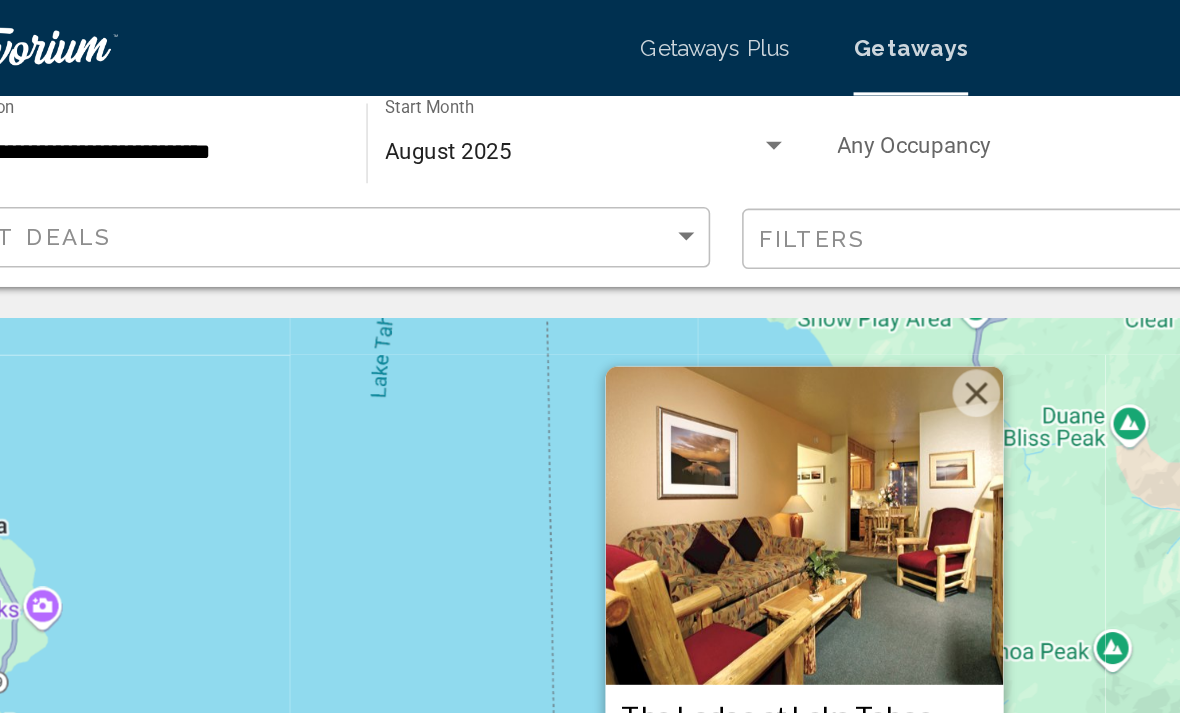 click at bounding box center (698, 247) 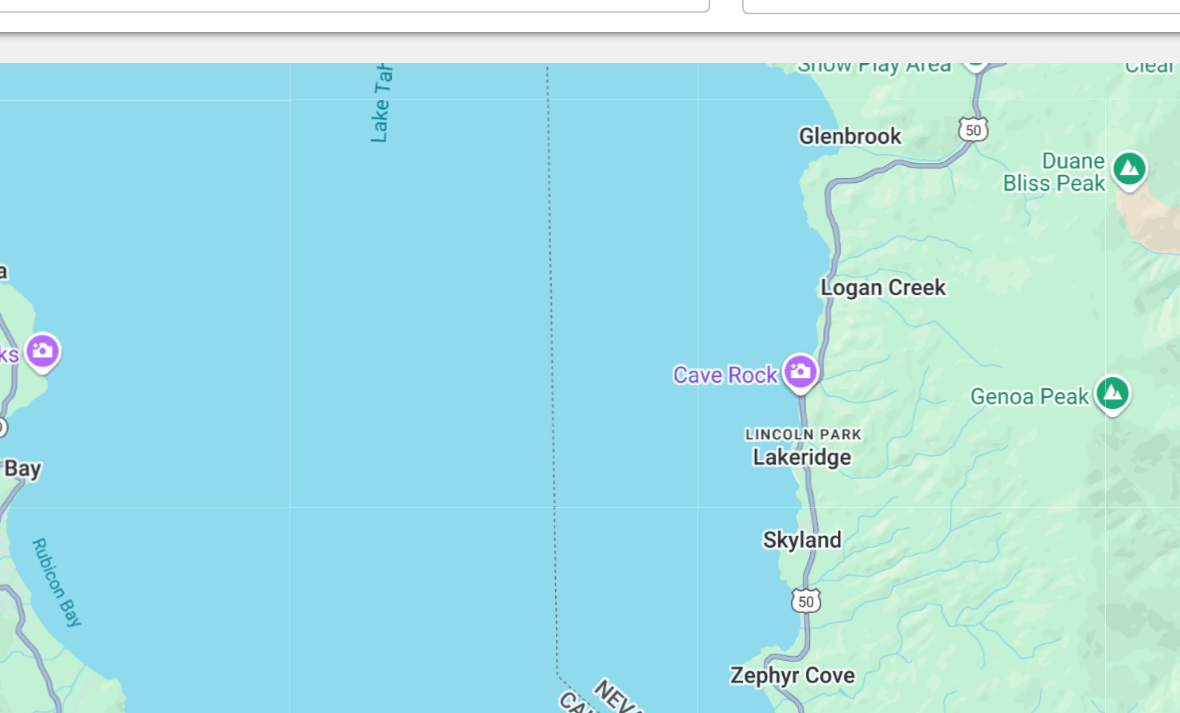 scroll, scrollTop: 0, scrollLeft: 0, axis: both 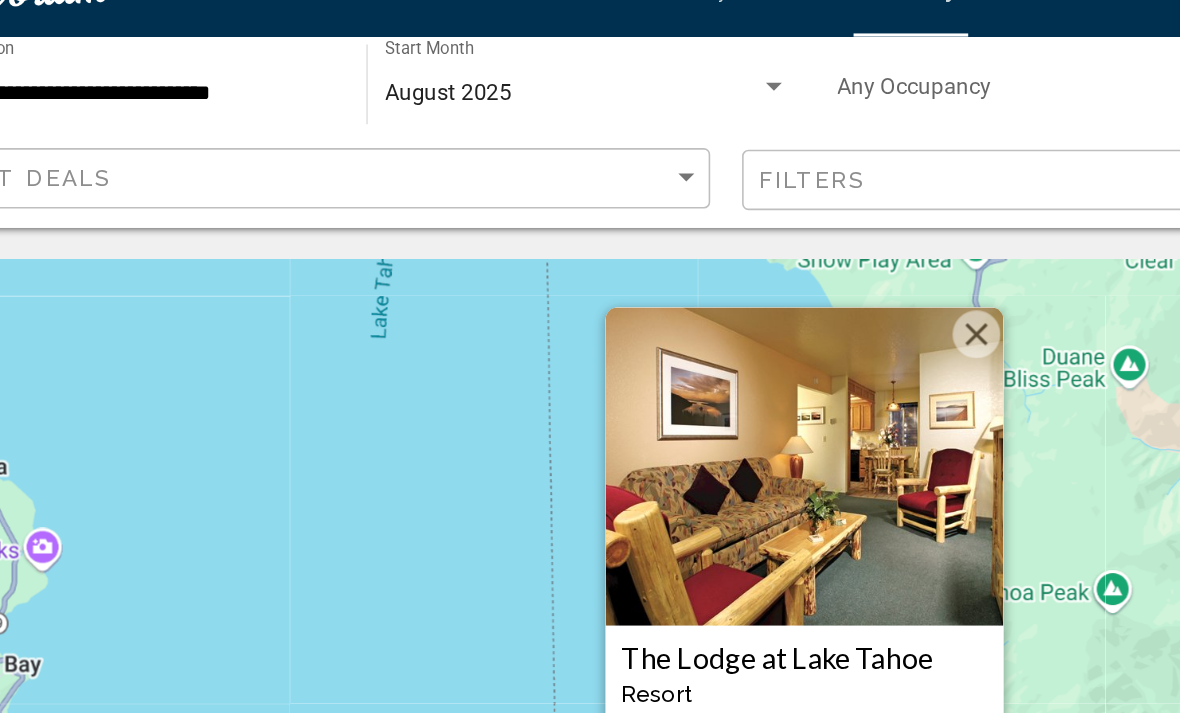 click at bounding box center [698, 247] 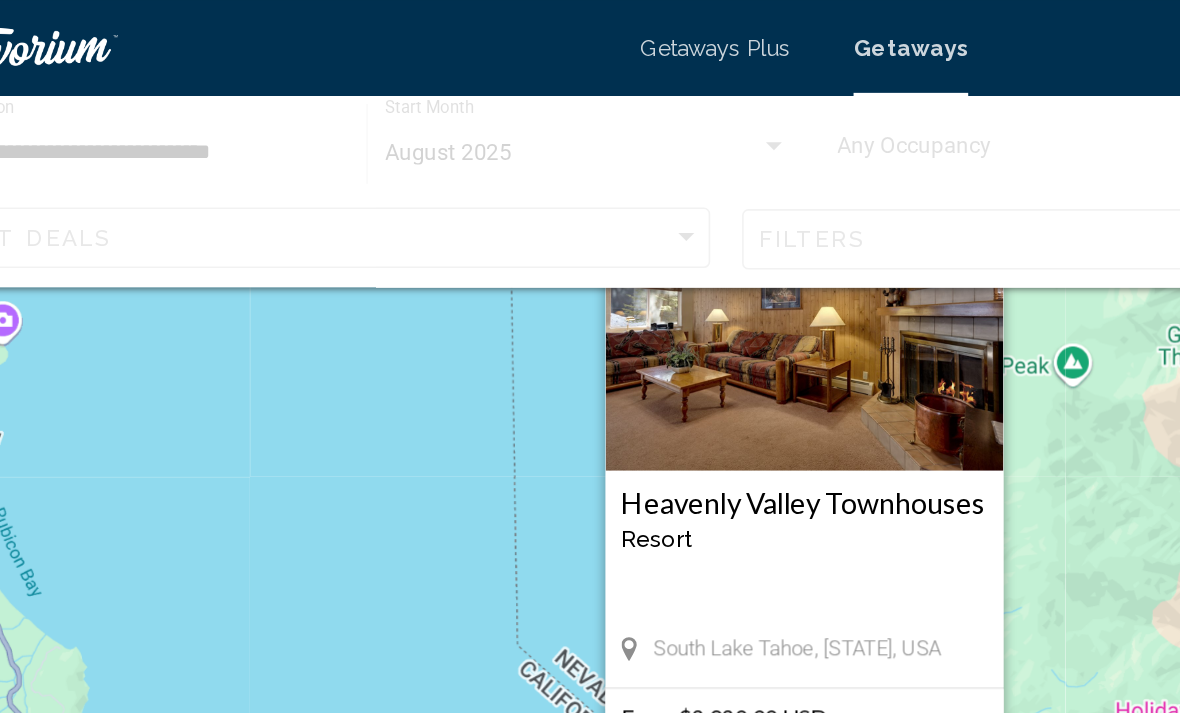 scroll, scrollTop: 0, scrollLeft: 0, axis: both 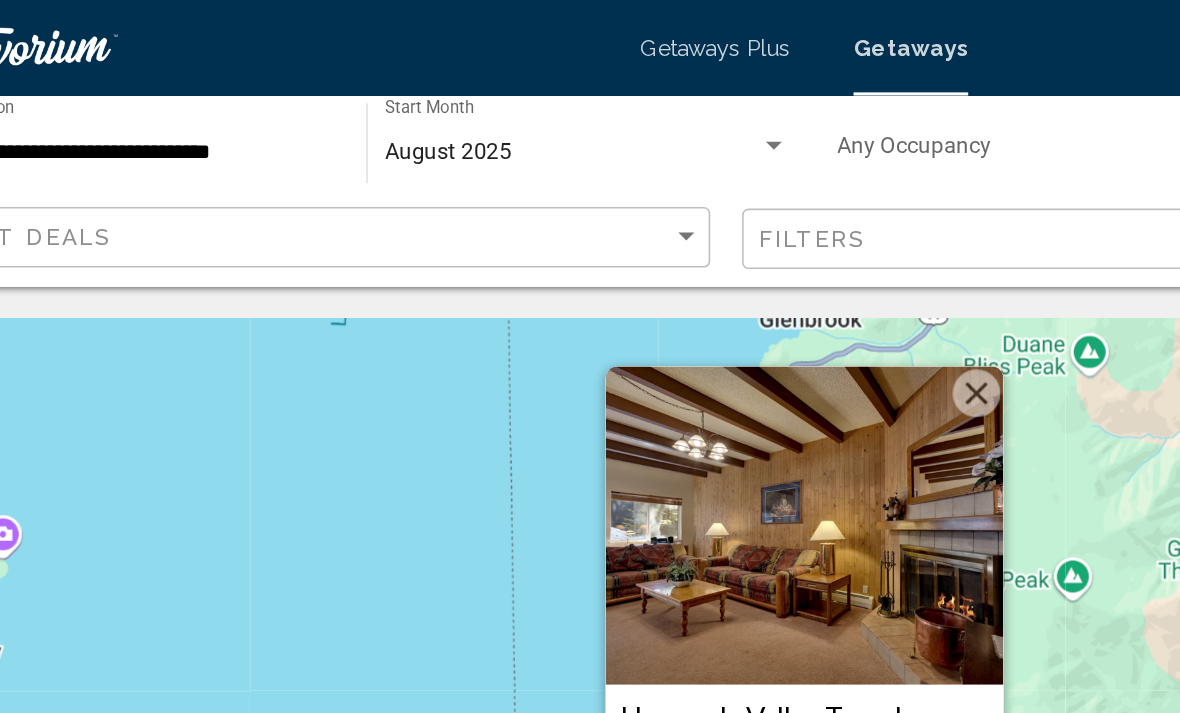 click at bounding box center (698, 247) 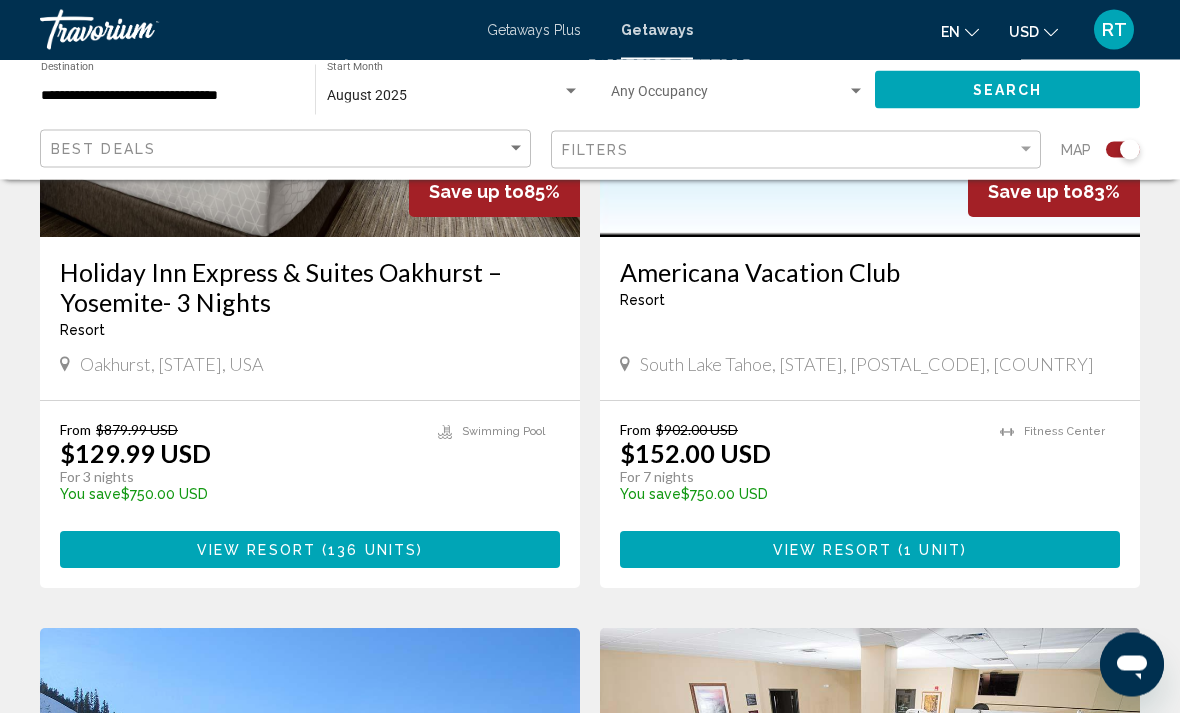 scroll, scrollTop: 2356, scrollLeft: 0, axis: vertical 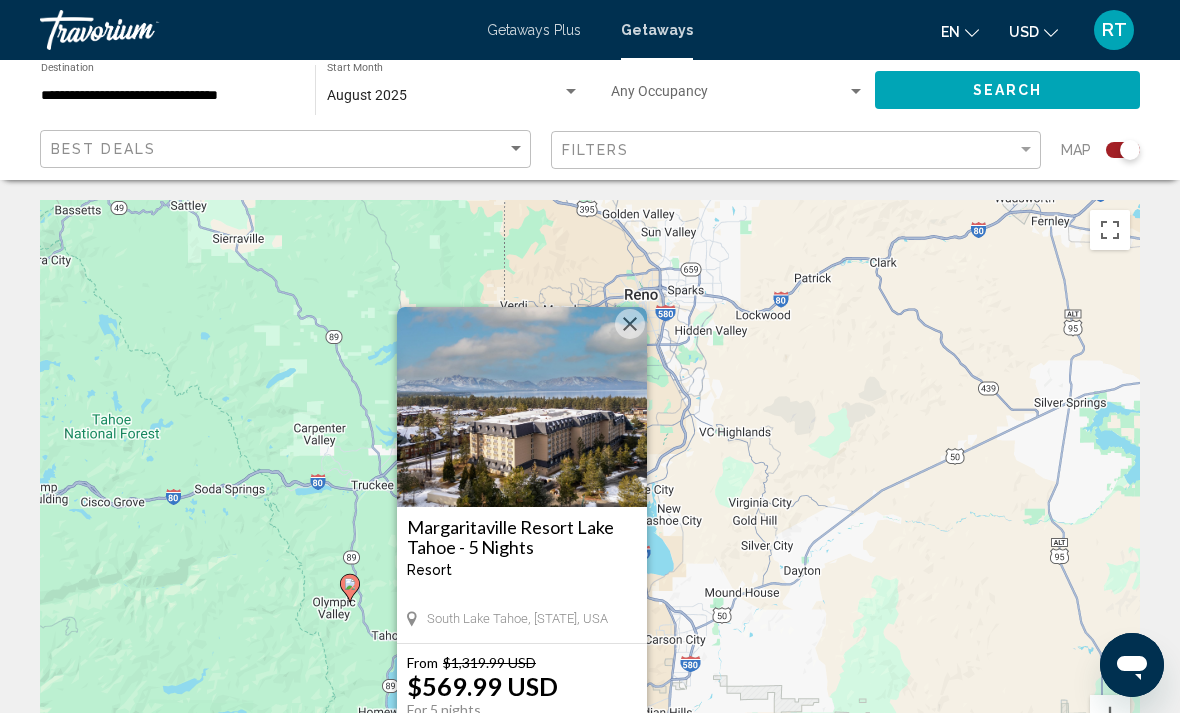 click on "**********" at bounding box center (168, 96) 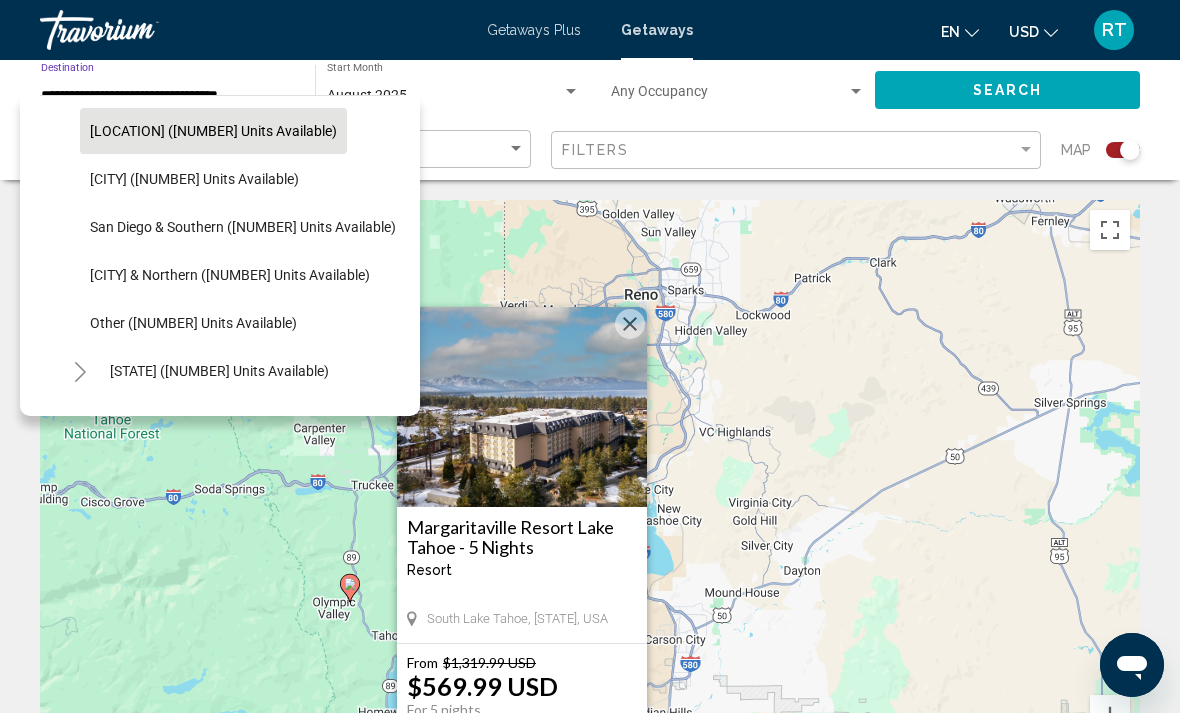 scroll, scrollTop: 285, scrollLeft: 0, axis: vertical 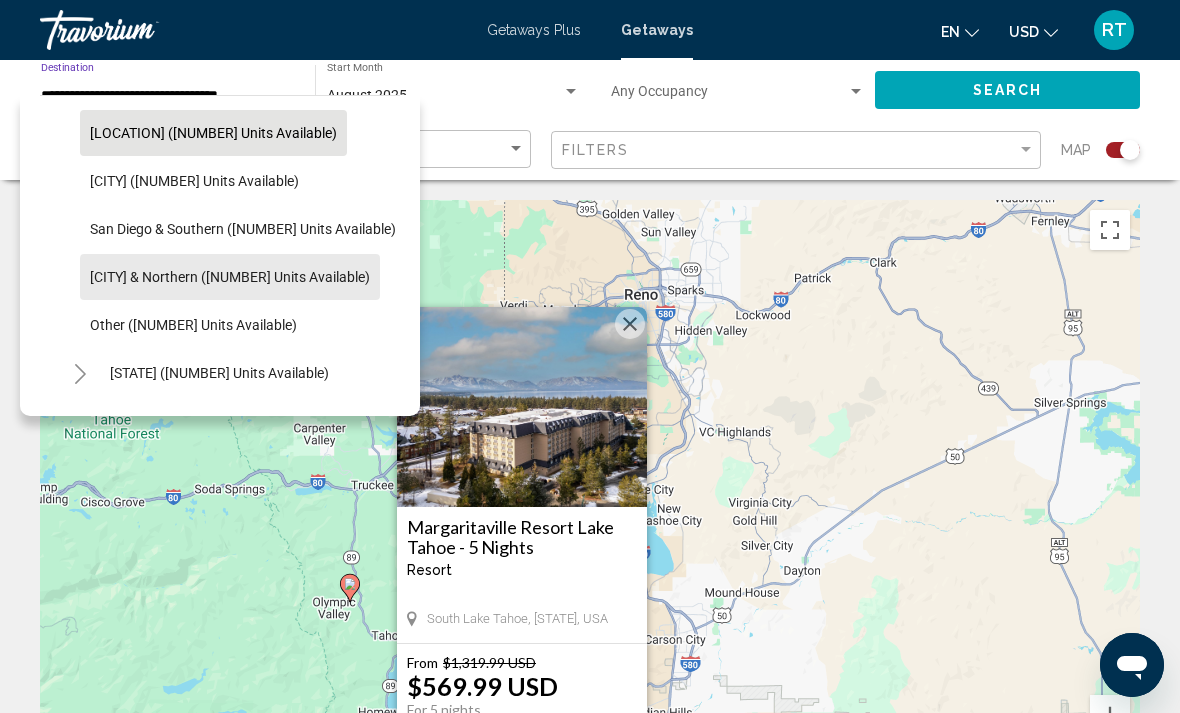 click on "[CITY] & Northern ([NUMBER] units available)" 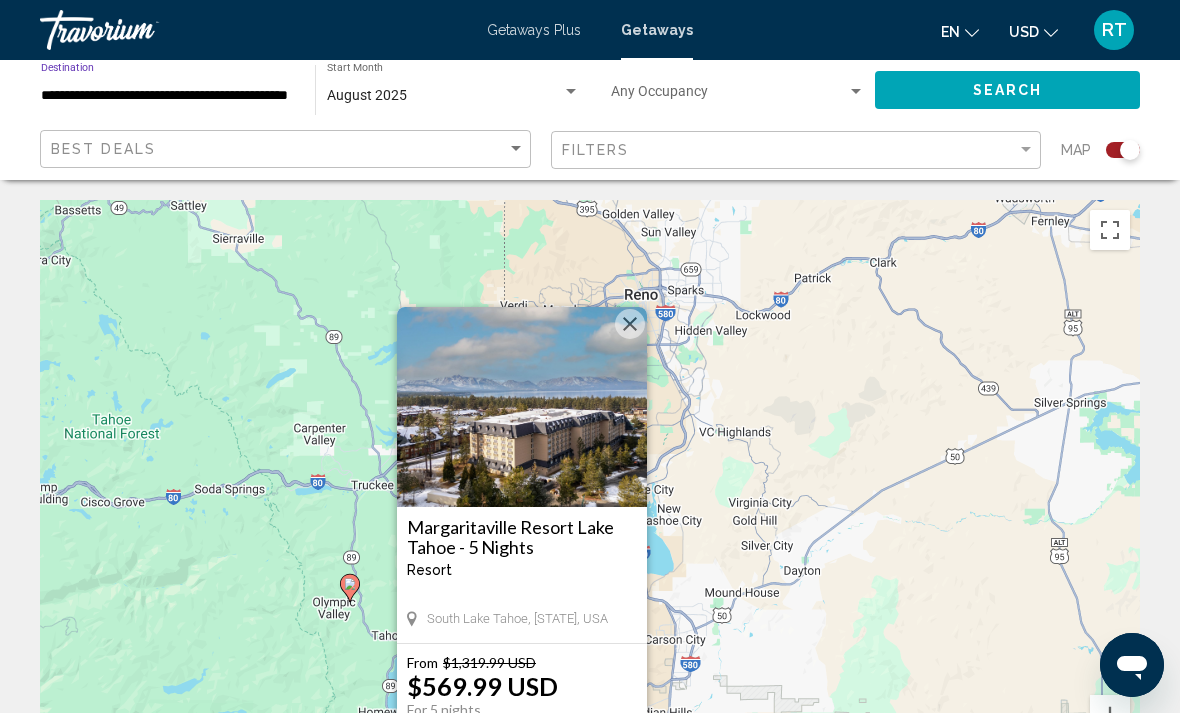 click on "Search" 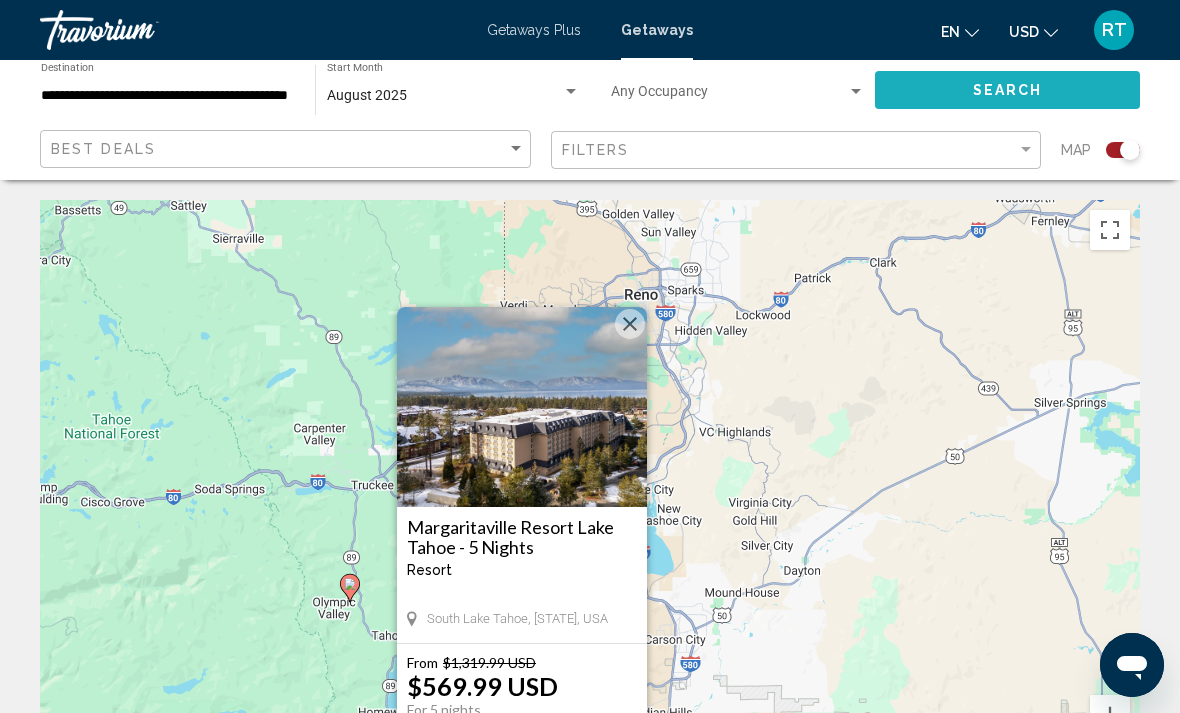click on "Search" 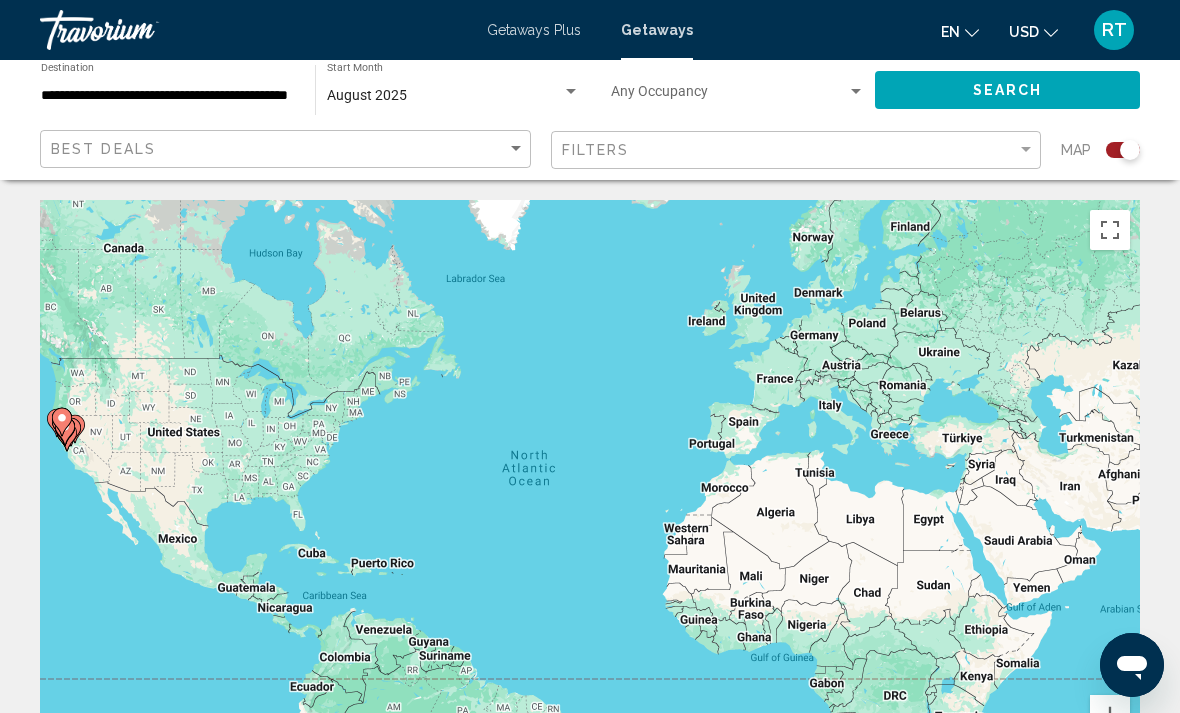 click on "To activate drag with keyboard, press Alt + Enter. Once in keyboard drag state, use the arrow keys to move the marker. To complete the drag, press the Enter key. To cancel, press Escape." at bounding box center [590, 500] 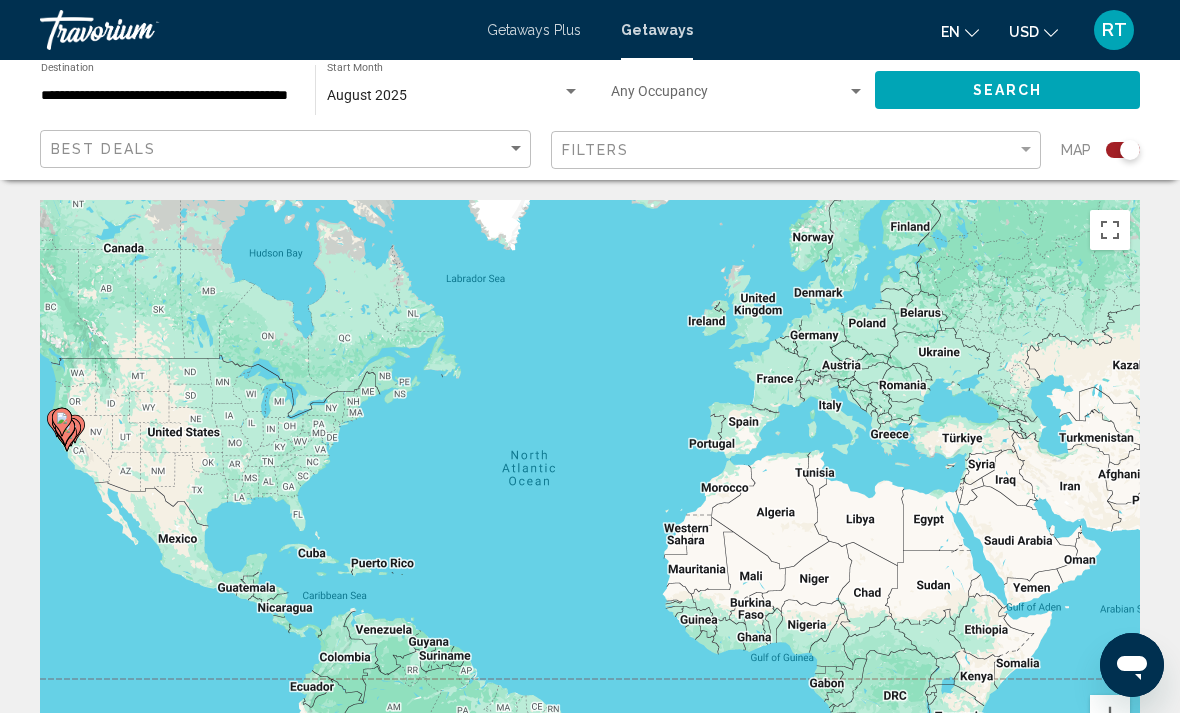 click on "To activate drag with keyboard, press Alt + Enter. Once in keyboard drag state, use the arrow keys to move the marker. To complete the drag, press the Enter key. To cancel, press Escape." at bounding box center (590, 500) 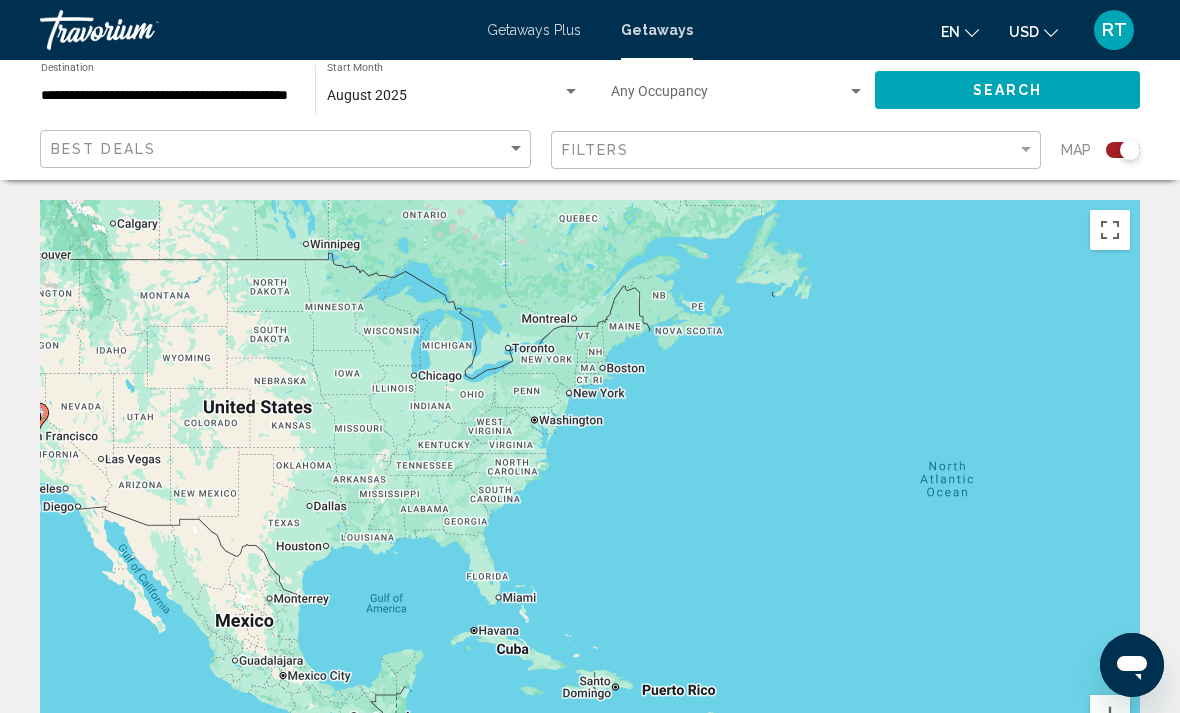 click on "To activate drag with keyboard, press Alt + Enter. Once in keyboard drag state, use the arrow keys to move the marker. To complete the drag, press the Enter key. To cancel, press Escape." at bounding box center [590, 500] 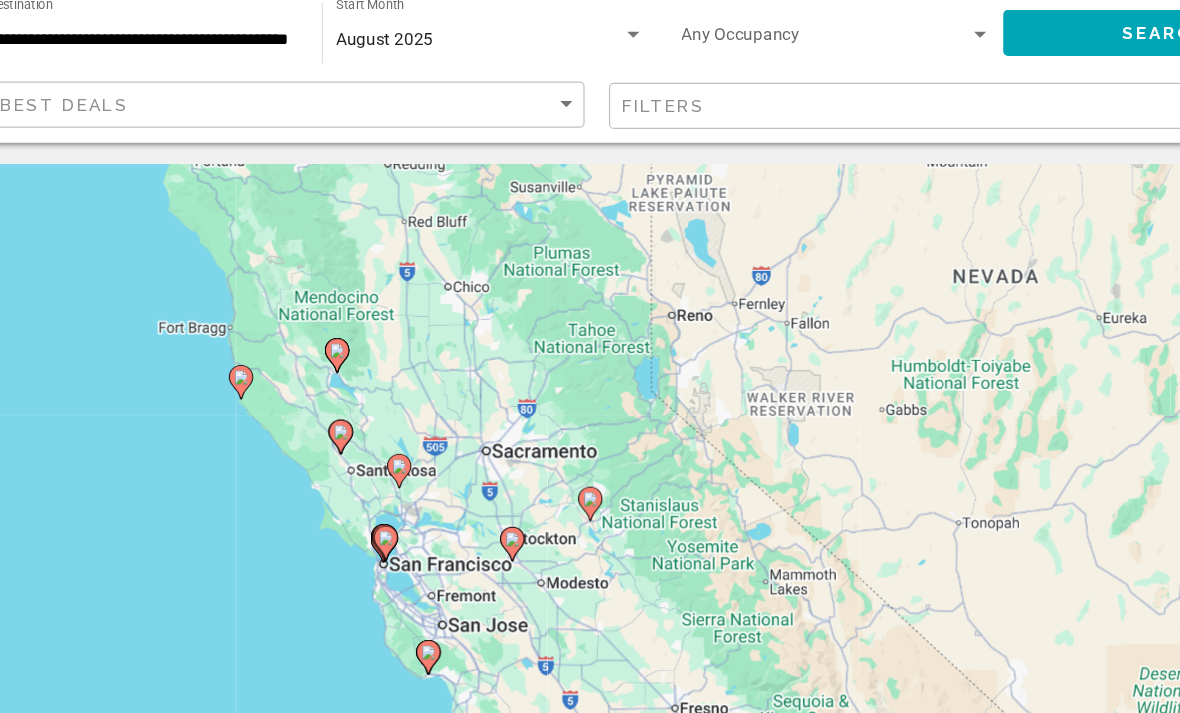 scroll, scrollTop: 4, scrollLeft: 0, axis: vertical 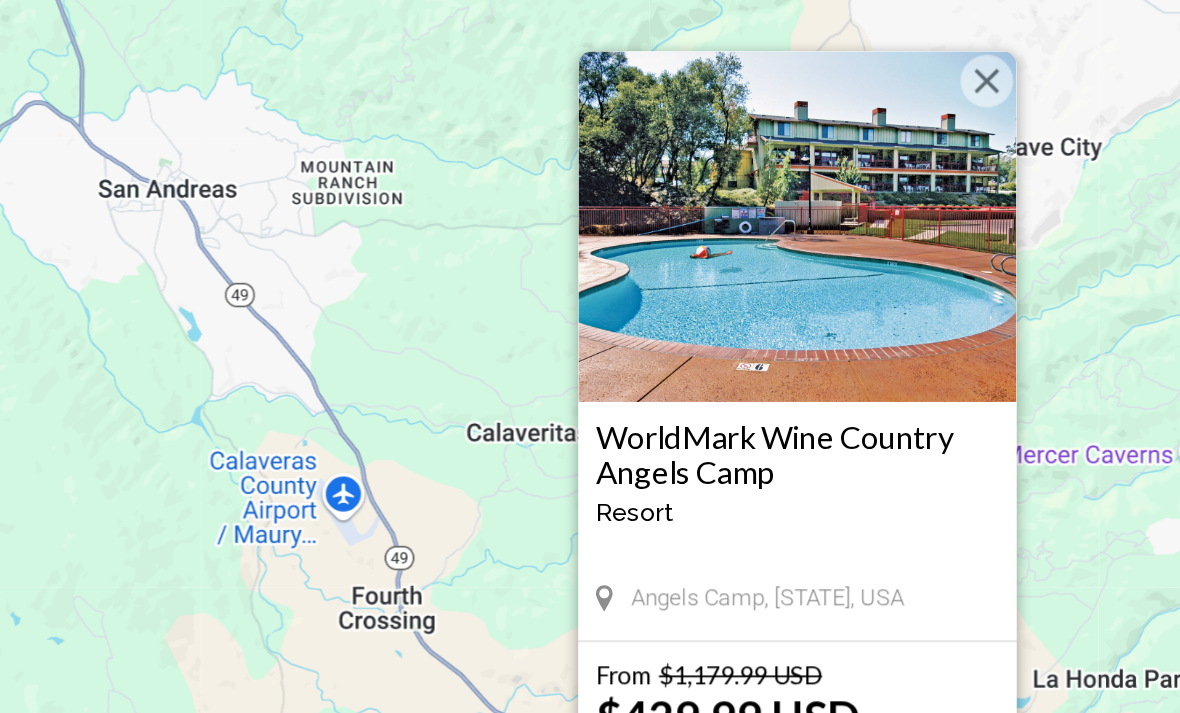 click at bounding box center (698, 247) 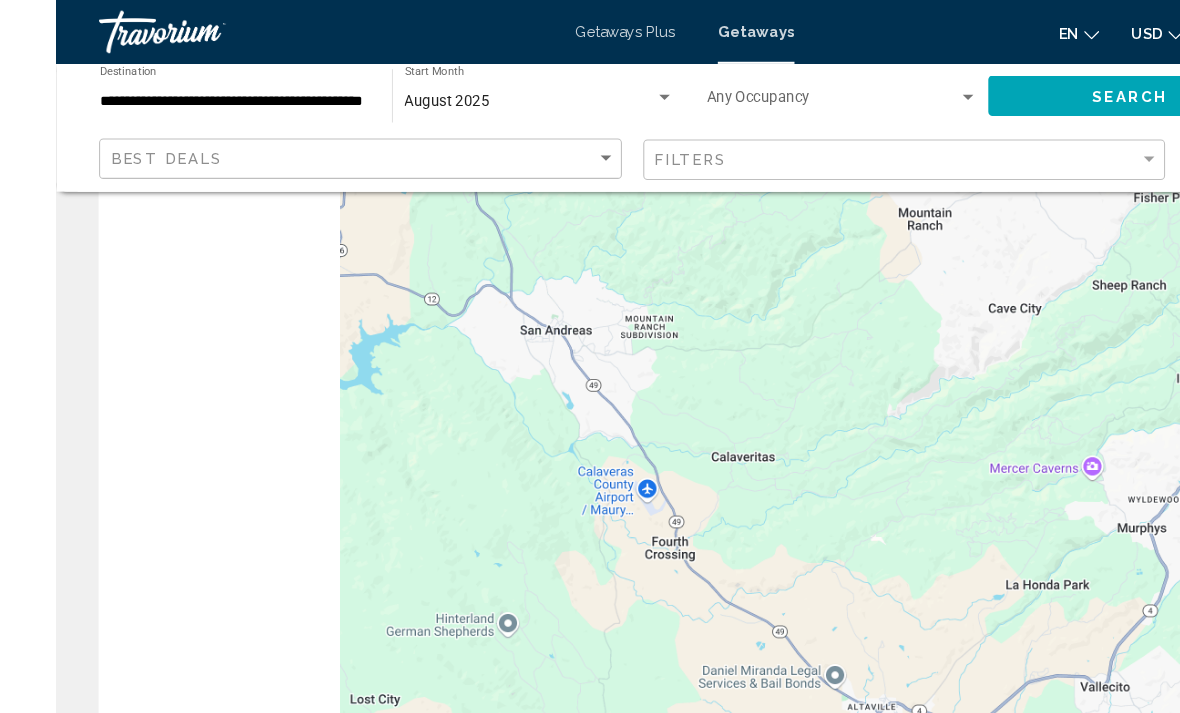 scroll, scrollTop: 0, scrollLeft: 0, axis: both 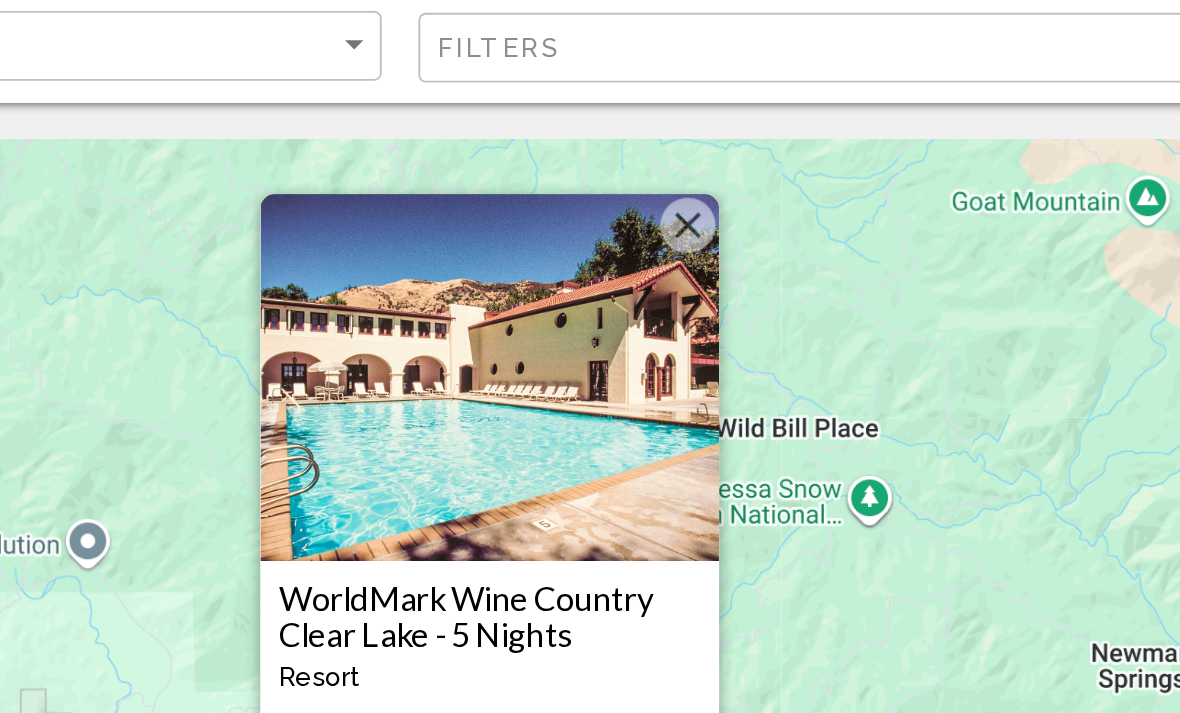 click at bounding box center [698, 247] 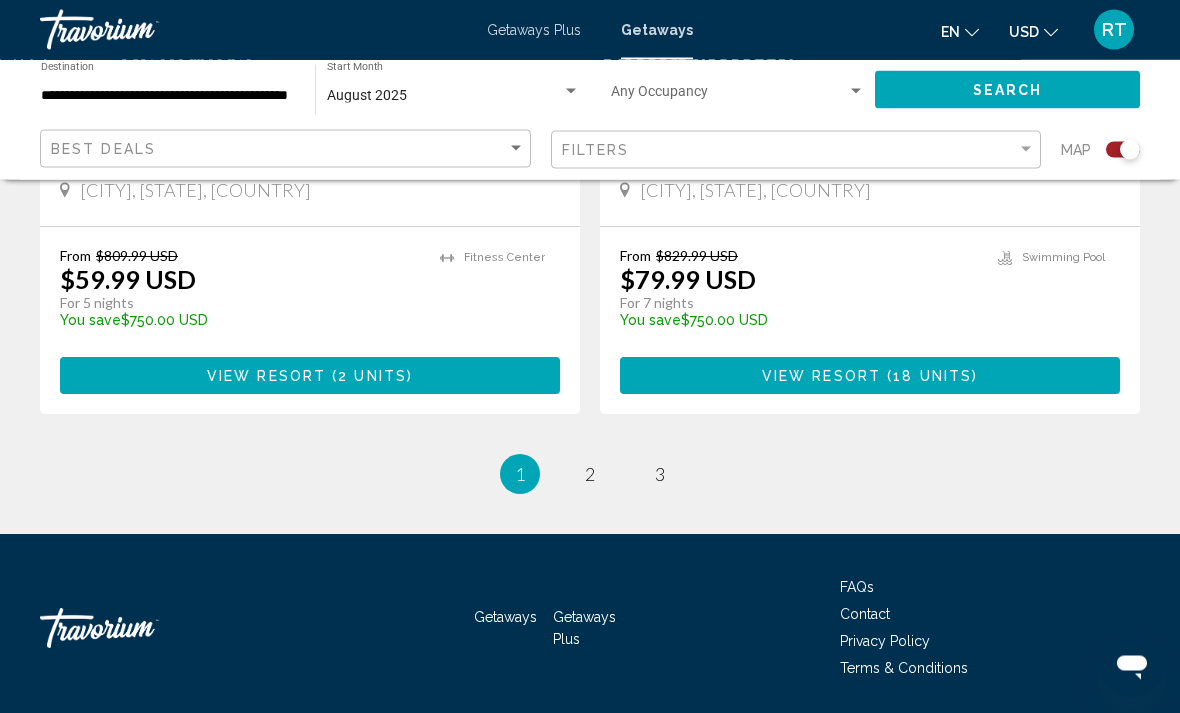 scroll, scrollTop: 4641, scrollLeft: 0, axis: vertical 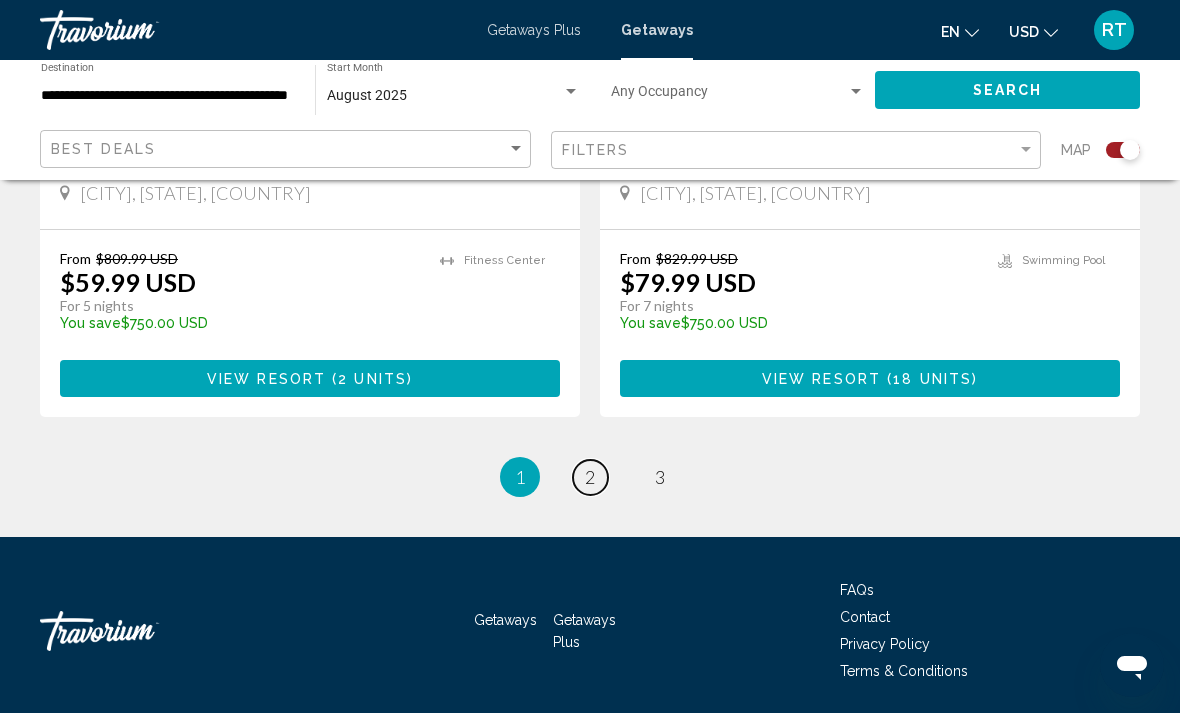 click on "page  2" at bounding box center (590, 477) 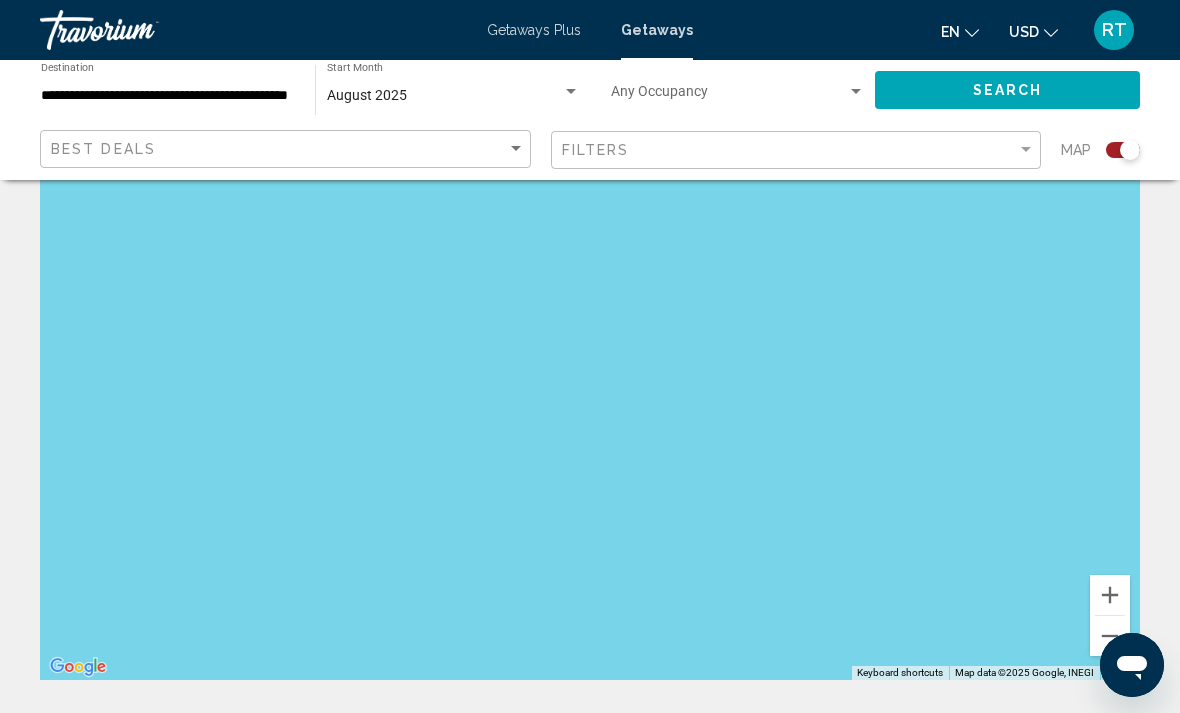 scroll, scrollTop: 109, scrollLeft: 0, axis: vertical 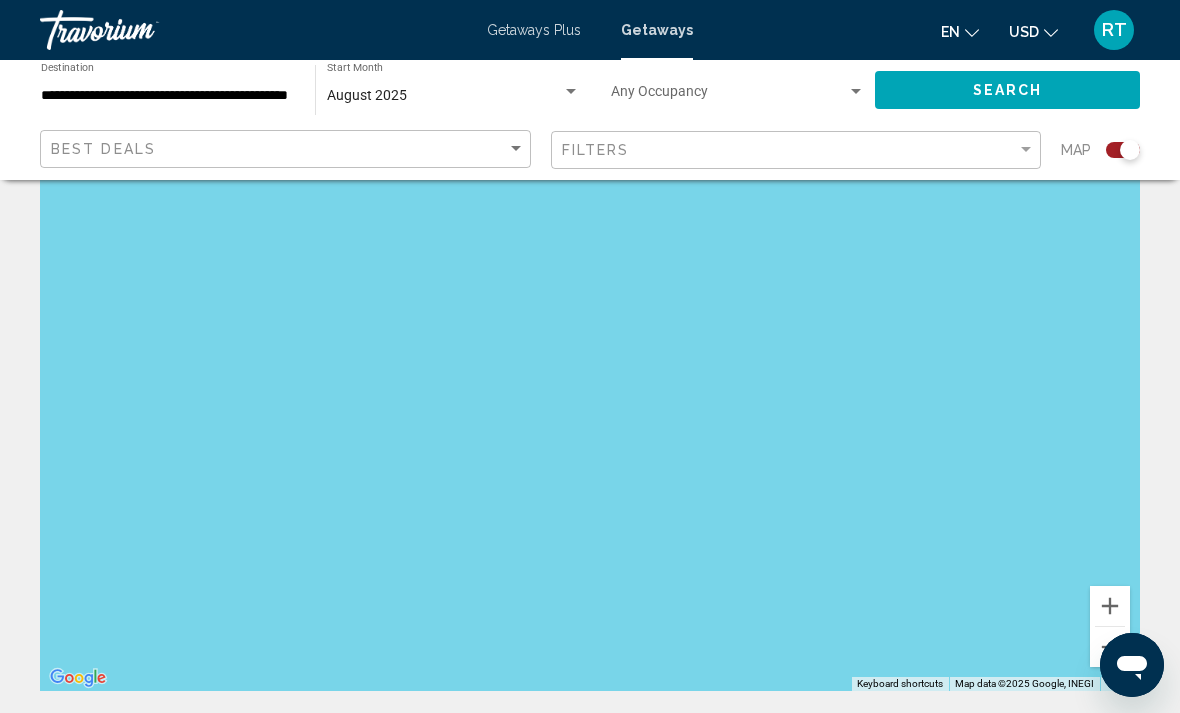click at bounding box center [1110, 647] 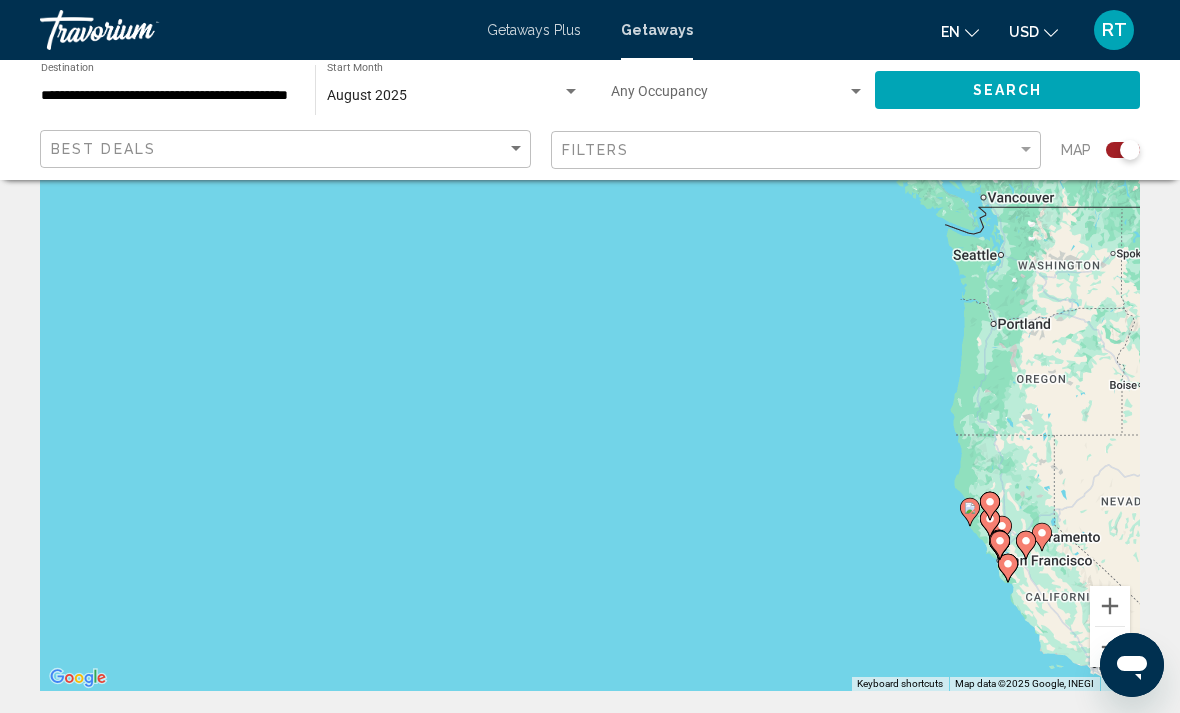 click at bounding box center (1110, 647) 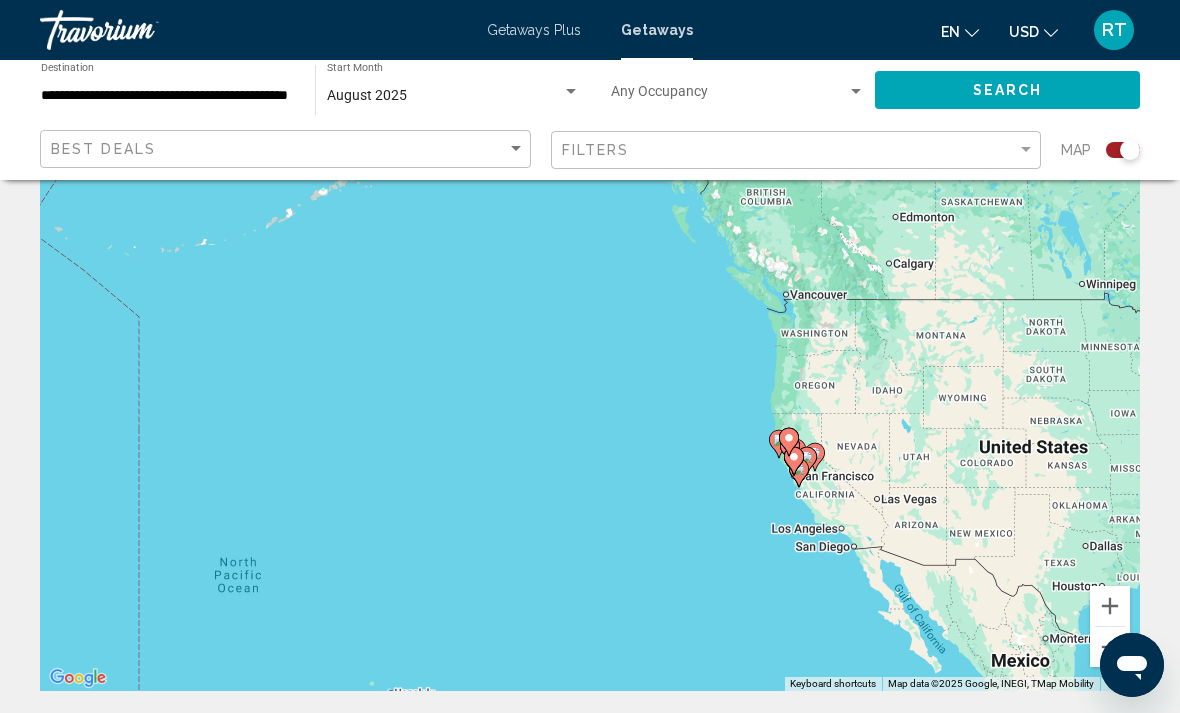 click on "**********" at bounding box center [168, 96] 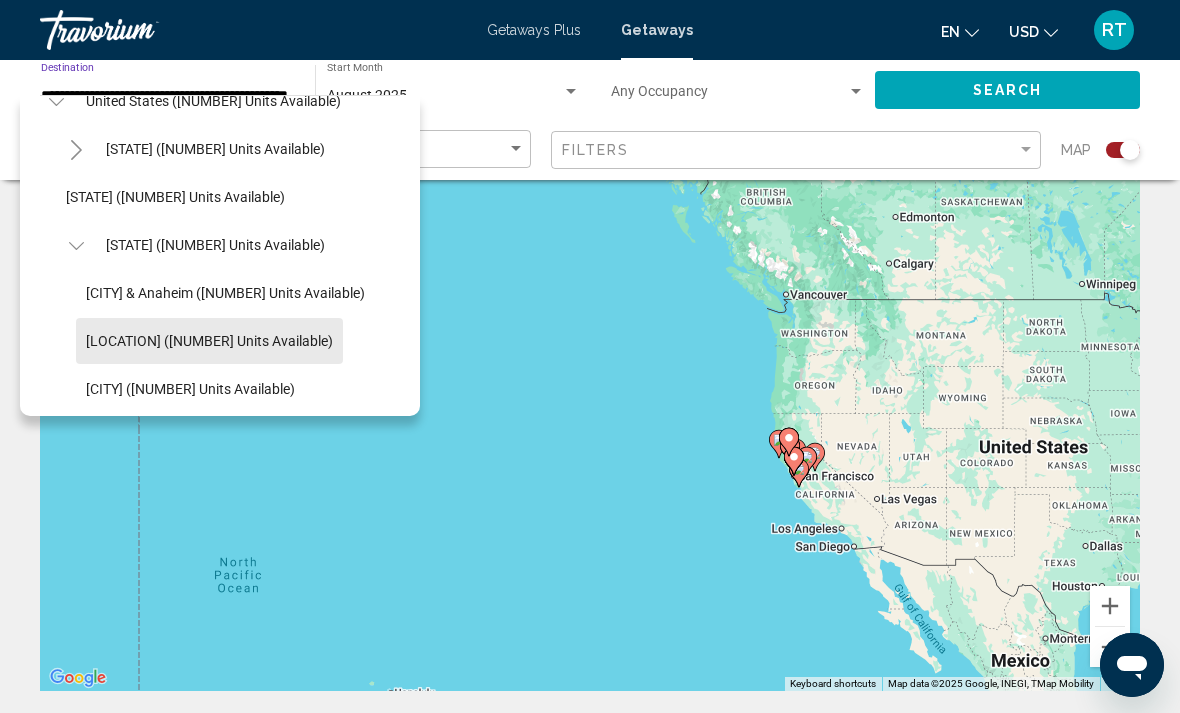 scroll, scrollTop: 74, scrollLeft: 0, axis: vertical 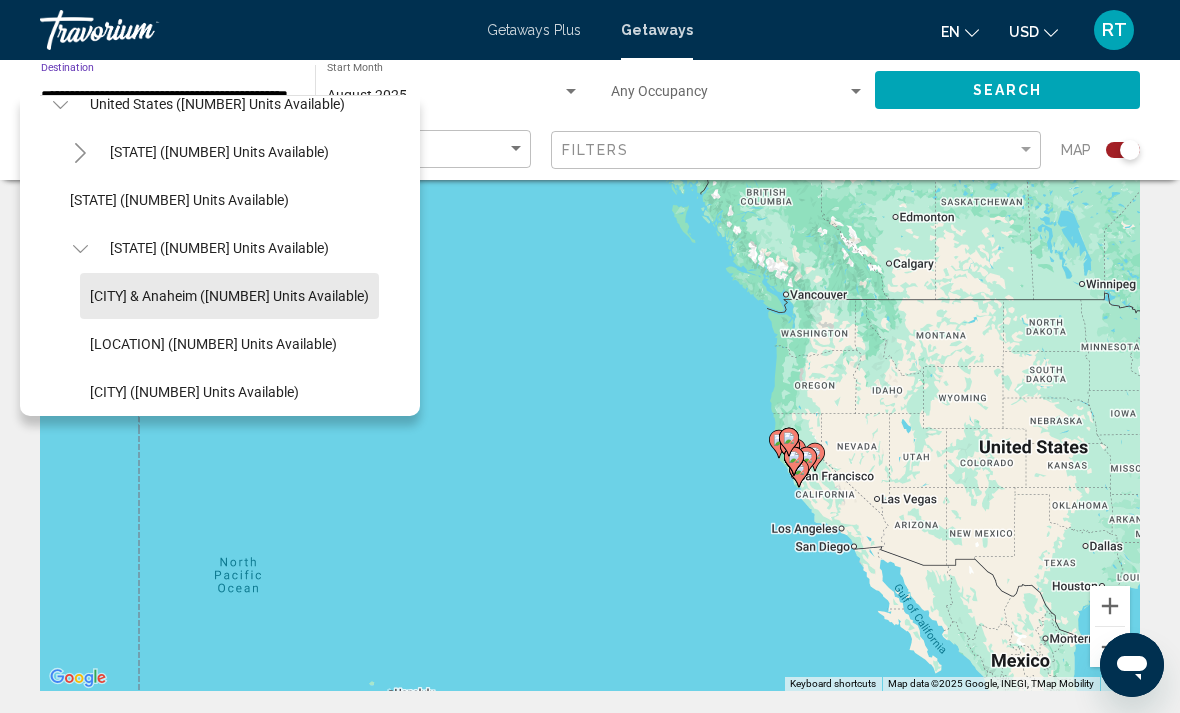 click on "[CITY] & Anaheim ([NUMBER] units available)" 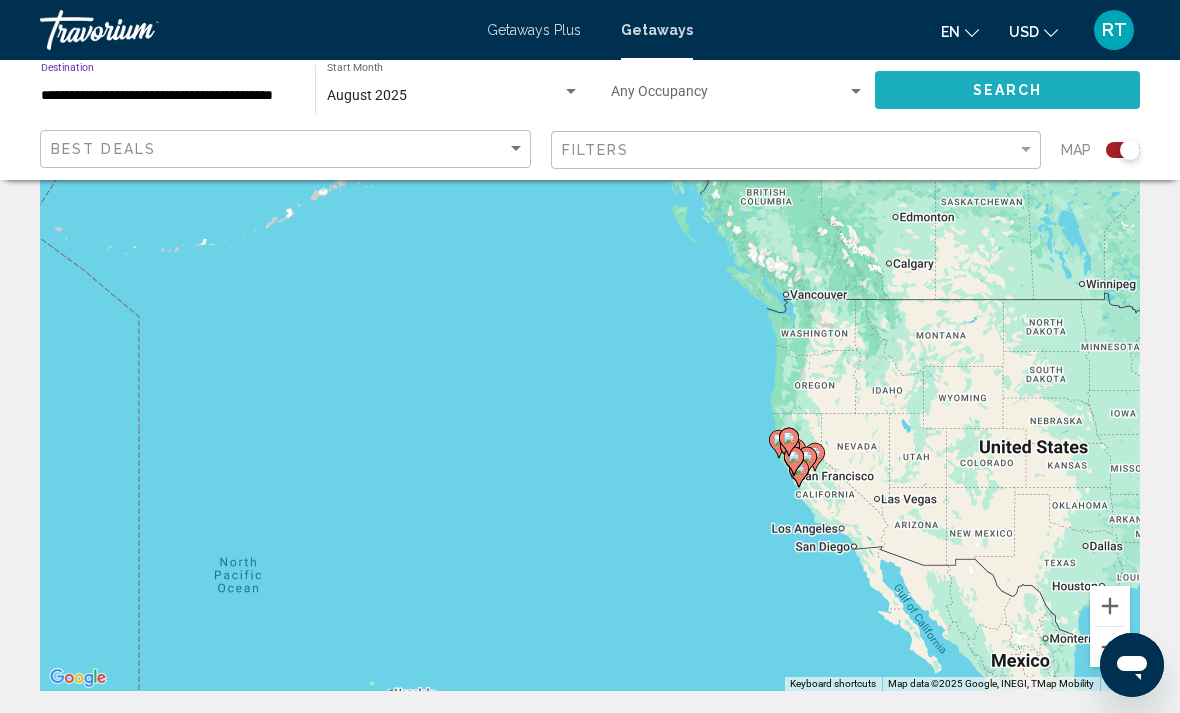 click on "Search" 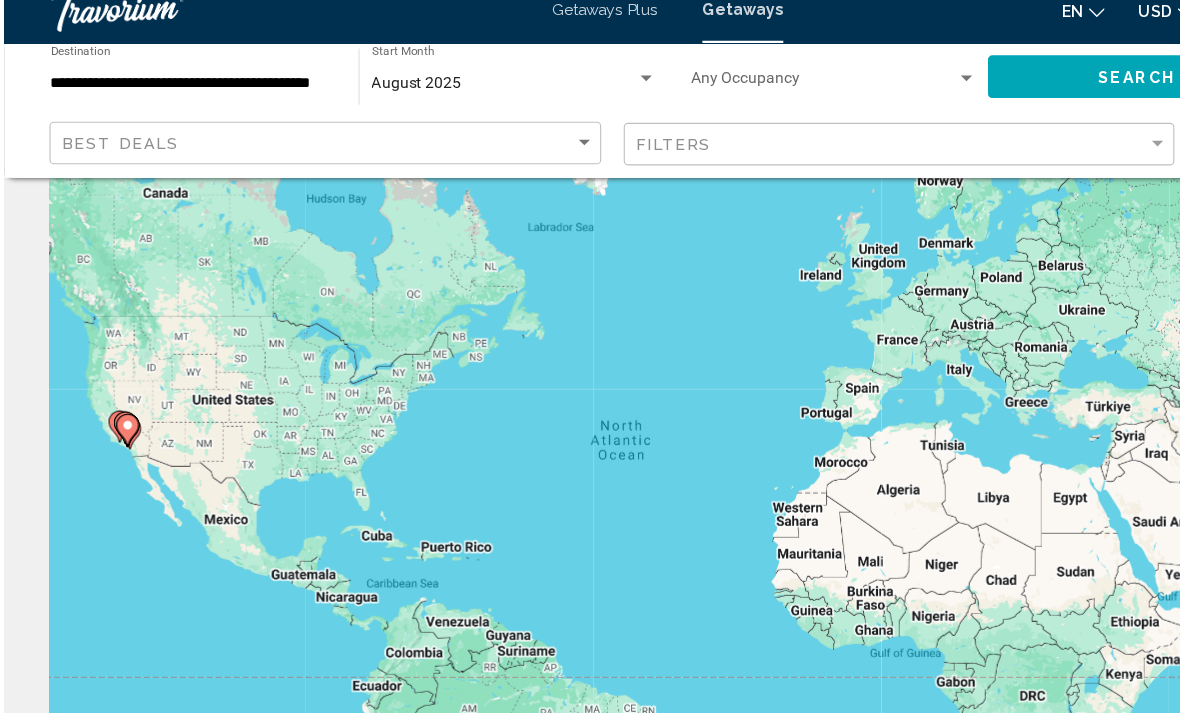 scroll, scrollTop: 48, scrollLeft: 0, axis: vertical 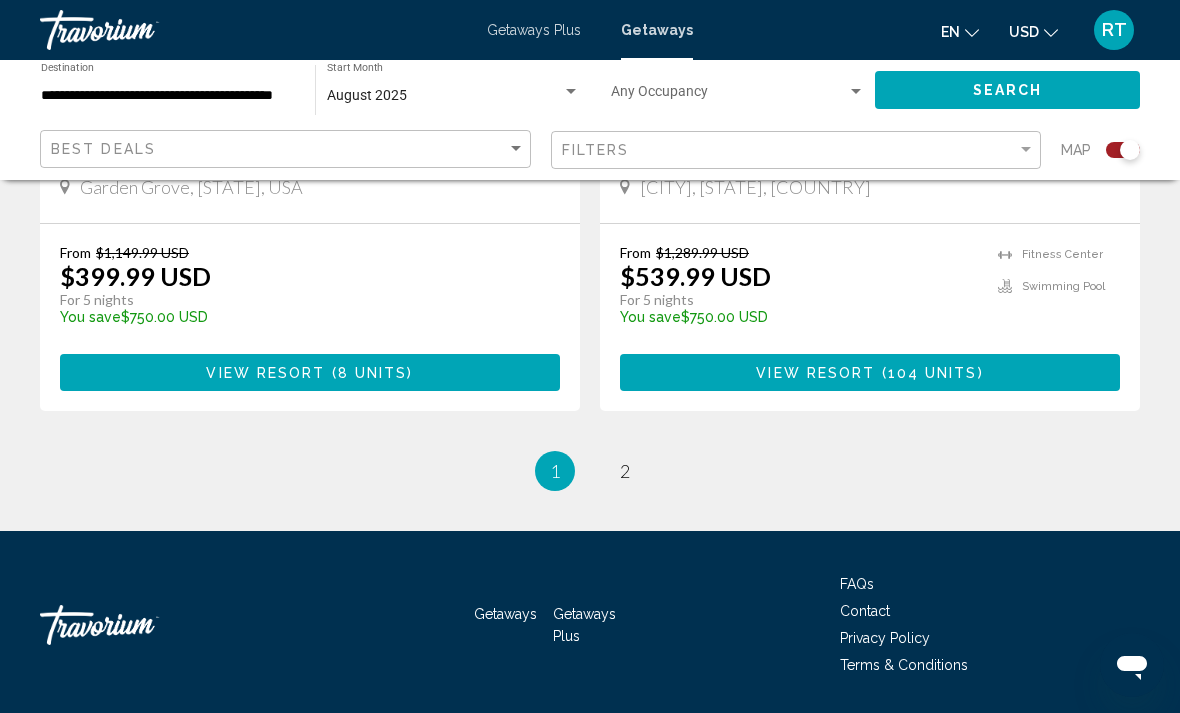click on "**********" 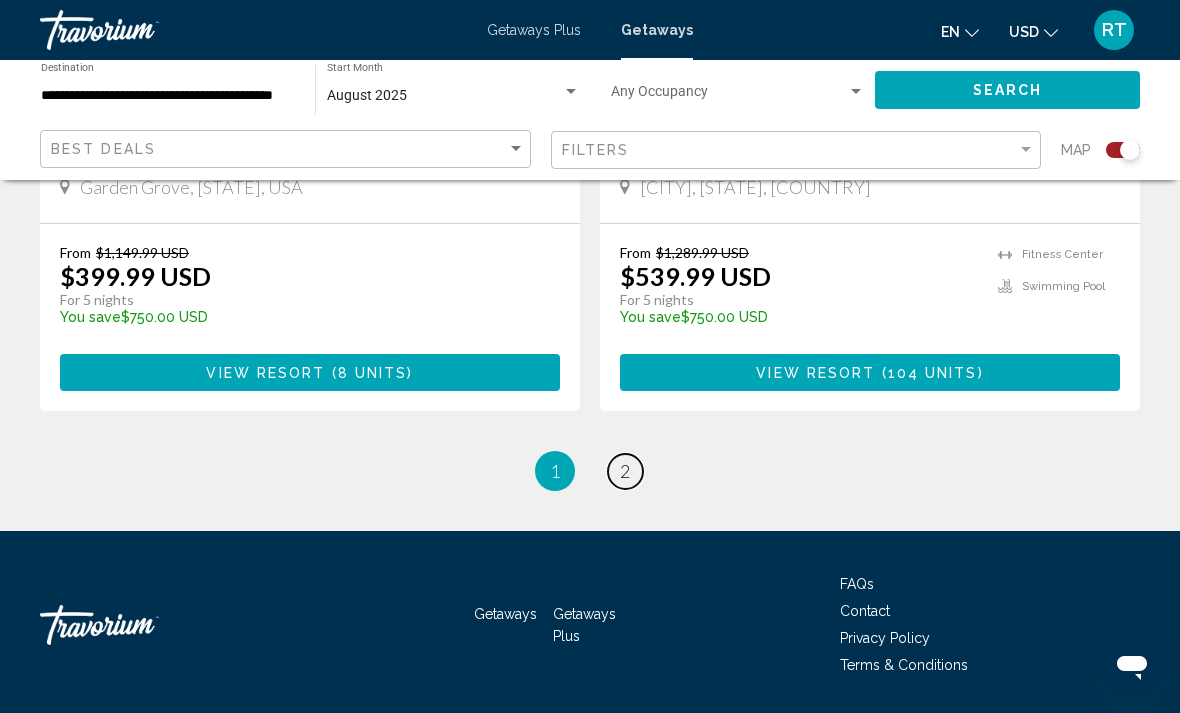 click on "2" at bounding box center [625, 471] 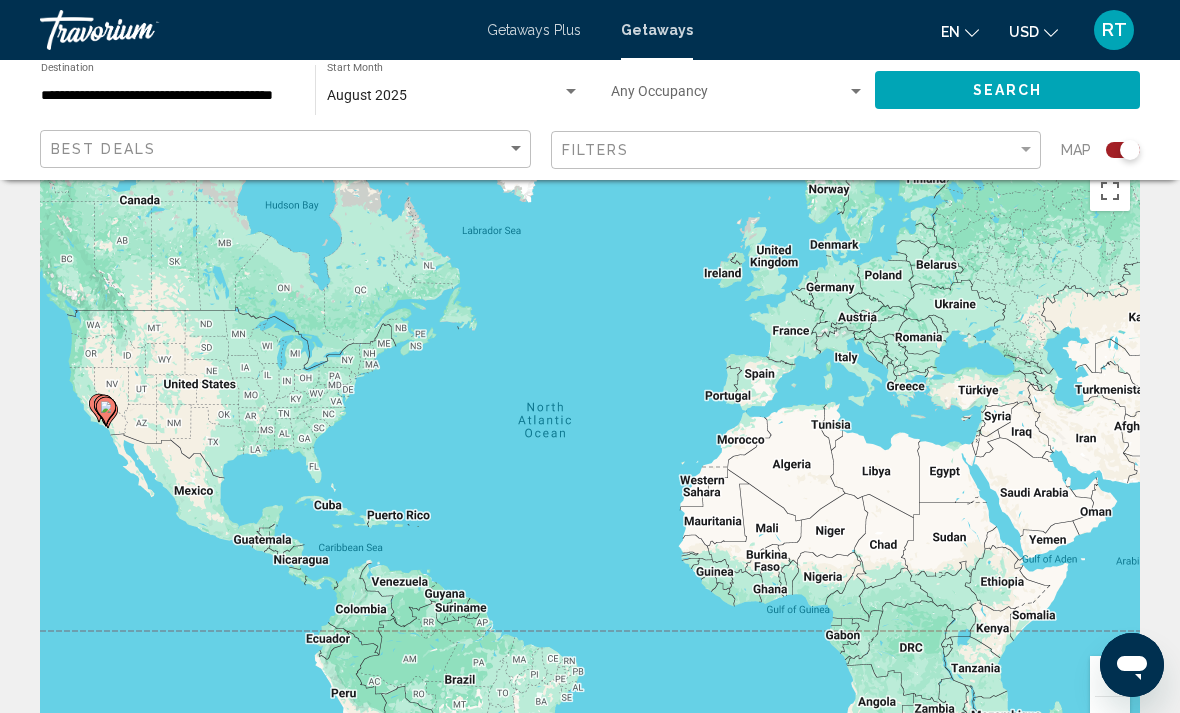 scroll, scrollTop: 43, scrollLeft: 0, axis: vertical 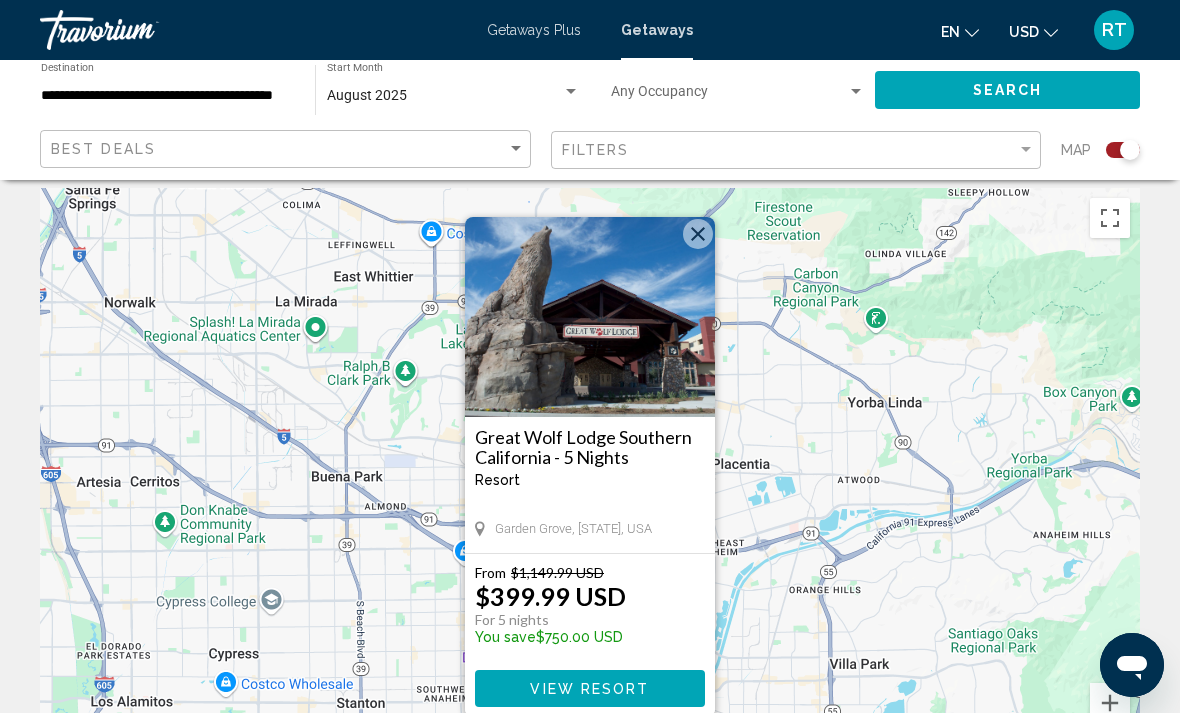 click on "**********" at bounding box center (168, 96) 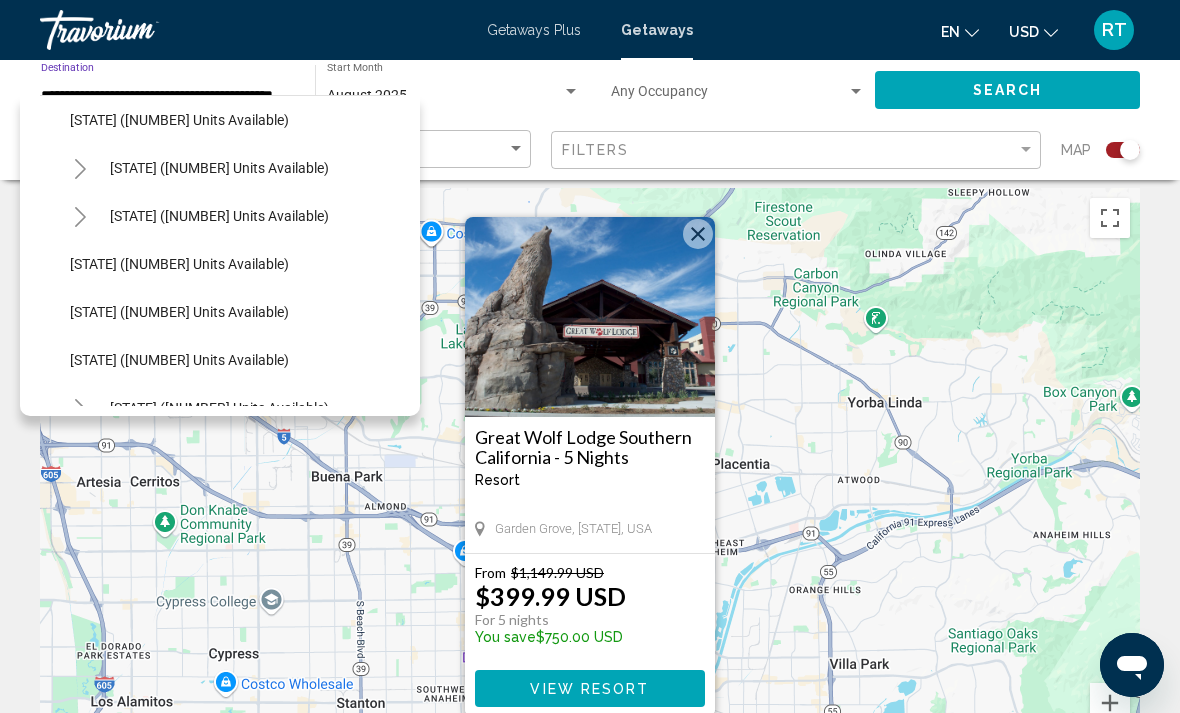 scroll, scrollTop: 1664, scrollLeft: -1, axis: both 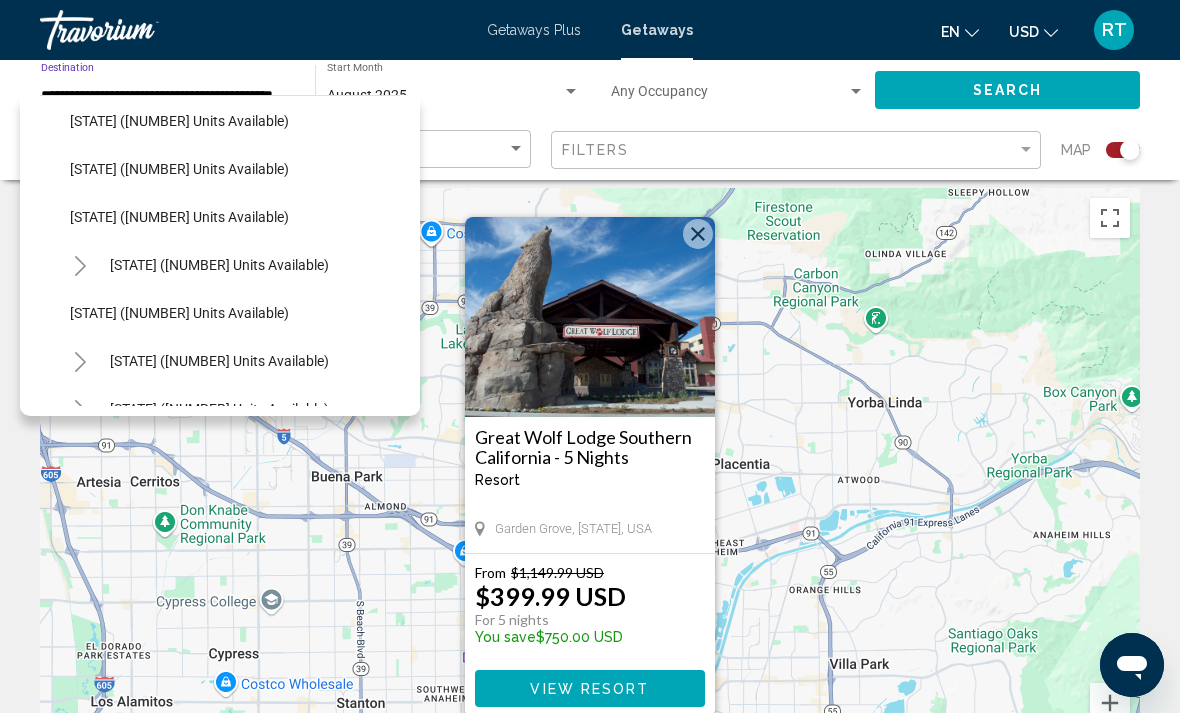 click on "[STATE] ([NUMBER] units available)" 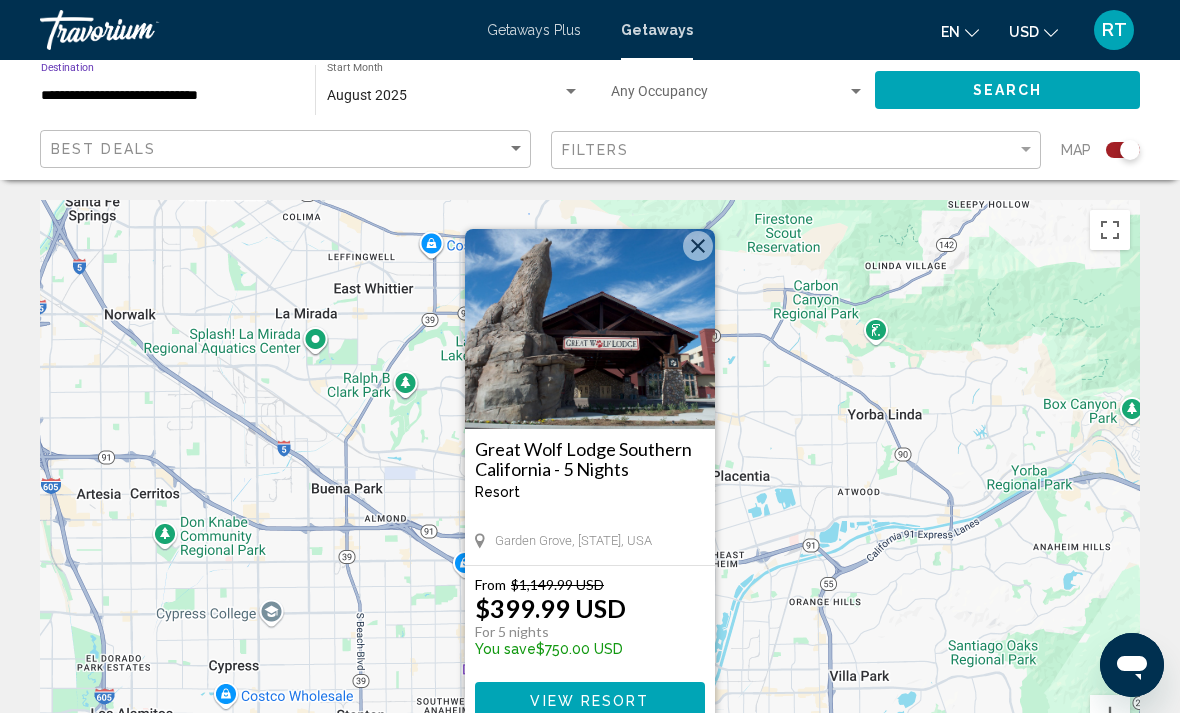 click on "**********" at bounding box center [168, 96] 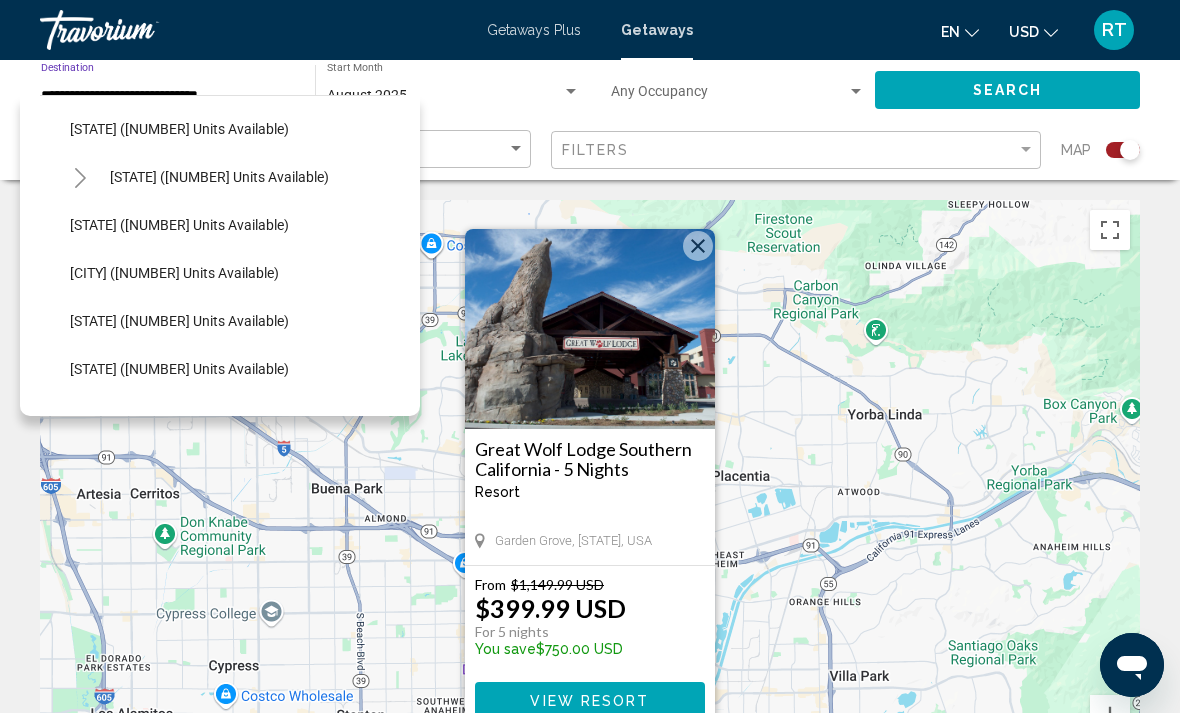 click on "[STATE] ([NUMBER] units available)" 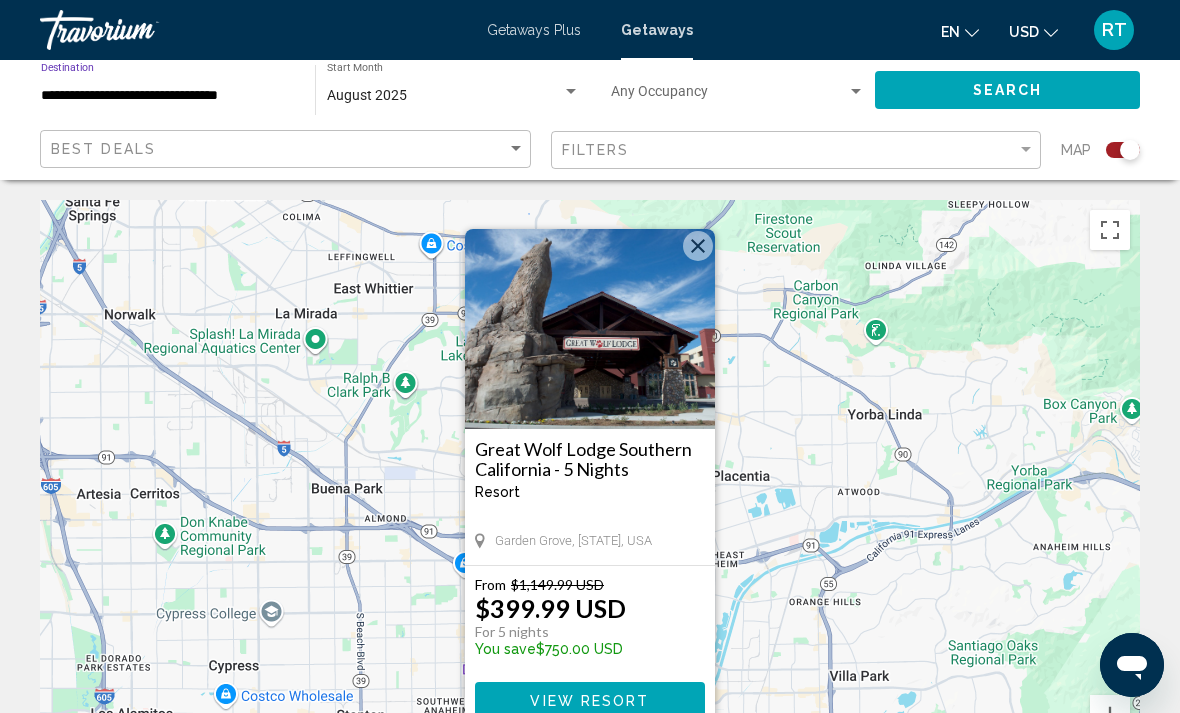 click on "**********" at bounding box center (168, 96) 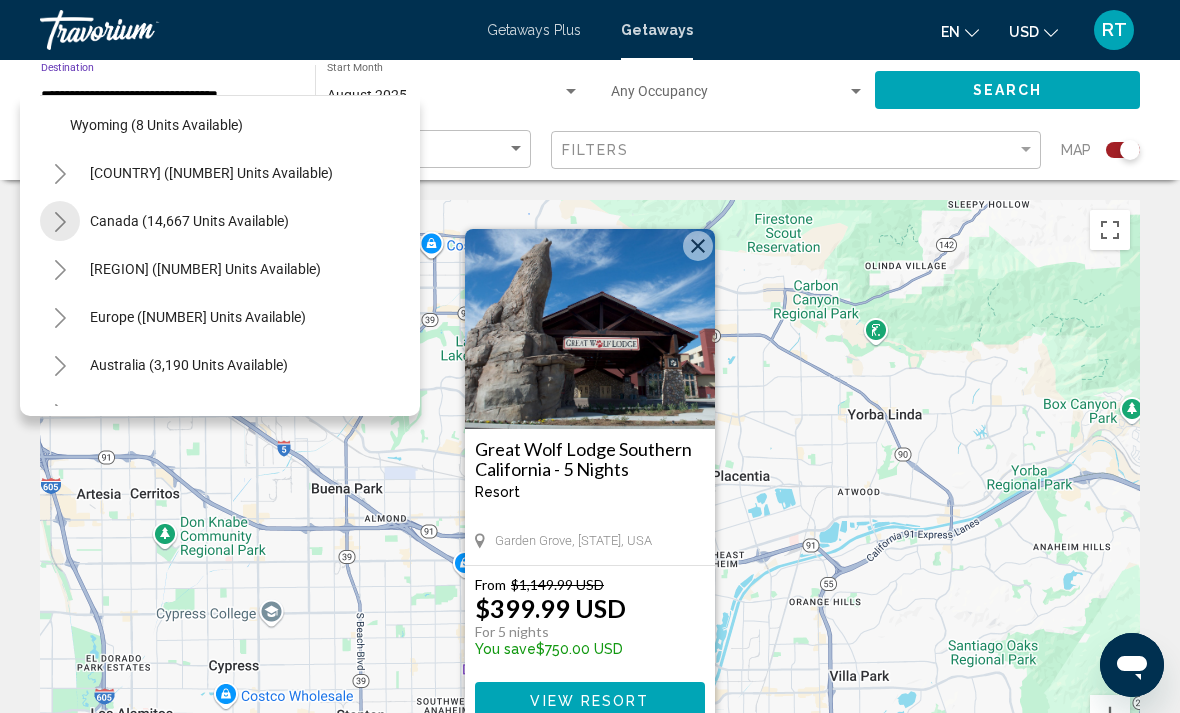 click 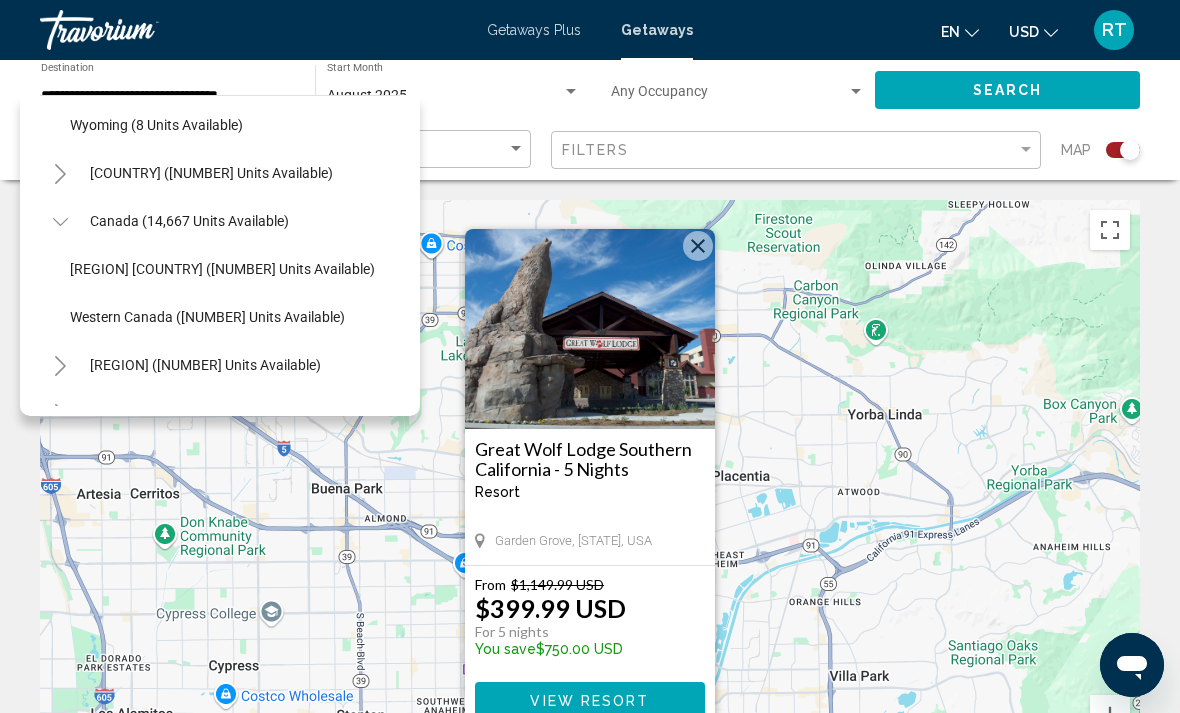 click on "[REGION] [COUNTRY] ([NUMBER] units available)" 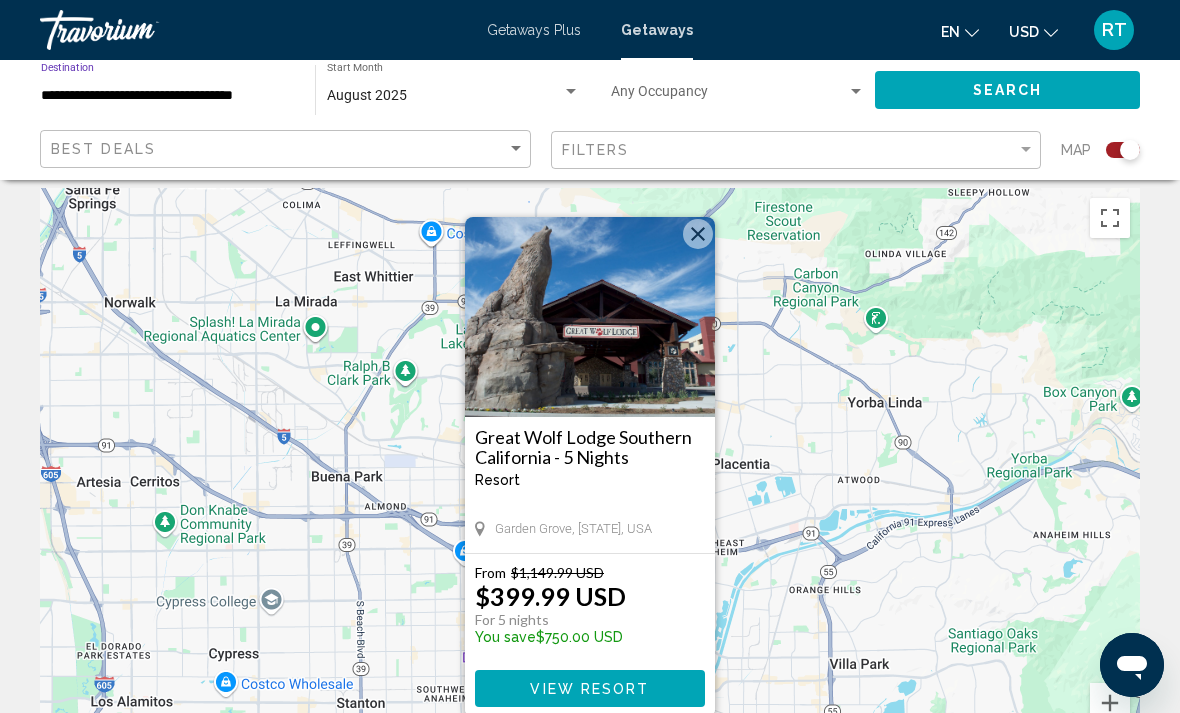 click at bounding box center (698, 234) 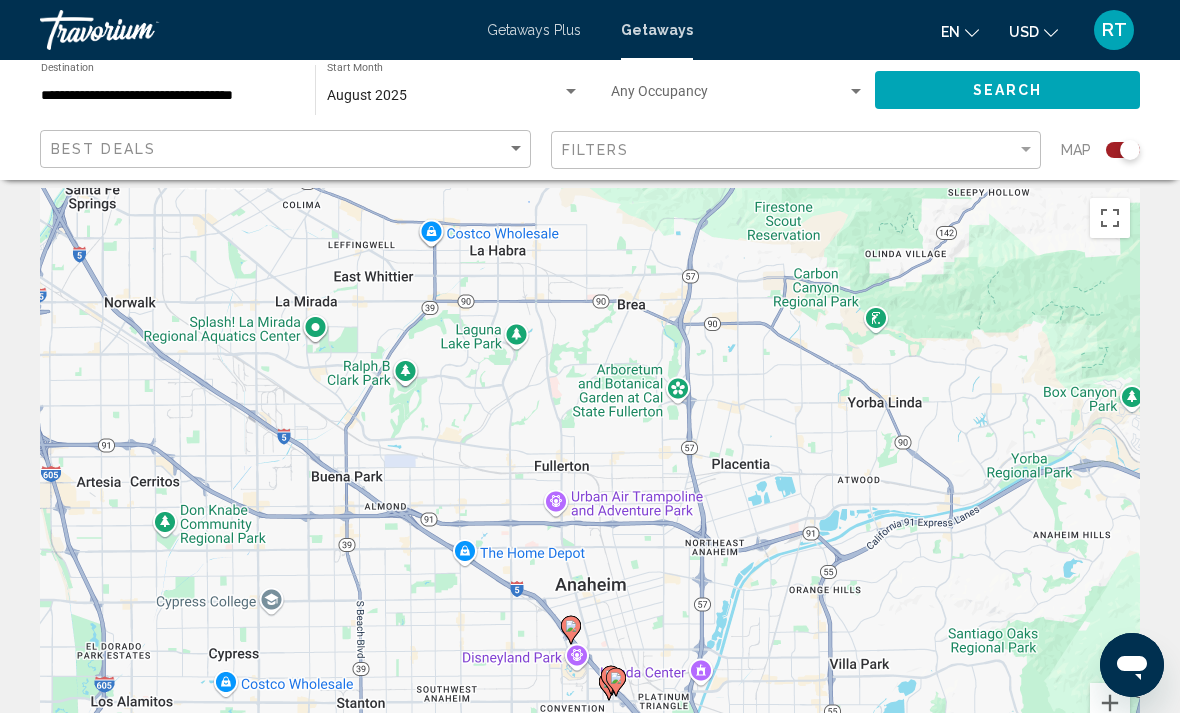 click on "Search" 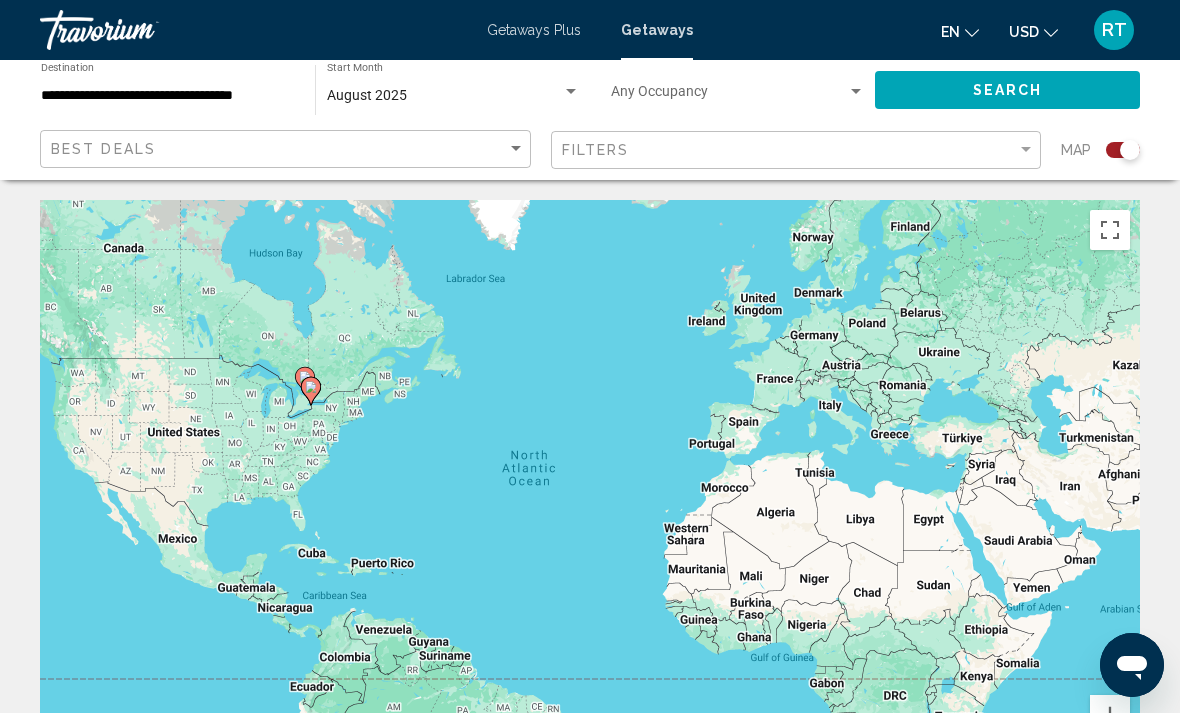 click on "**********" at bounding box center (168, 96) 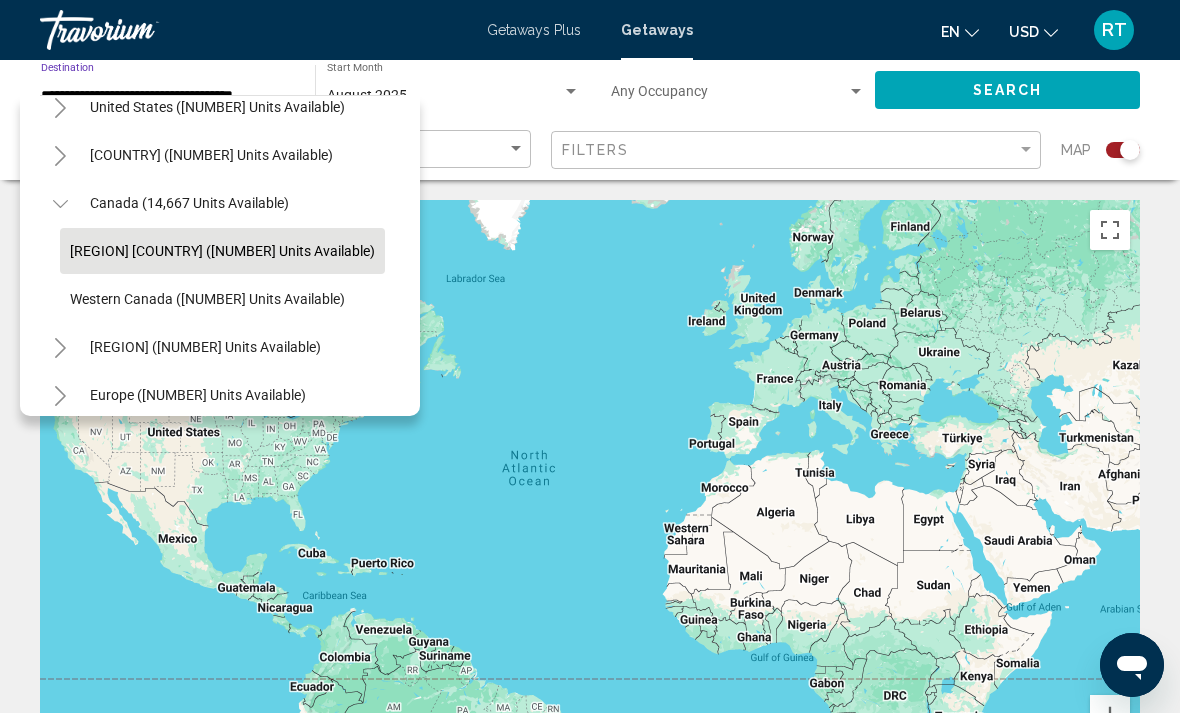 click on "Western Canada ([NUMBER] units available)" 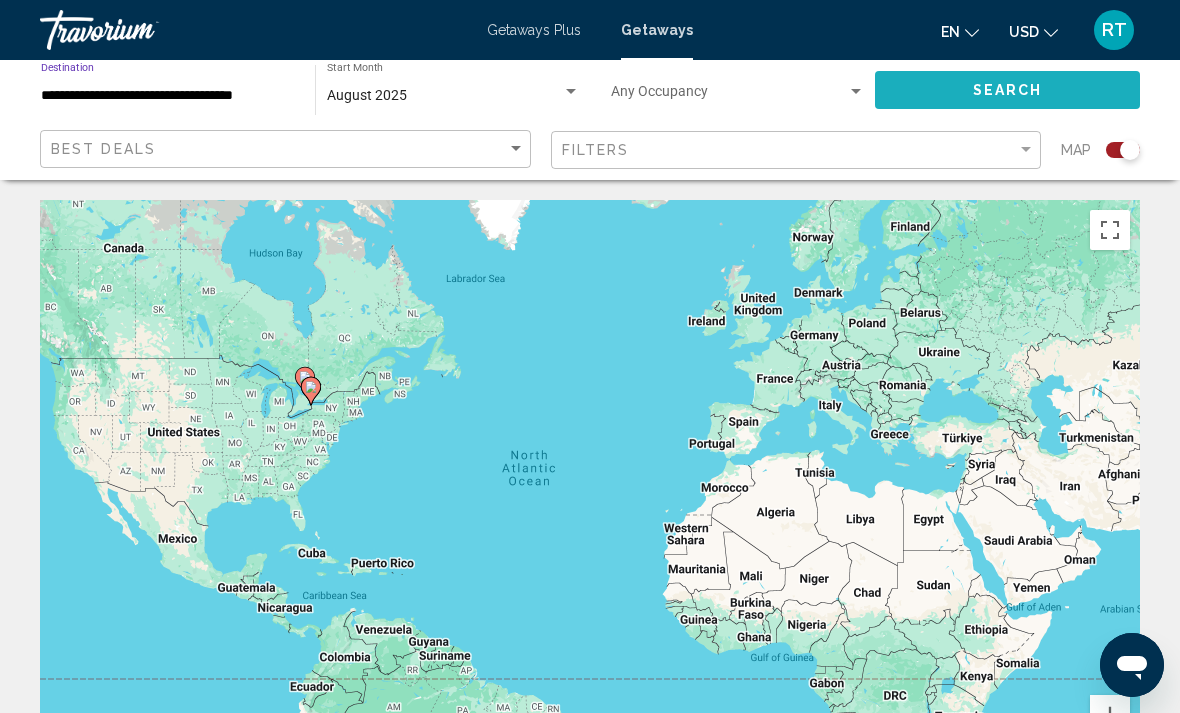 click on "Search" 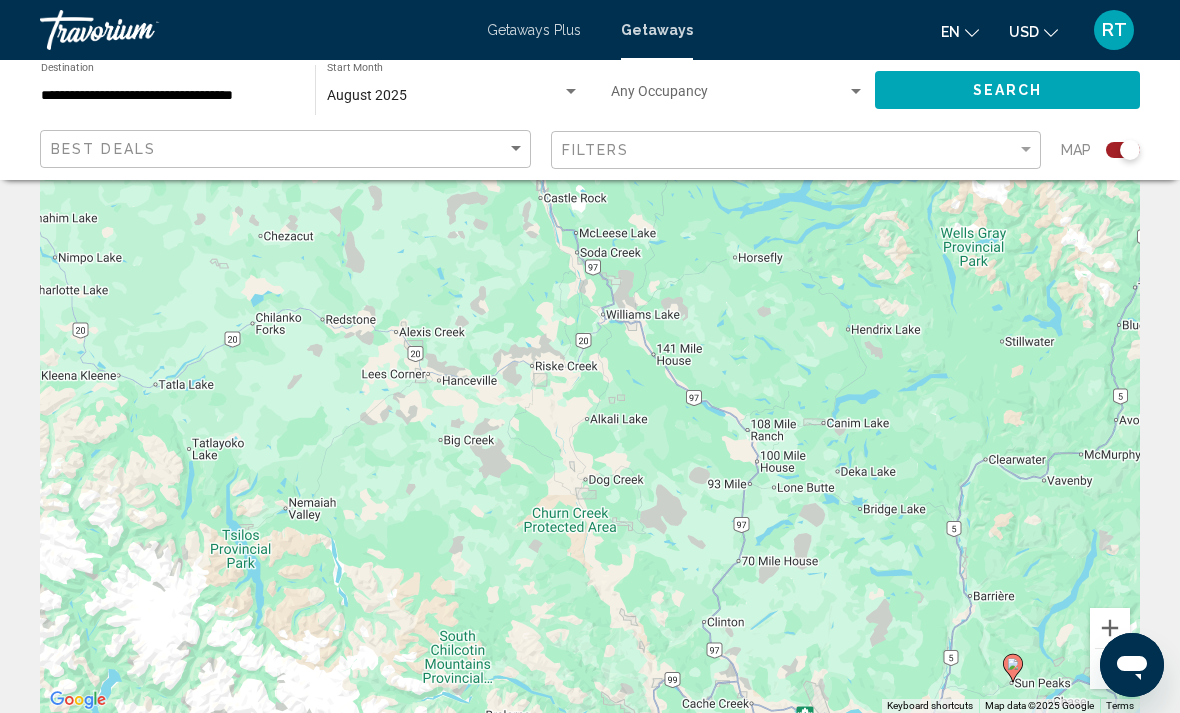 click on "To navigate, press the arrow keys.  To activate drag with keyboard, press Alt + Enter. Once in keyboard drag state, use the arrow keys to move the marker. To complete the drag, press the Enter key. To cancel, press Escape." at bounding box center (590, 413) 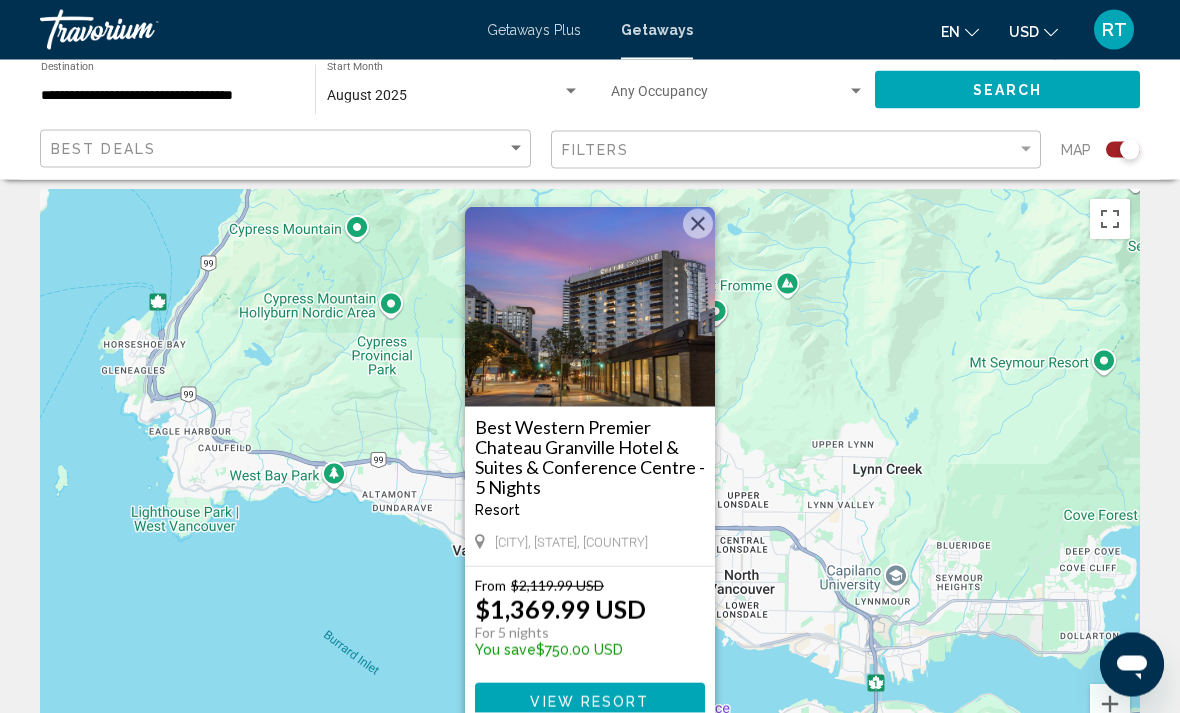 click at bounding box center (698, 225) 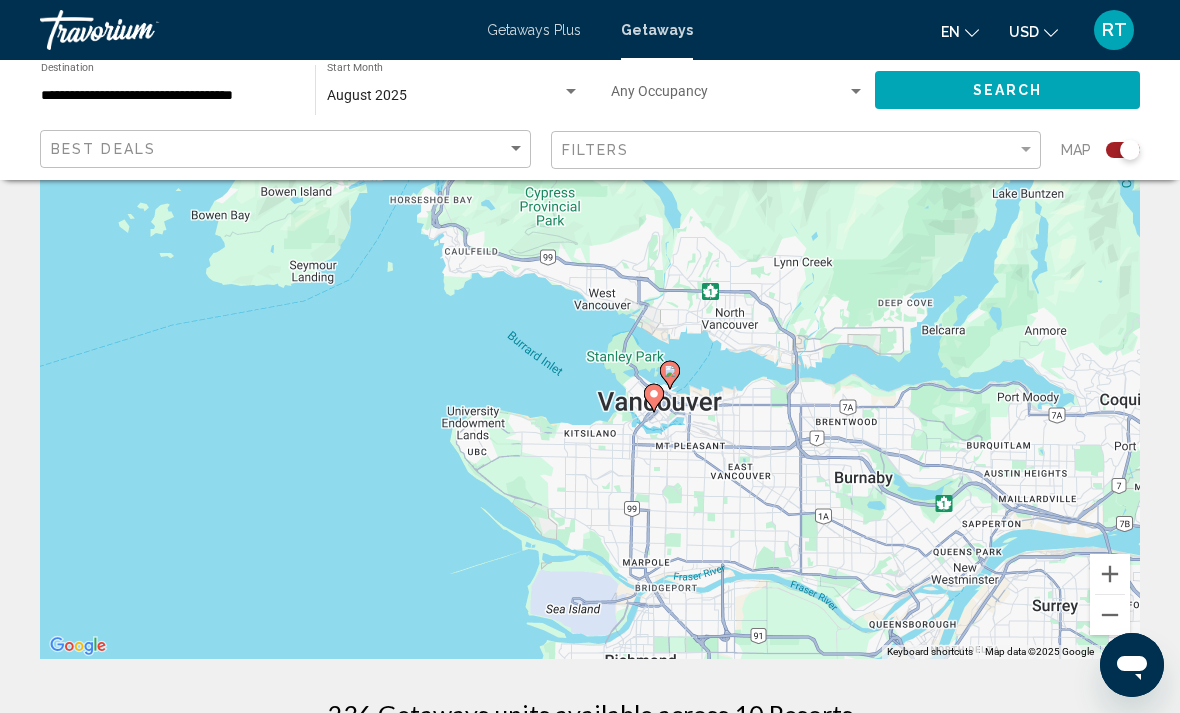 scroll, scrollTop: 134, scrollLeft: 0, axis: vertical 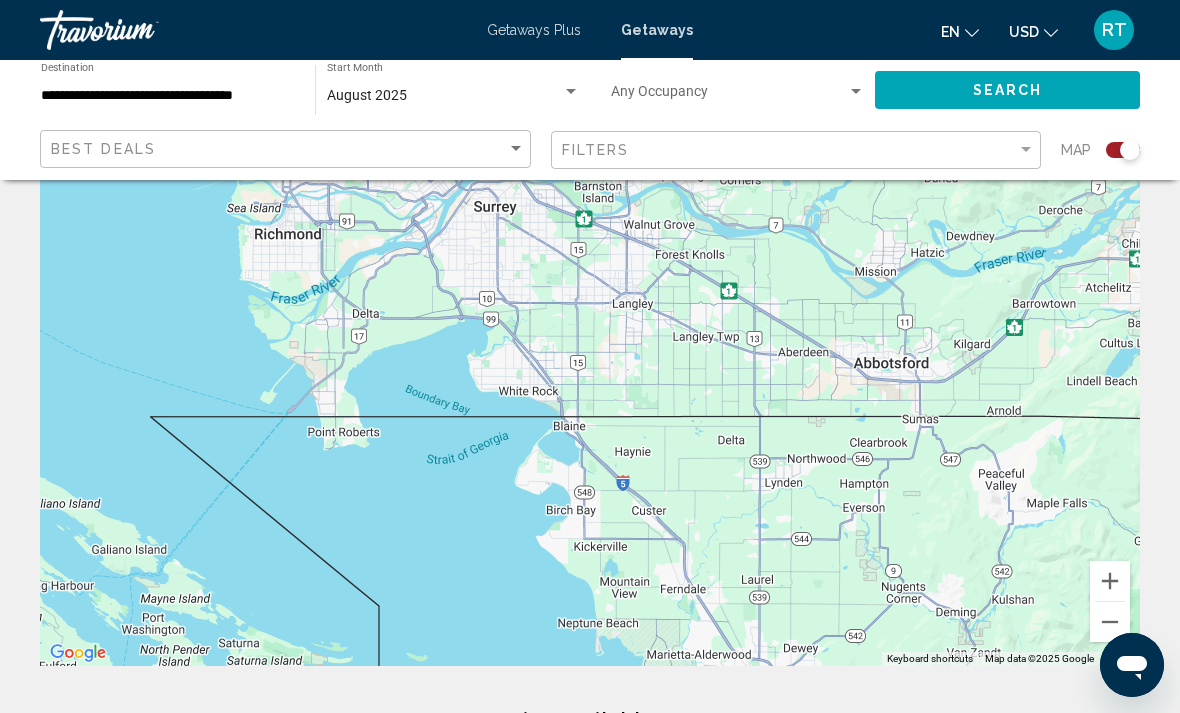 click at bounding box center (1110, 622) 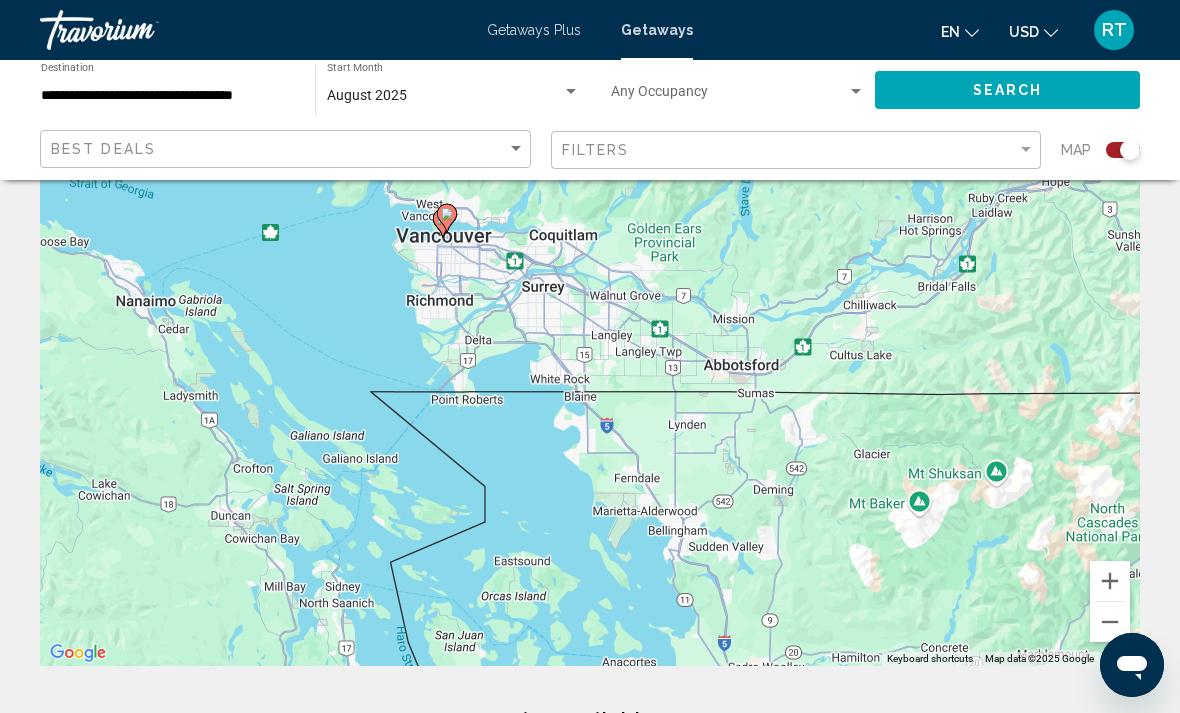 click at bounding box center [1110, 622] 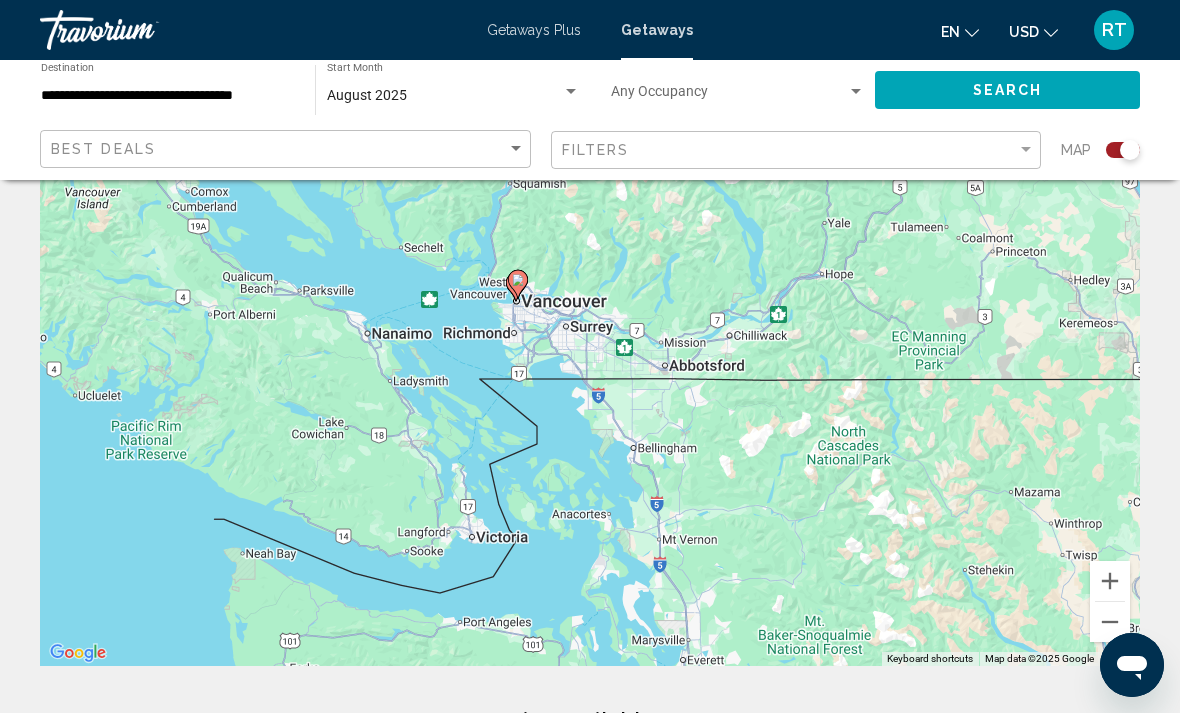 click at bounding box center (1110, 622) 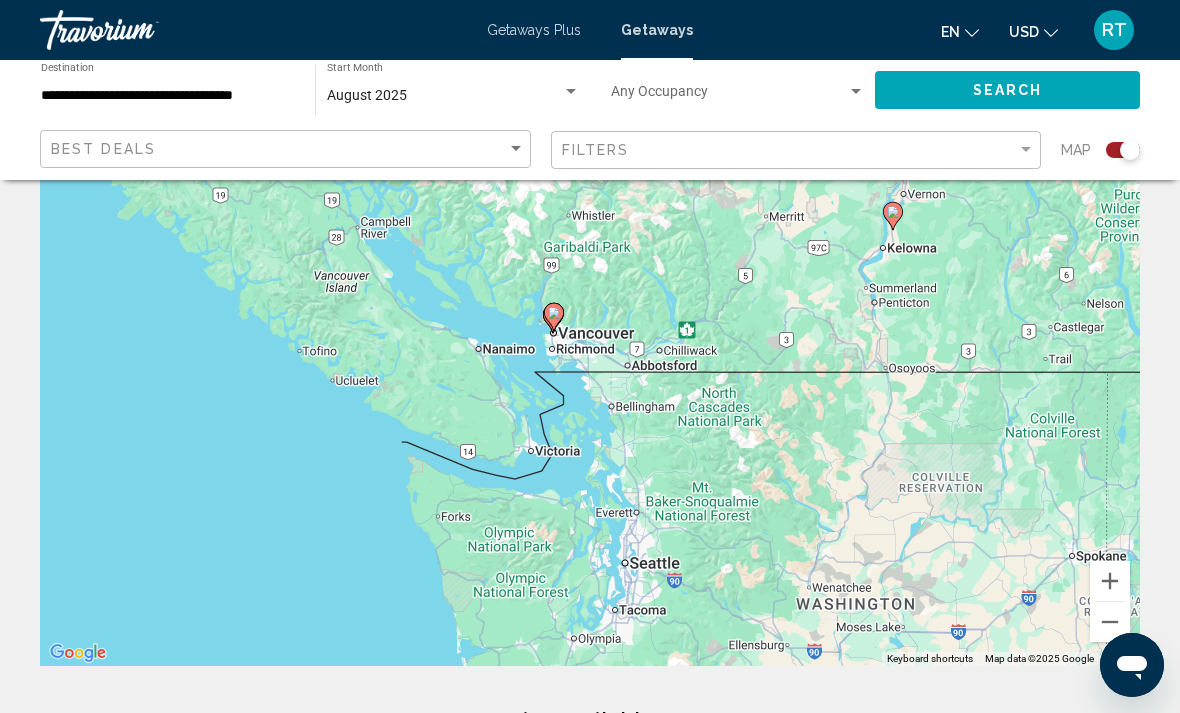 click at bounding box center [1110, 622] 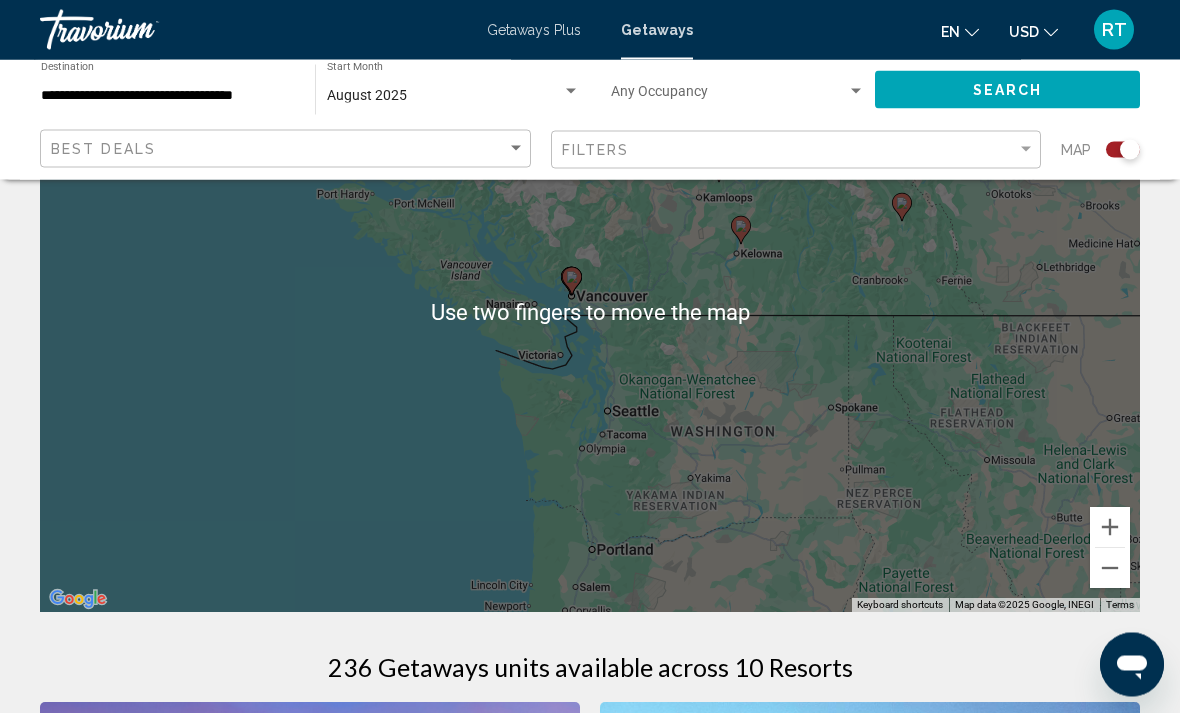 scroll, scrollTop: 188, scrollLeft: 0, axis: vertical 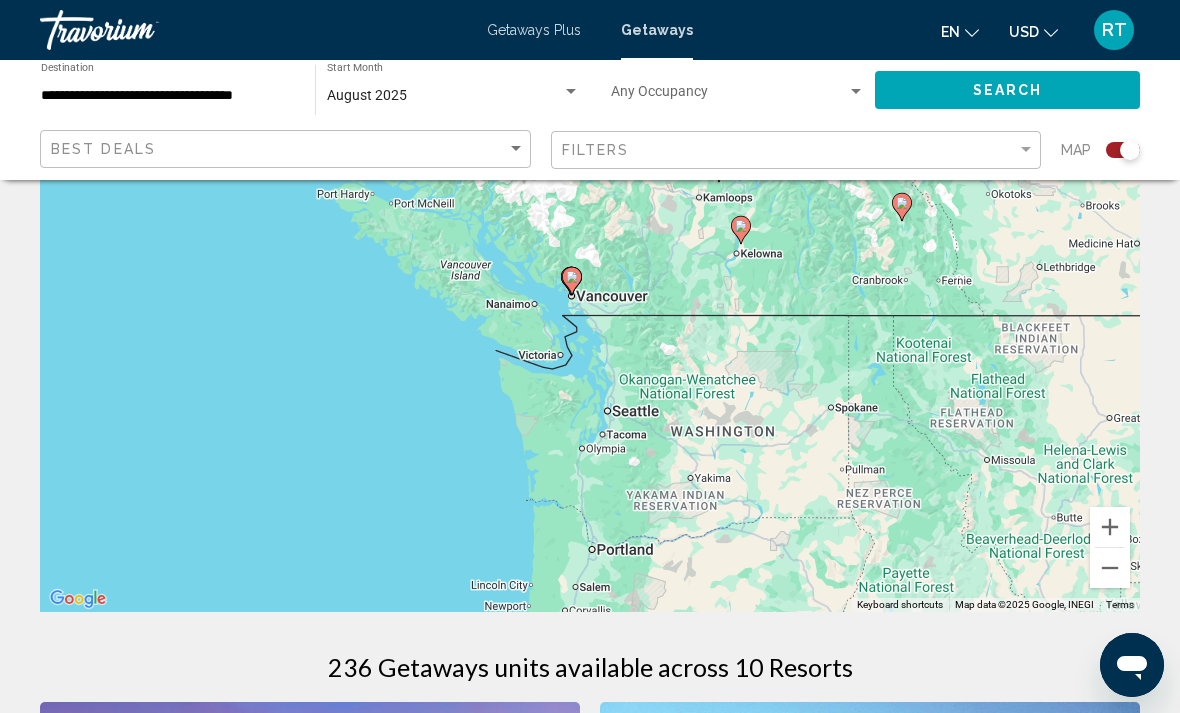 click at bounding box center [1110, 568] 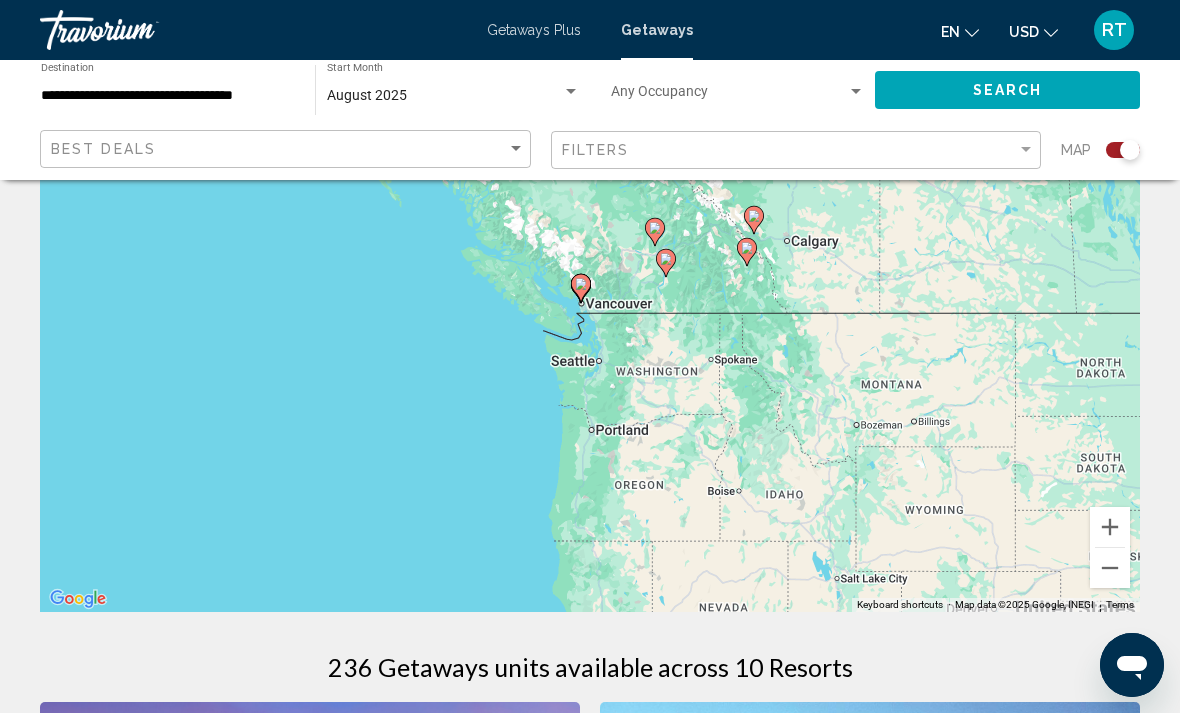 click at bounding box center (1110, 568) 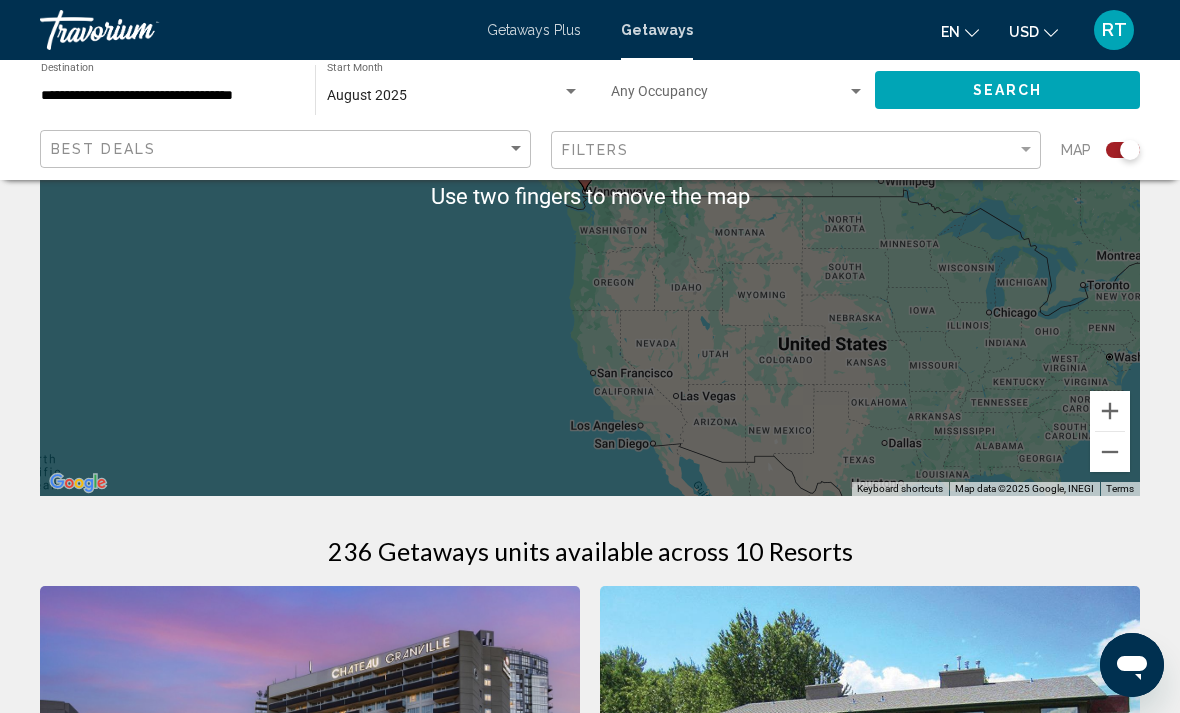 scroll, scrollTop: 305, scrollLeft: 0, axis: vertical 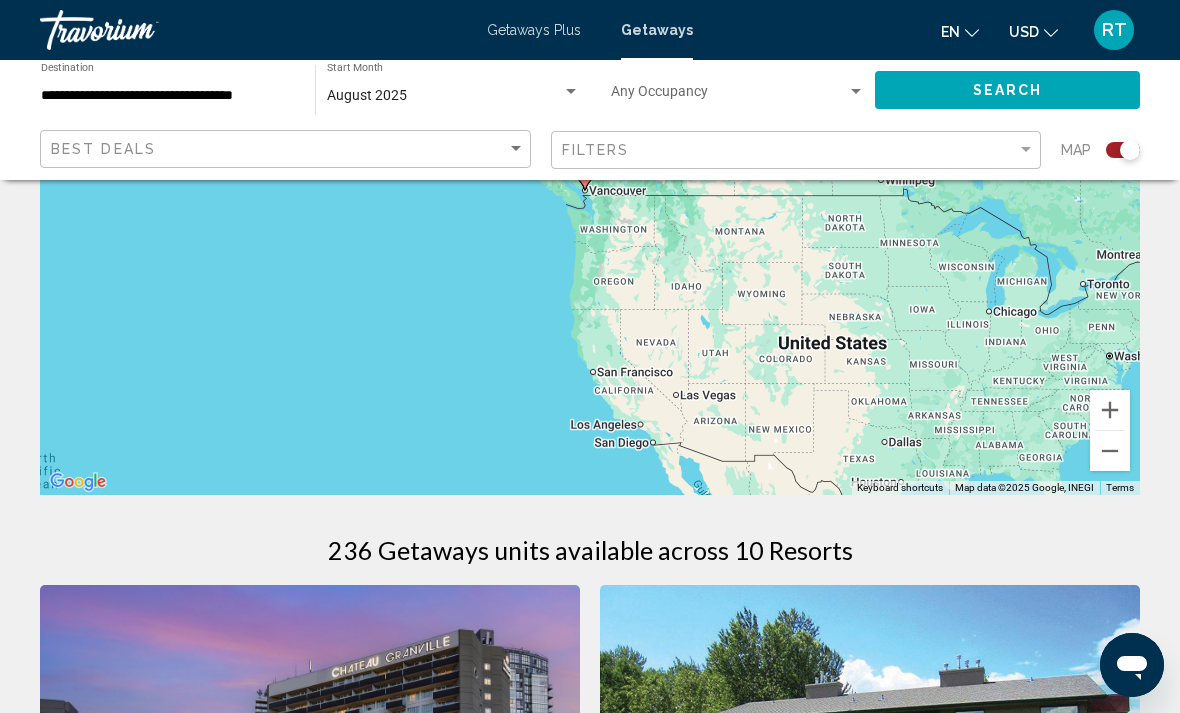 click at bounding box center (1110, 451) 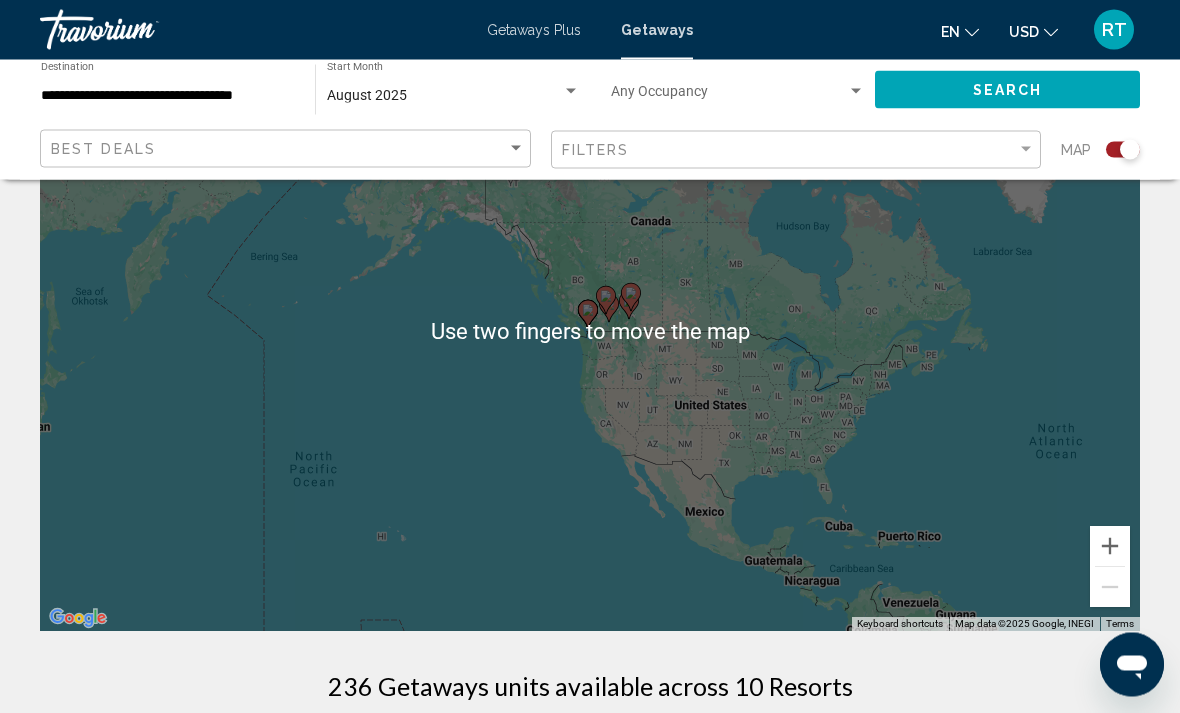 scroll, scrollTop: 172, scrollLeft: 0, axis: vertical 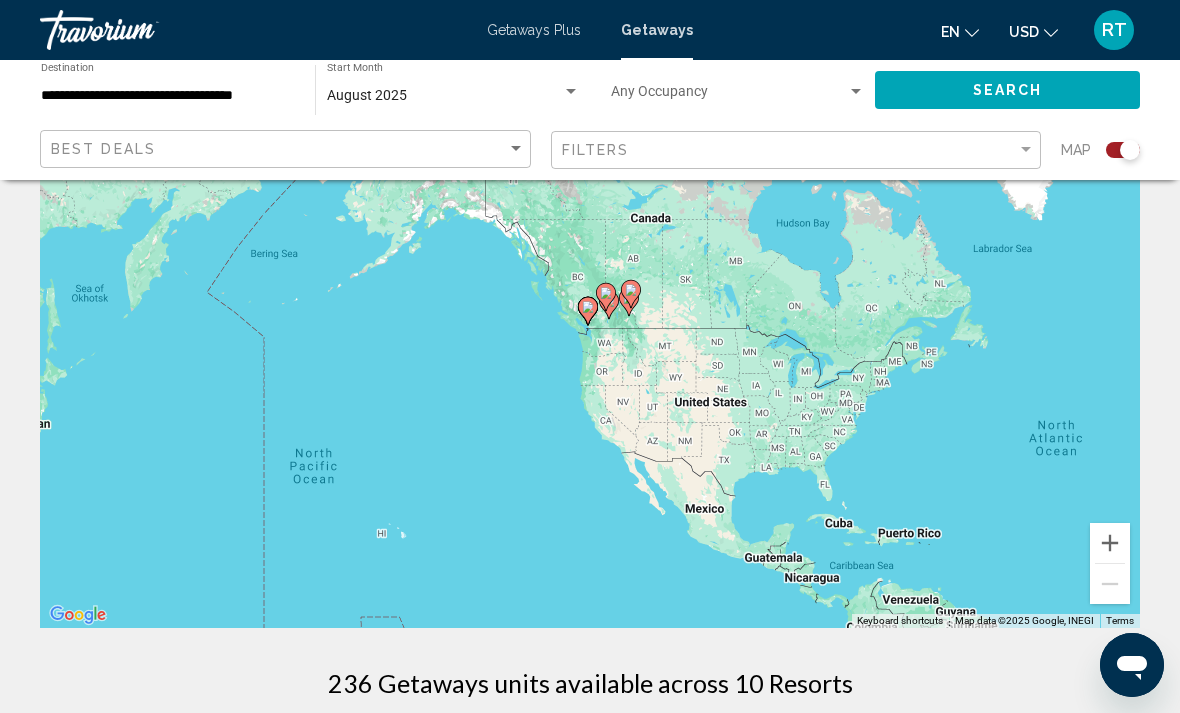 click at bounding box center [1110, 543] 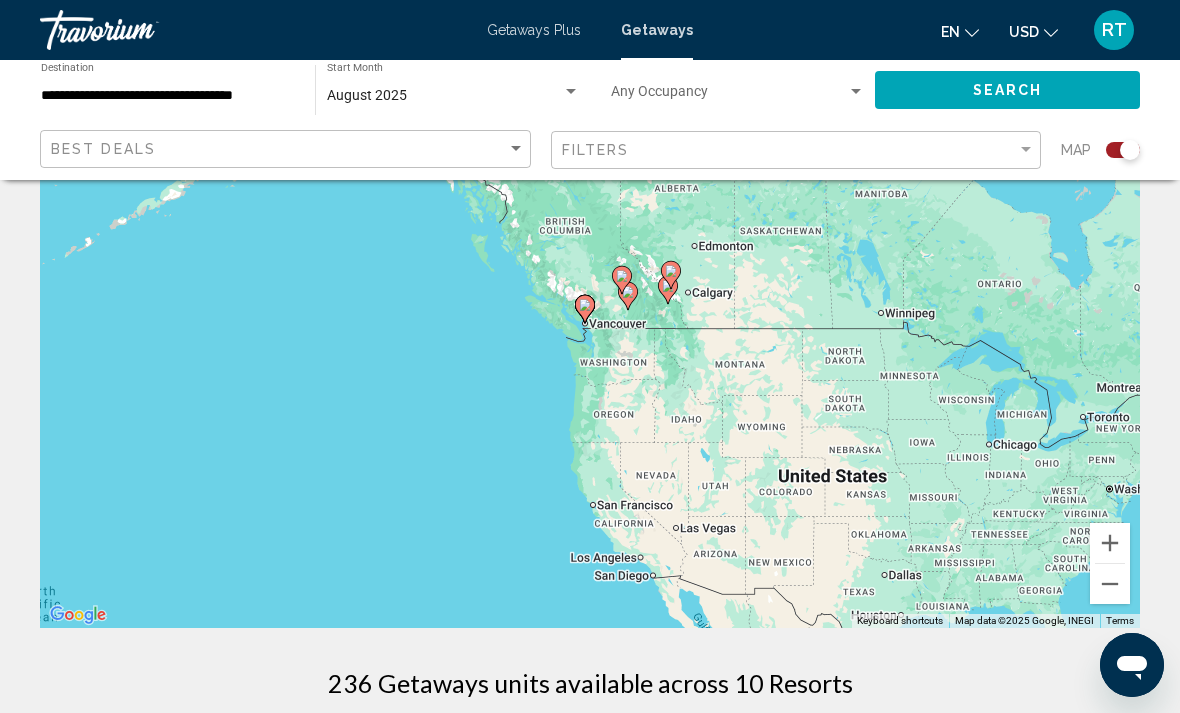 click at bounding box center (1110, 543) 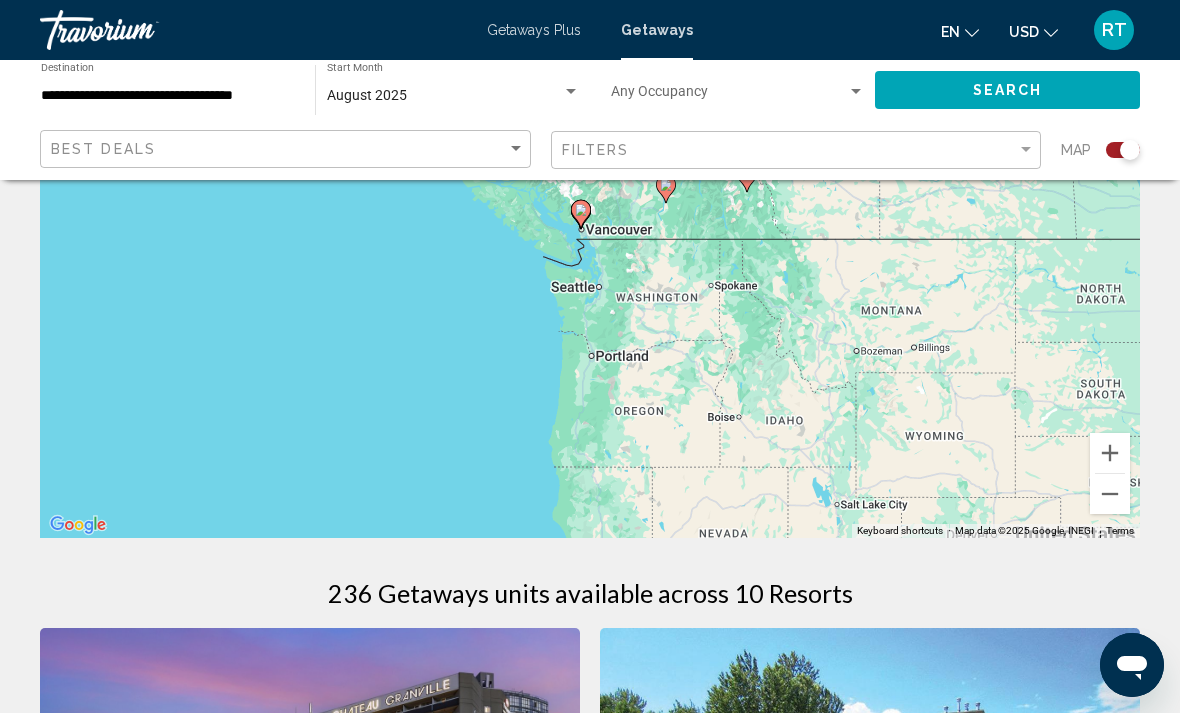 scroll, scrollTop: 261, scrollLeft: 0, axis: vertical 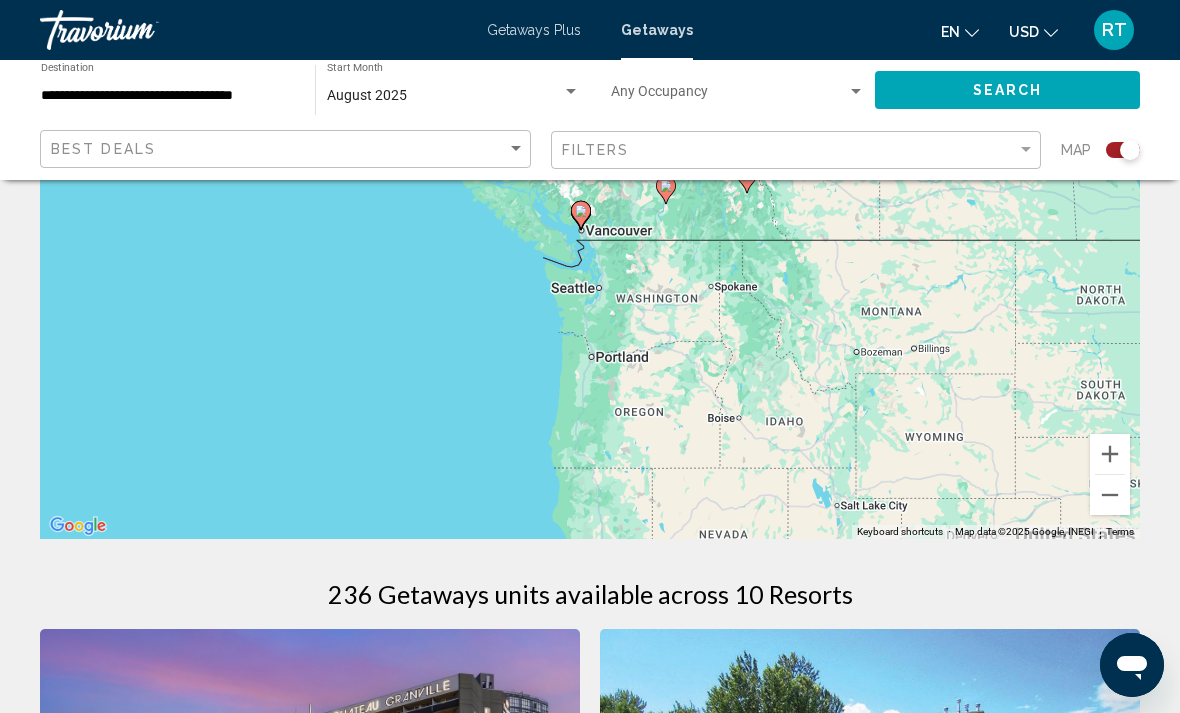 click at bounding box center (1110, 495) 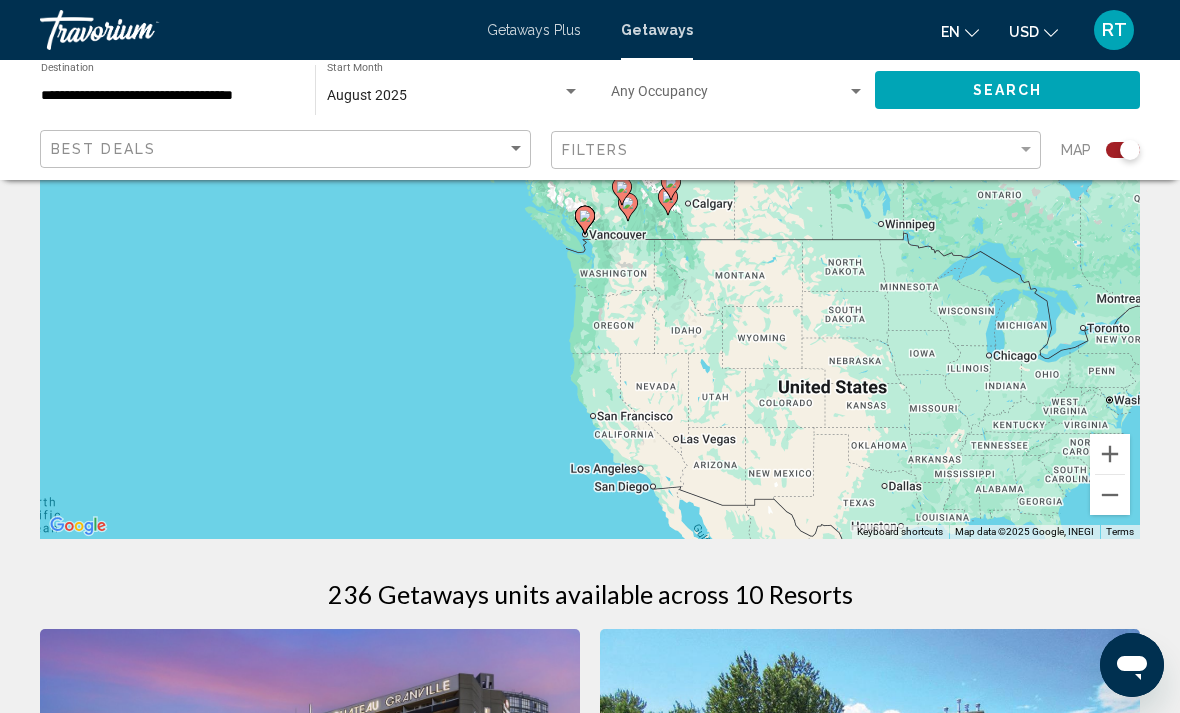 click on "To activate drag with keyboard, press Alt + Enter. Once in keyboard drag state, use the arrow keys to move the marker. To complete the drag, press the Enter key. To cancel, press Escape." at bounding box center [590, 239] 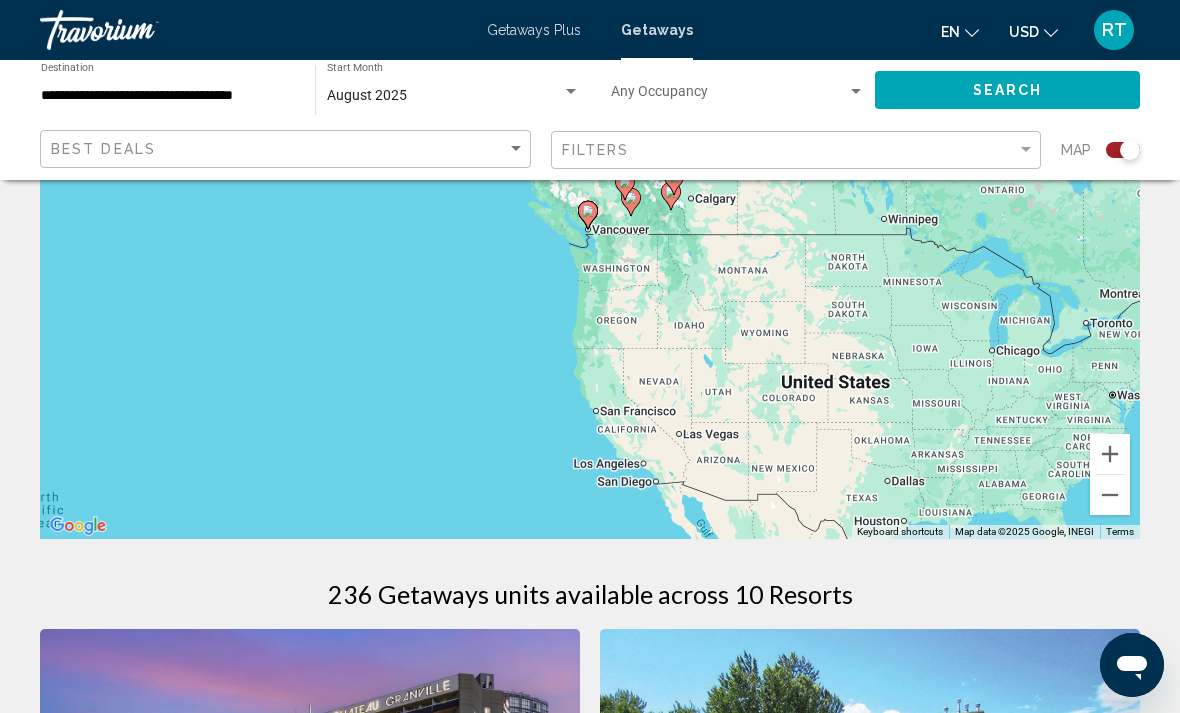 scroll, scrollTop: 301, scrollLeft: 0, axis: vertical 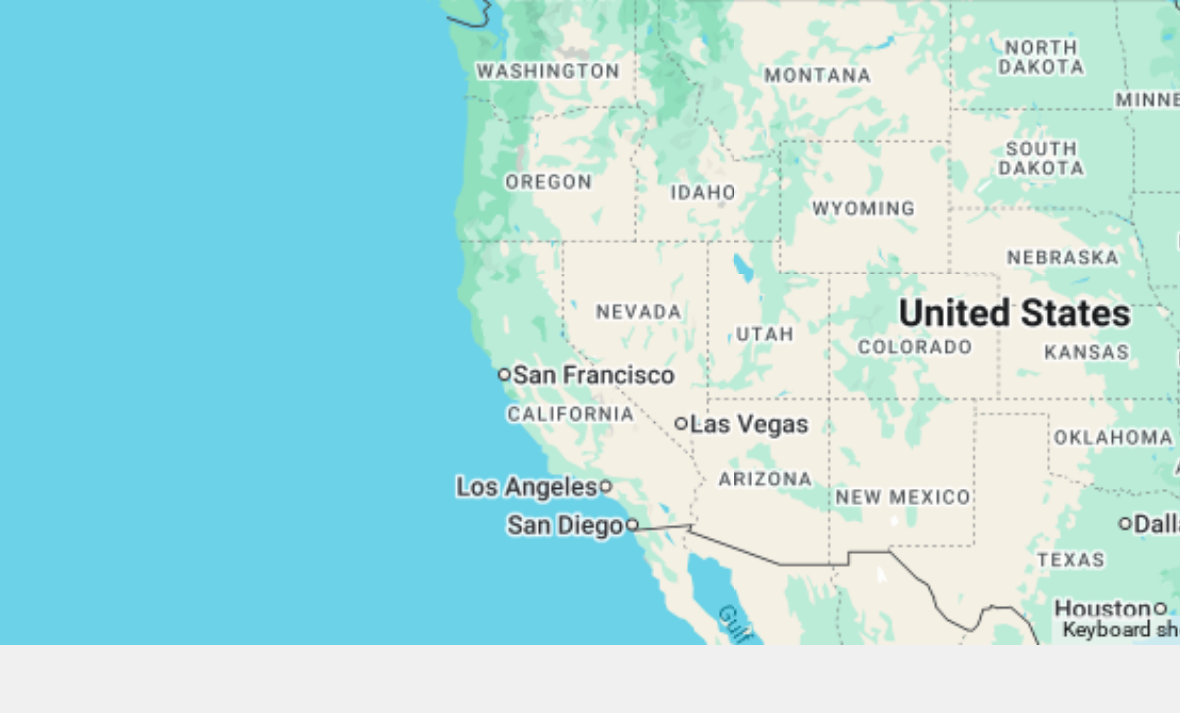 click on "To activate drag with keyboard, press Alt + Enter. Once in keyboard drag state, use the arrow keys to move the marker. To complete the drag, press the Enter key. To cancel, press Escape." at bounding box center (590, 199) 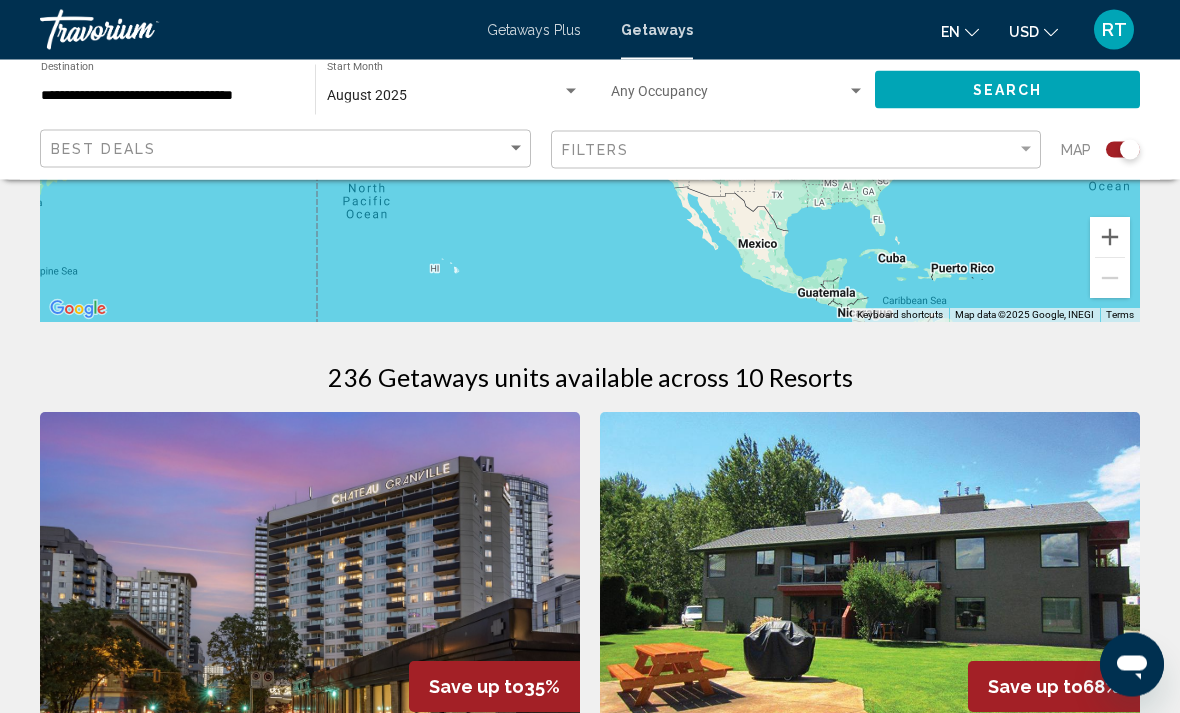 scroll, scrollTop: 466, scrollLeft: 0, axis: vertical 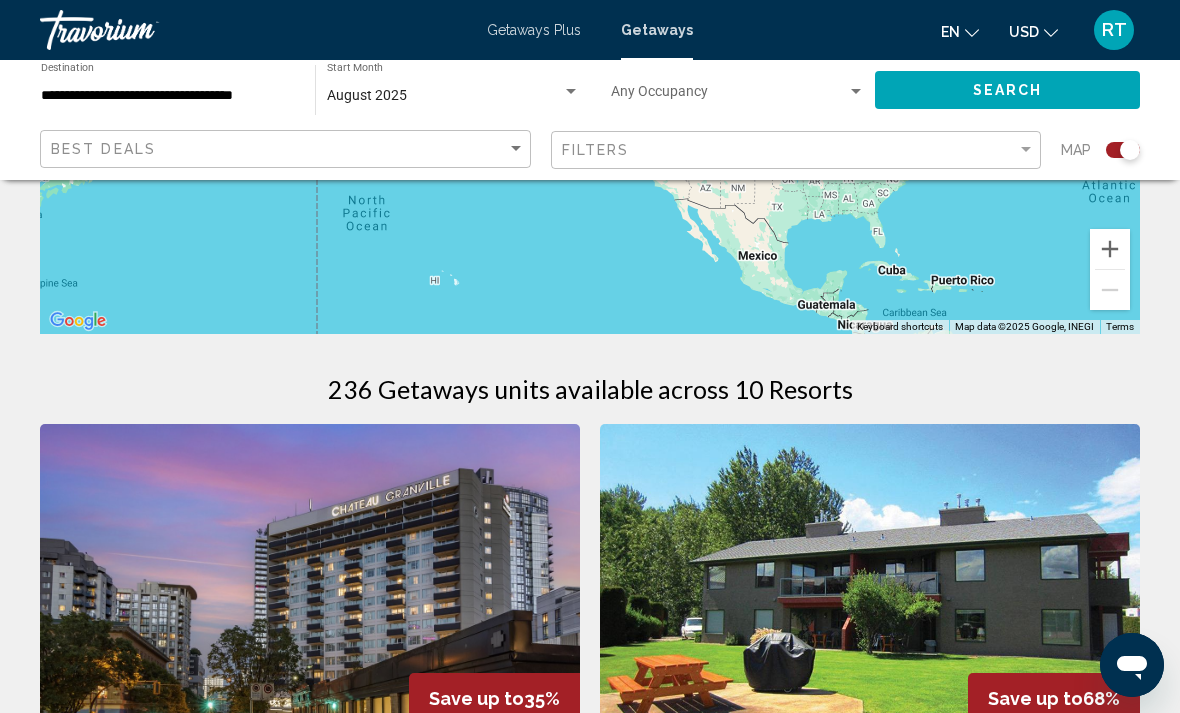 click on "**********" at bounding box center (168, 96) 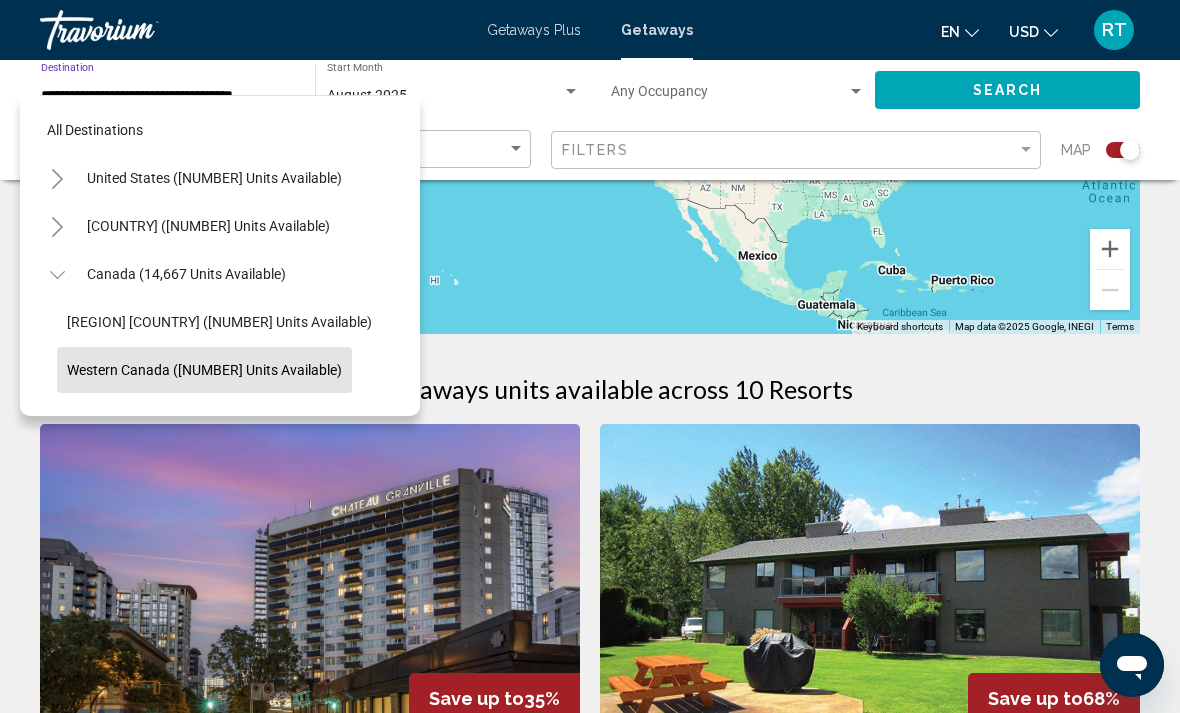 scroll, scrollTop: 0, scrollLeft: 4, axis: horizontal 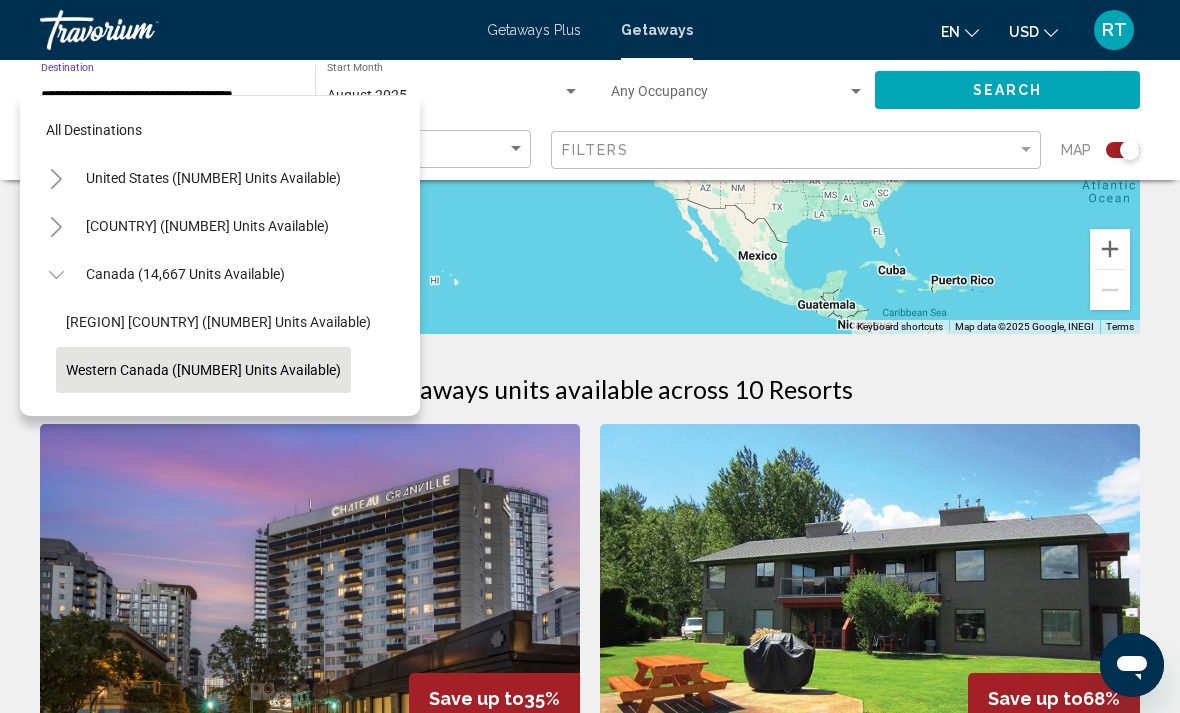 click on "United States ([NUMBER] units available)" at bounding box center (207, 226) 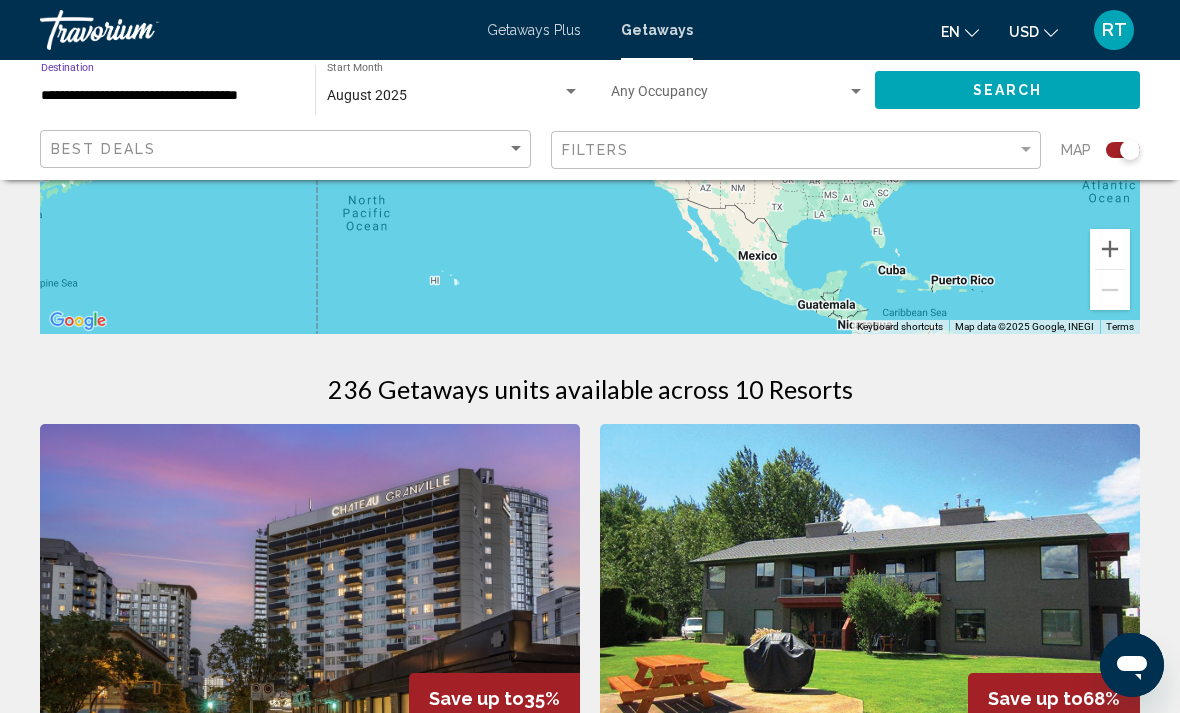 click on "**********" at bounding box center [168, 96] 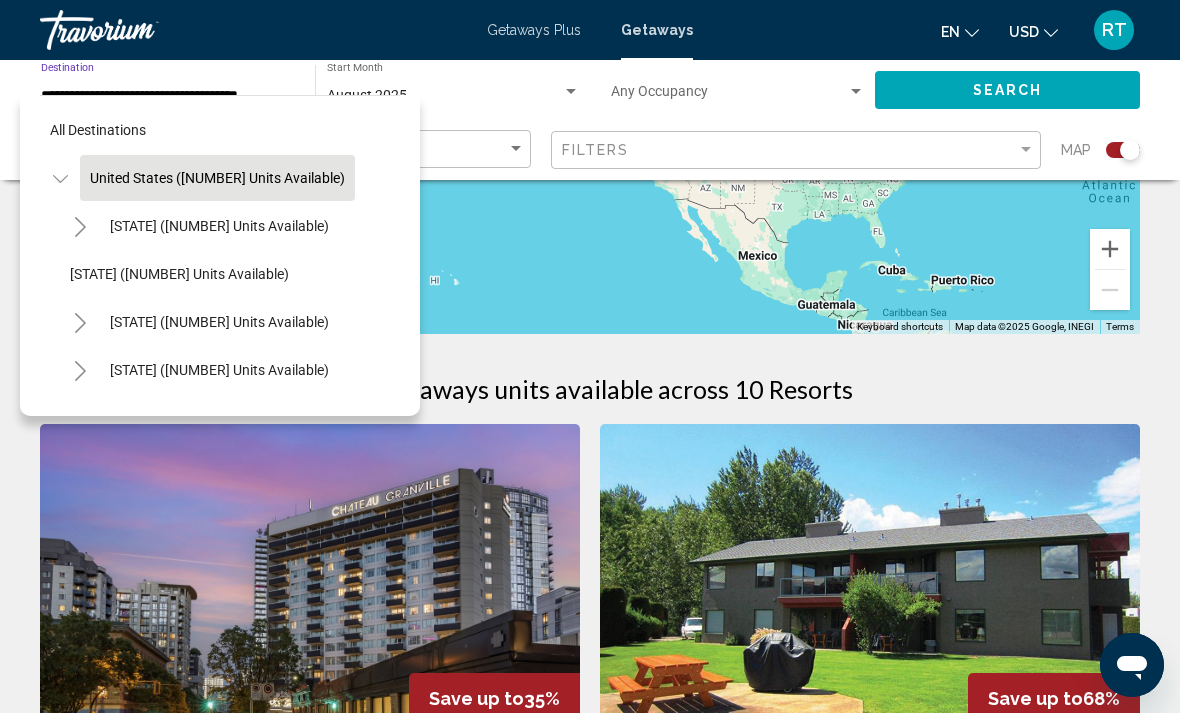 click 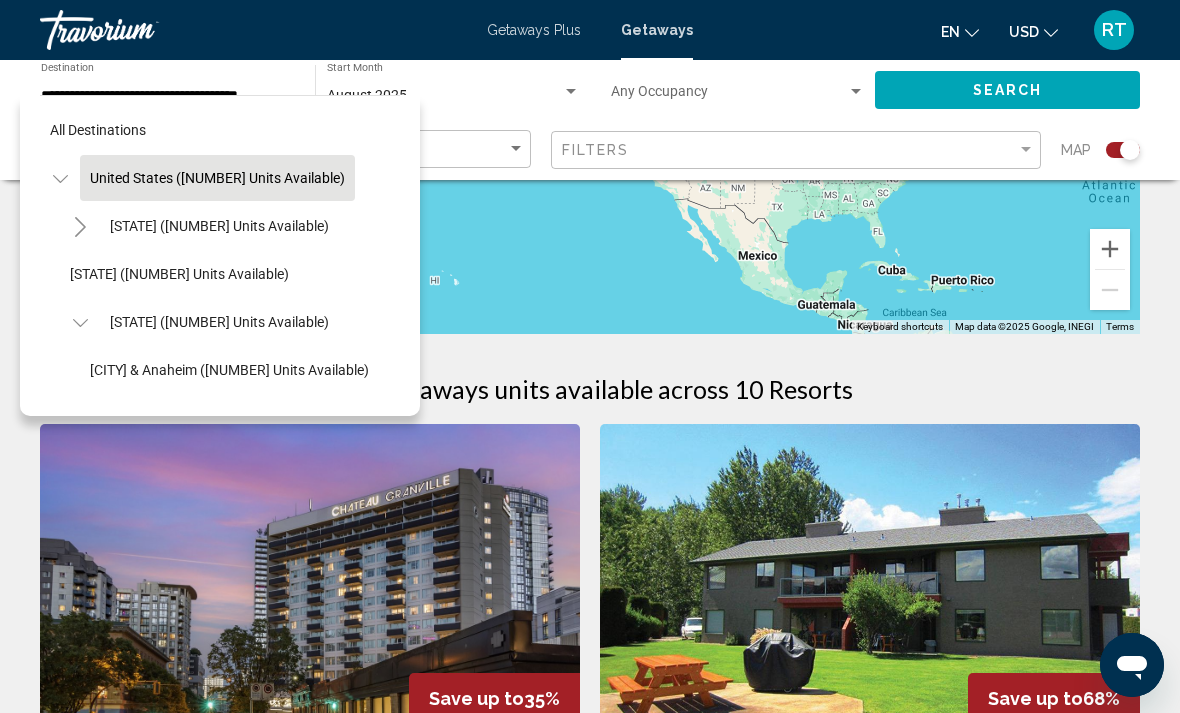click on "[STATE] ([NUMBER] units available)" 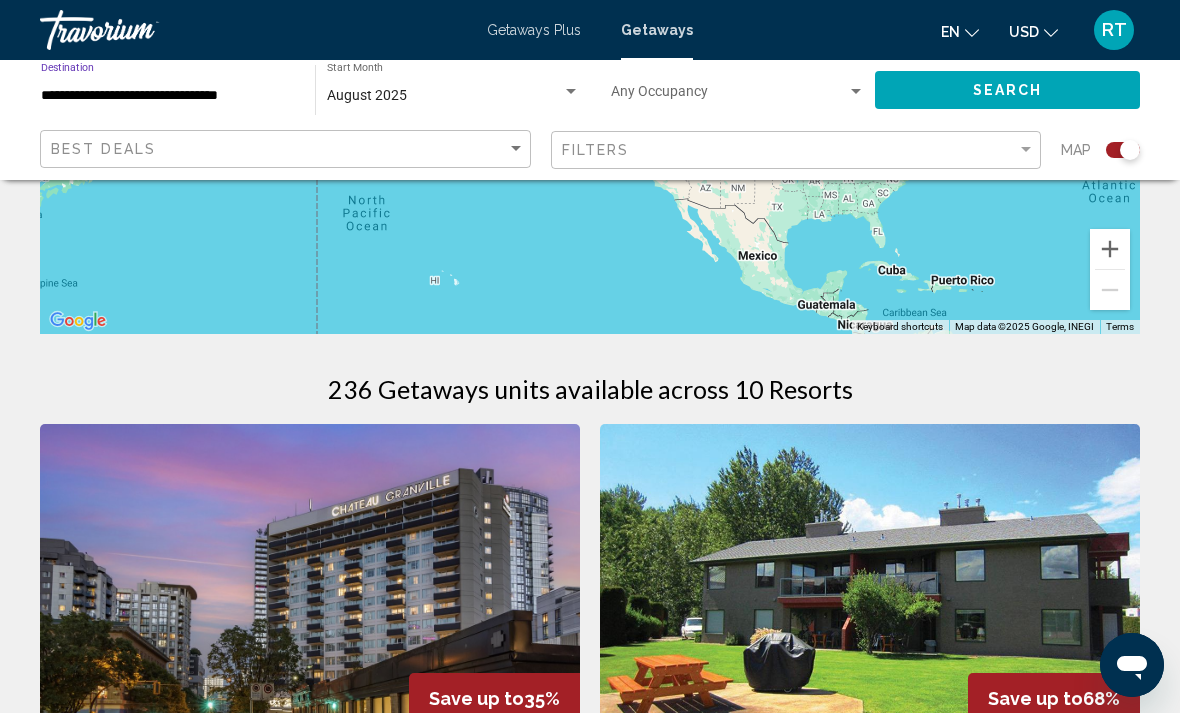 click on "Search" 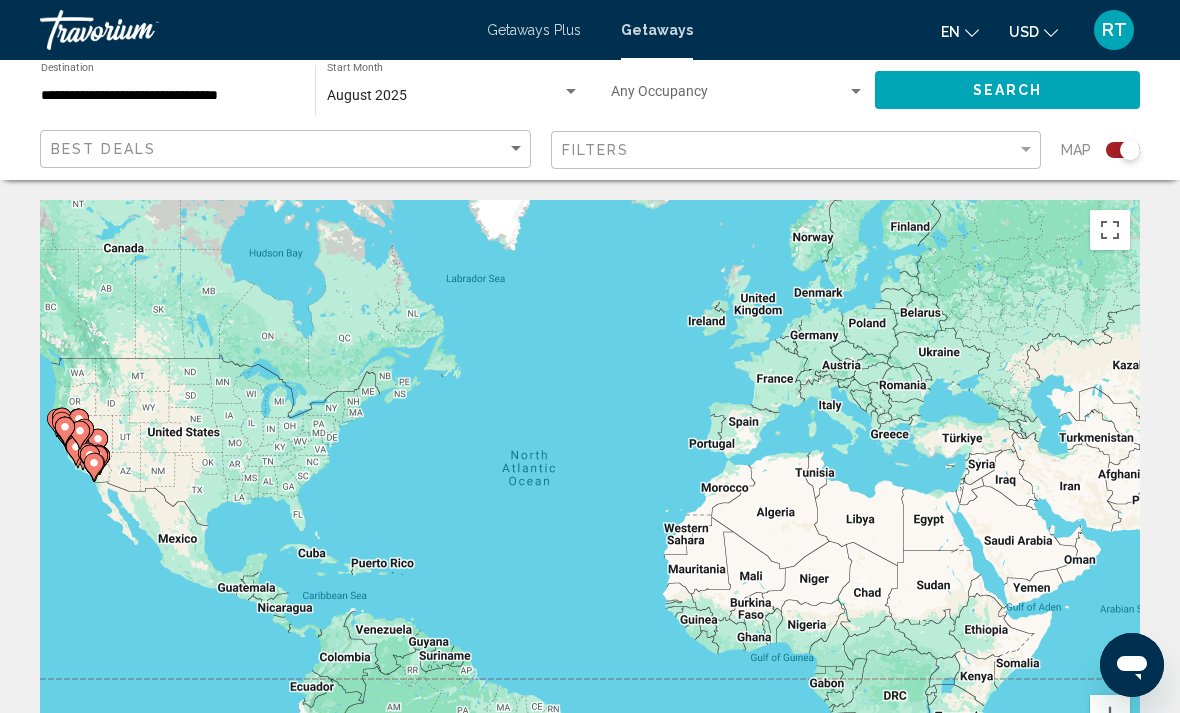 click on "To activate drag with keyboard, press Alt + Enter. Once in keyboard drag state, use the arrow keys to move the marker. To complete the drag, press the Enter key. To cancel, press Escape." at bounding box center [590, 500] 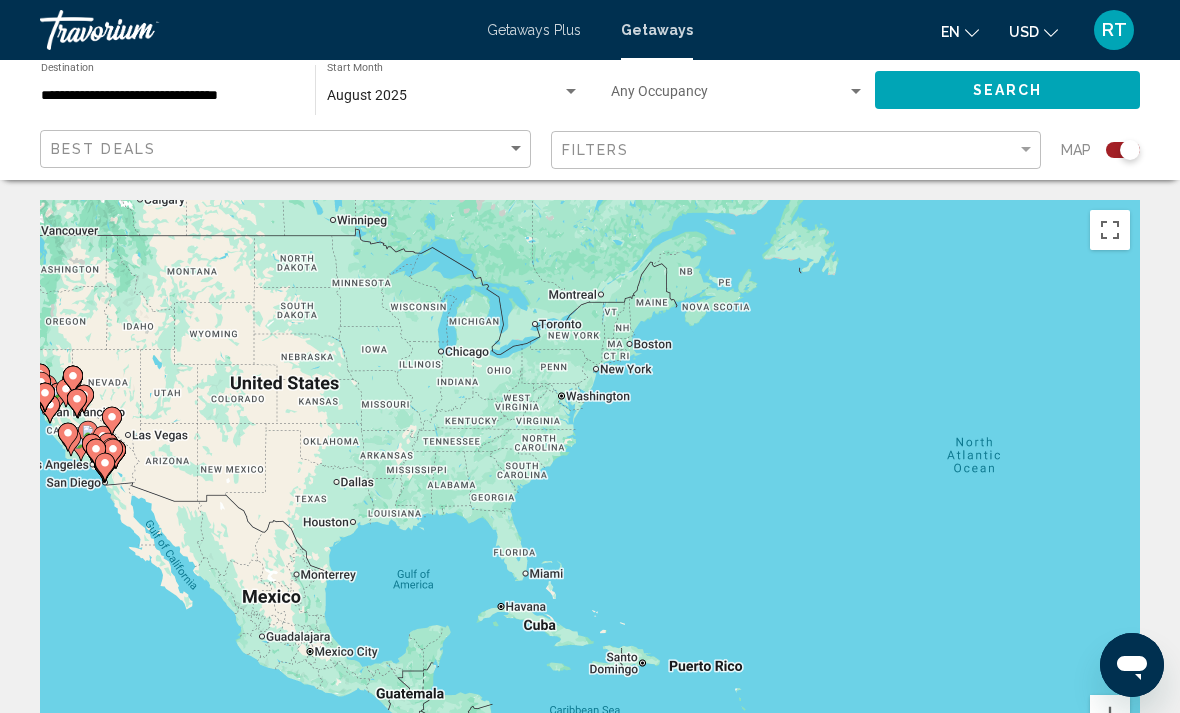 click on "To activate drag with keyboard, press Alt + Enter. Once in keyboard drag state, use the arrow keys to move the marker. To complete the drag, press the Enter key. To cancel, press Escape." at bounding box center (590, 500) 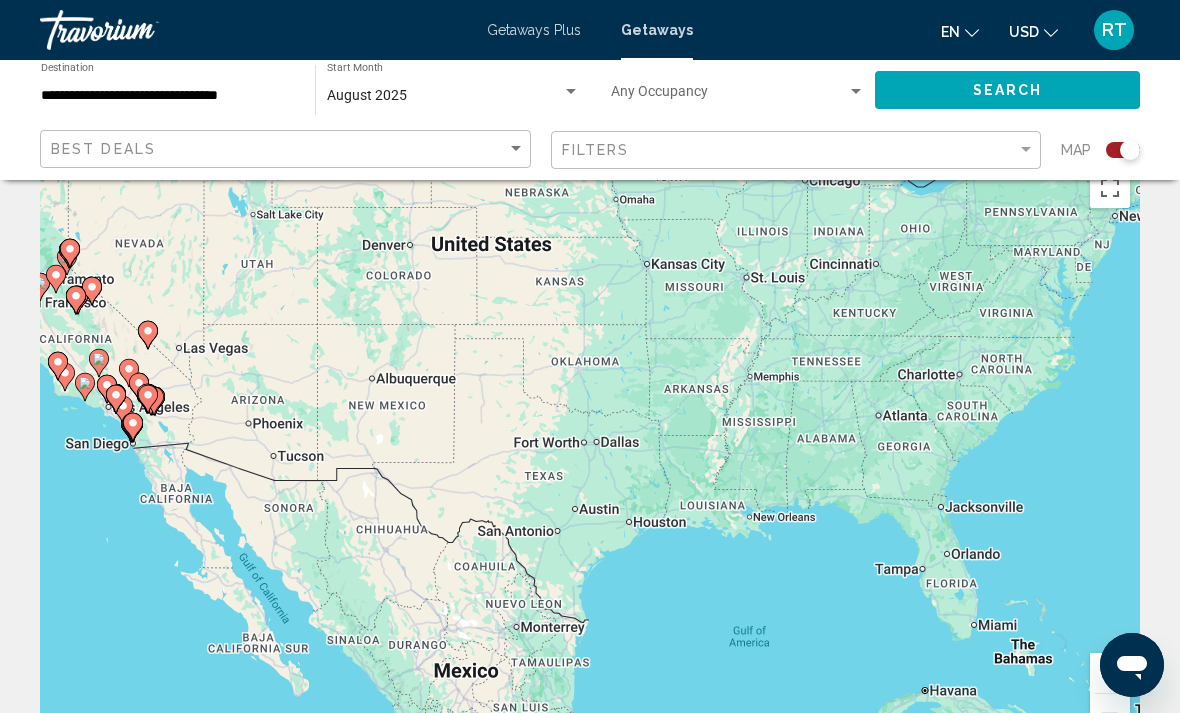 scroll, scrollTop: 44, scrollLeft: 0, axis: vertical 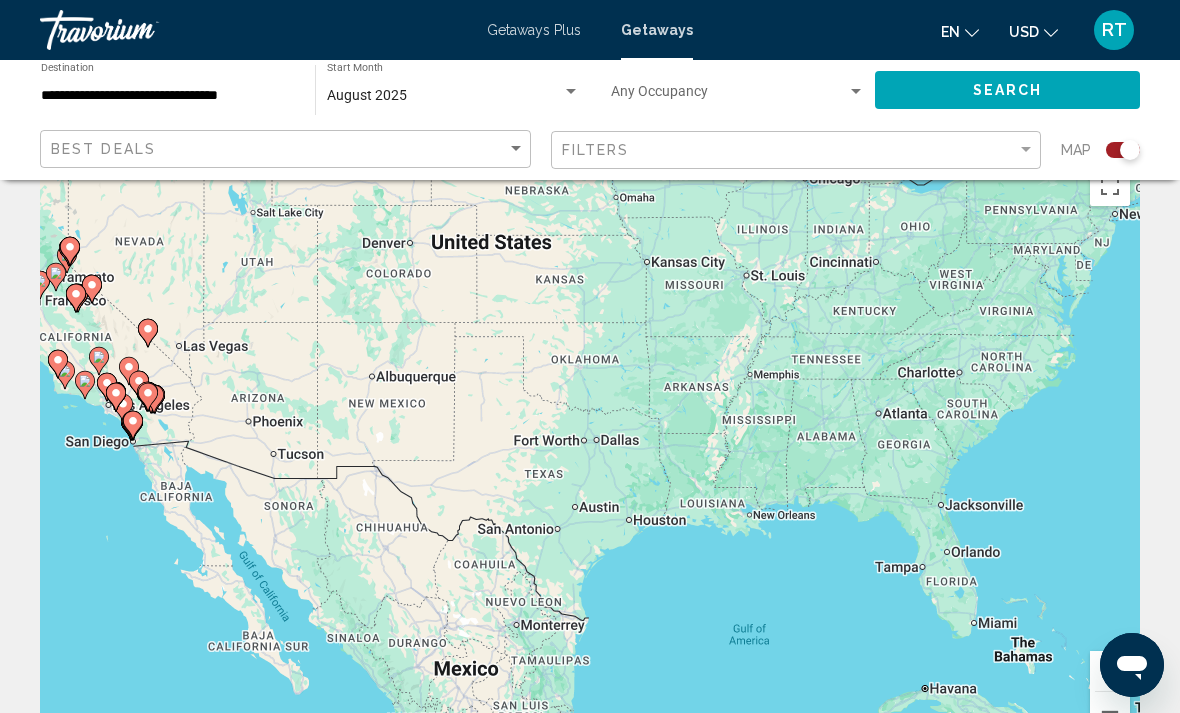 click on "To activate drag with keyboard, press Alt + Enter. Once in keyboard drag state, use the arrow keys to move the marker. To complete the drag, press the Enter key. To cancel, press Escape." at bounding box center [590, 456] 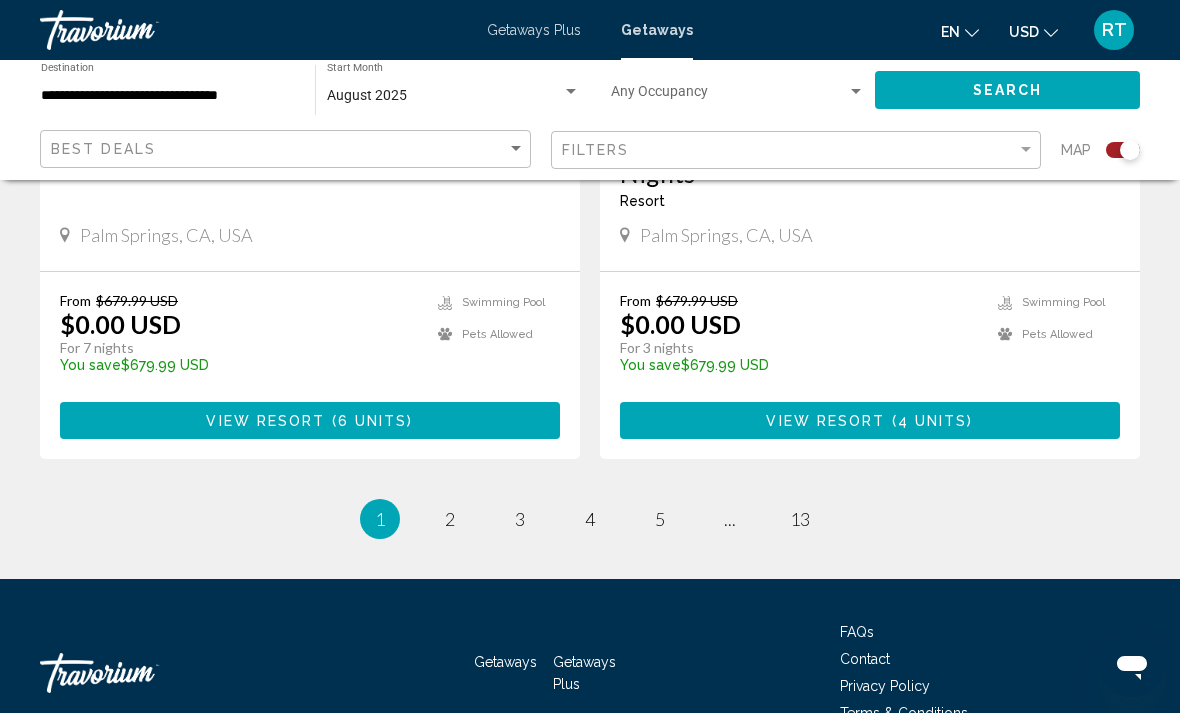scroll, scrollTop: 4595, scrollLeft: 0, axis: vertical 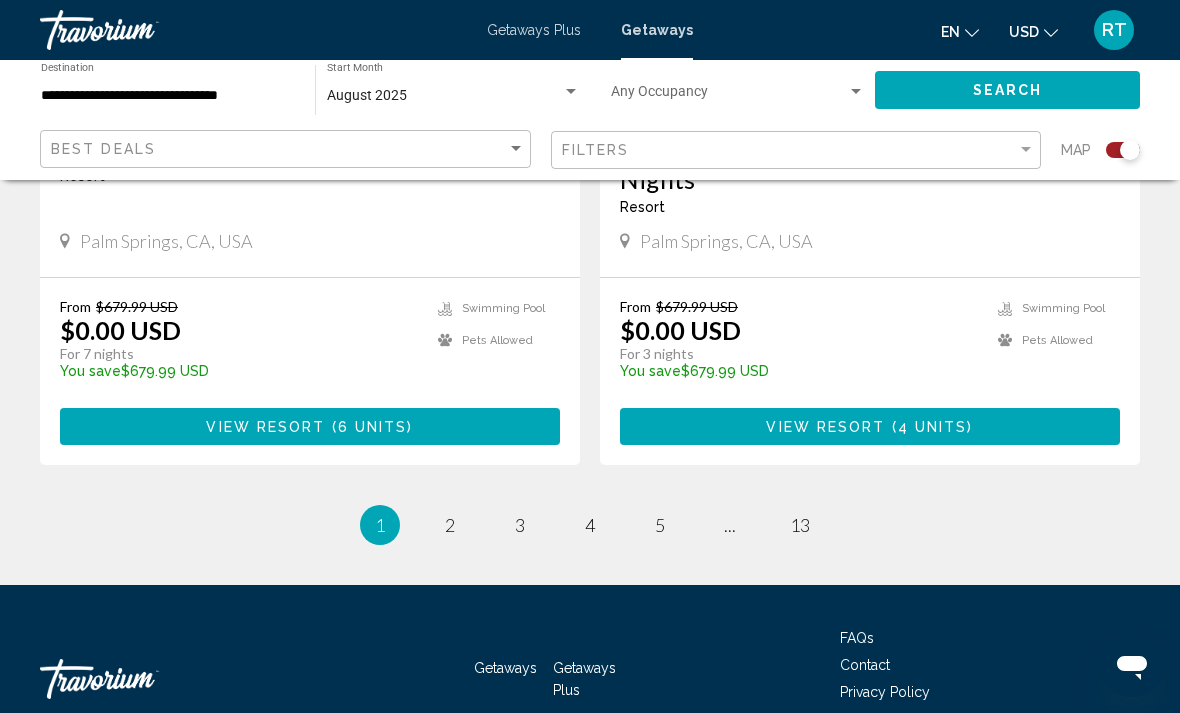 click on "1 / 13  You're on page  1 page  2 page  3 page  4 page  5 page  ... page  13" at bounding box center (590, 525) 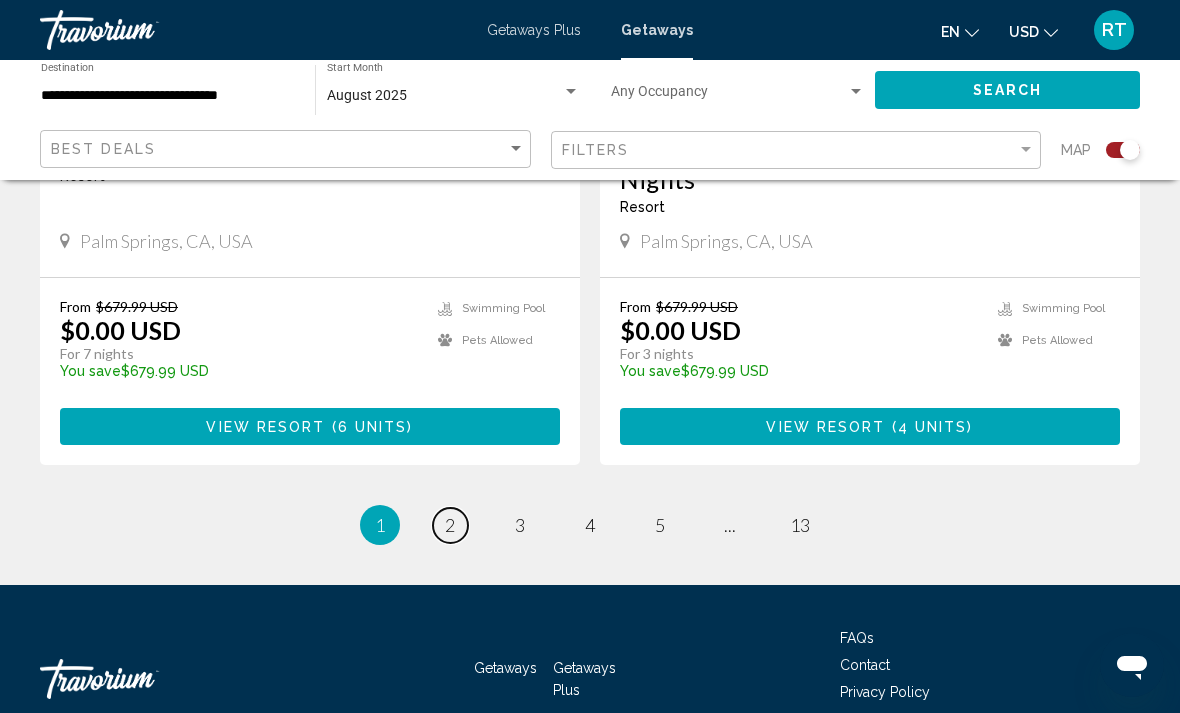 click on "2" at bounding box center (450, 525) 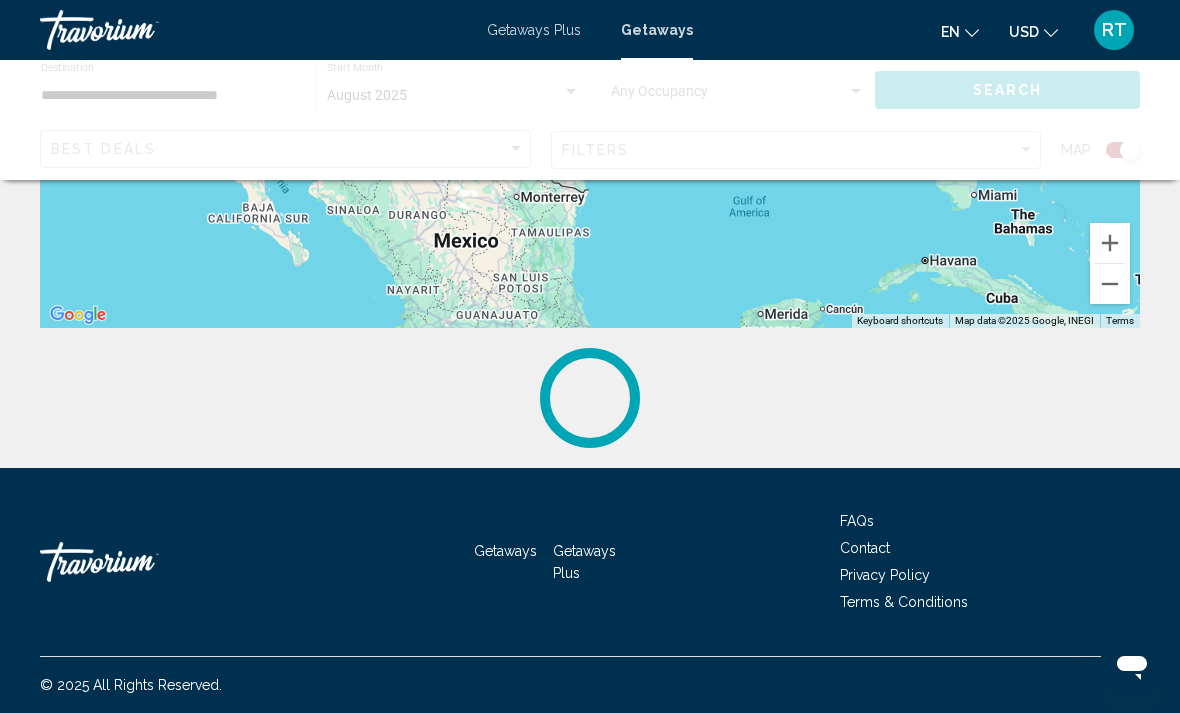 scroll, scrollTop: 0, scrollLeft: 0, axis: both 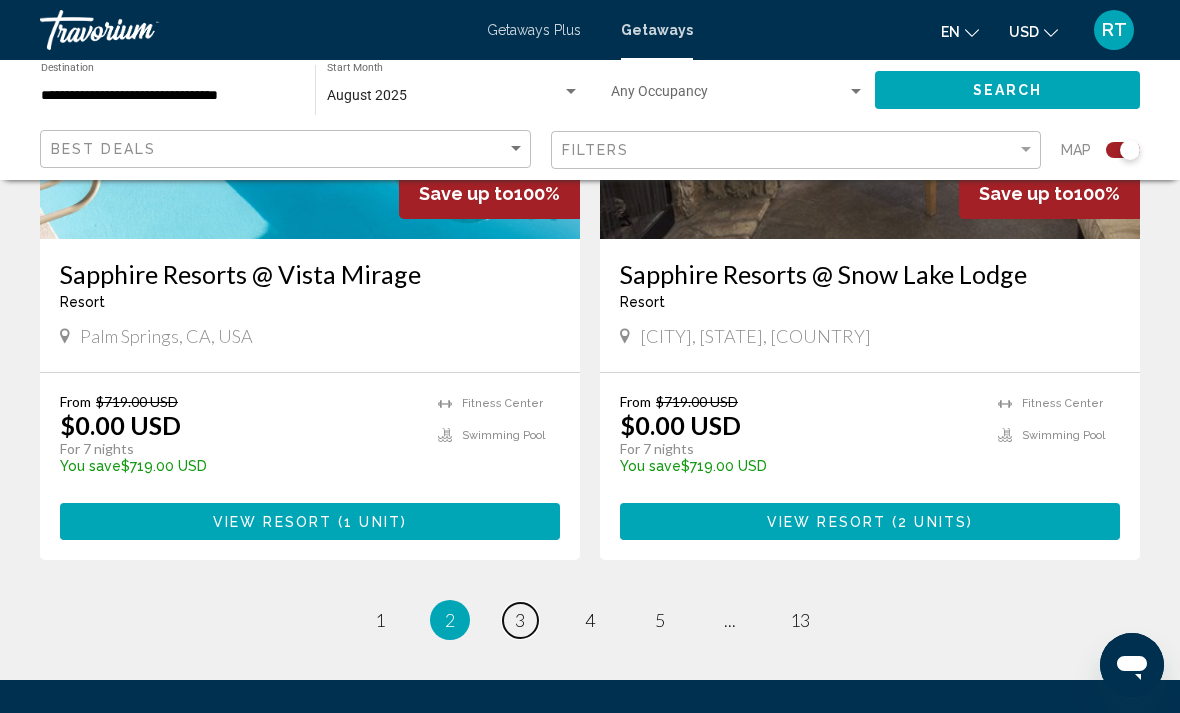 click on "3" at bounding box center (520, 620) 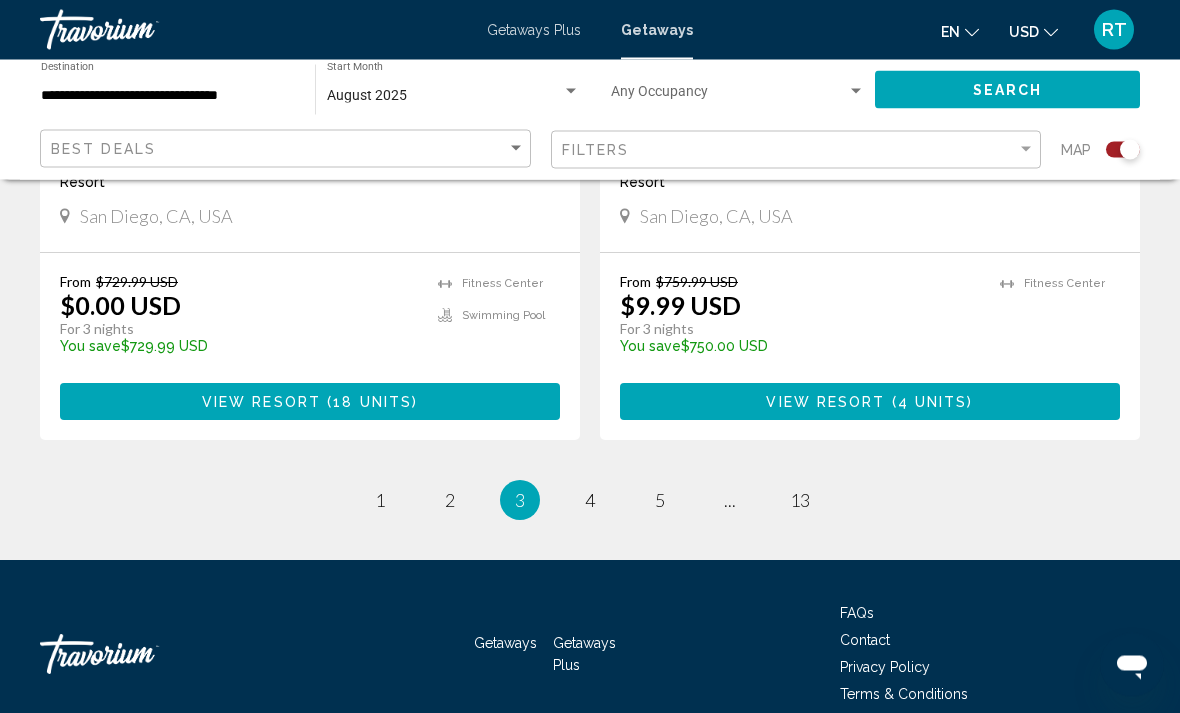 scroll, scrollTop: 4573, scrollLeft: 0, axis: vertical 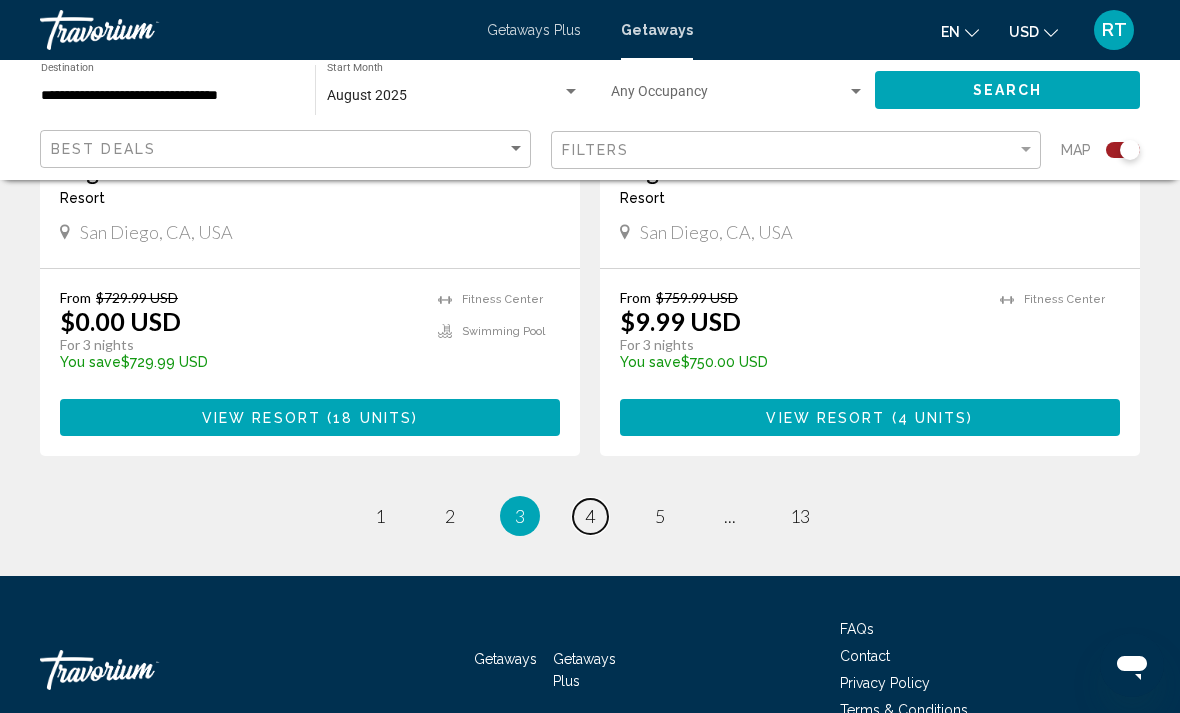 click on "page  4" at bounding box center (590, 516) 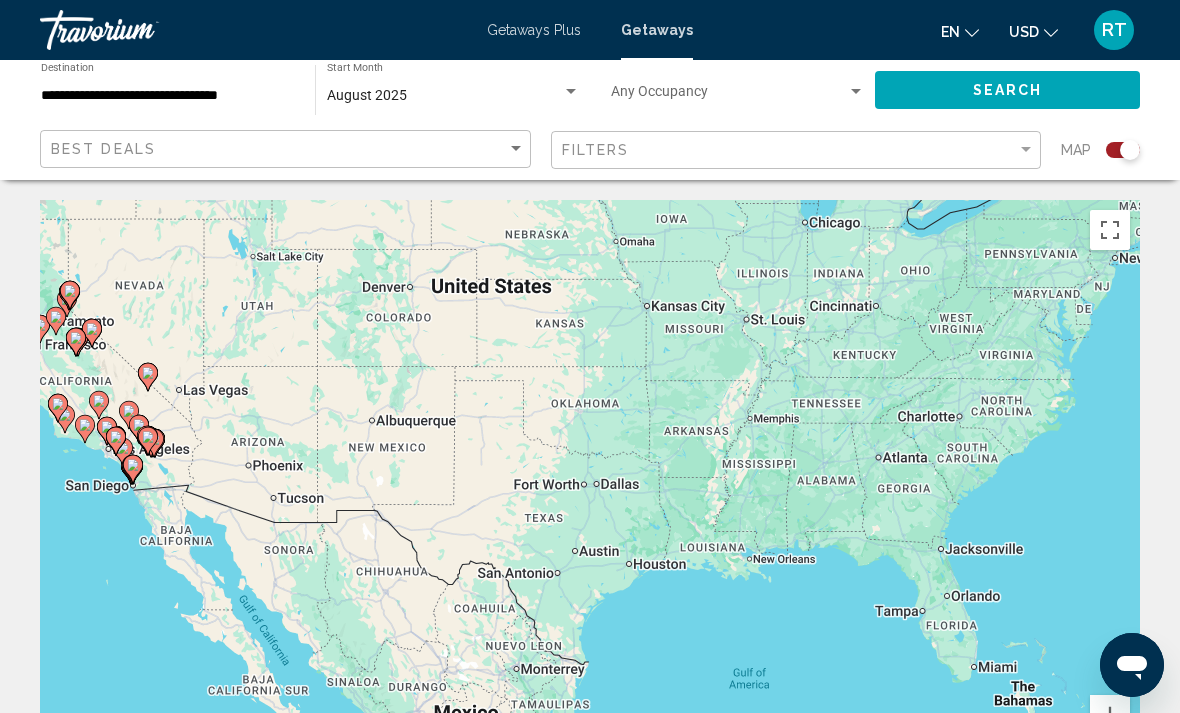 click on "To activate drag with keyboard, press Alt + Enter. Once in keyboard drag state, use the arrow keys to move the marker. To complete the drag, press the Enter key. To cancel, press Escape." at bounding box center (590, 500) 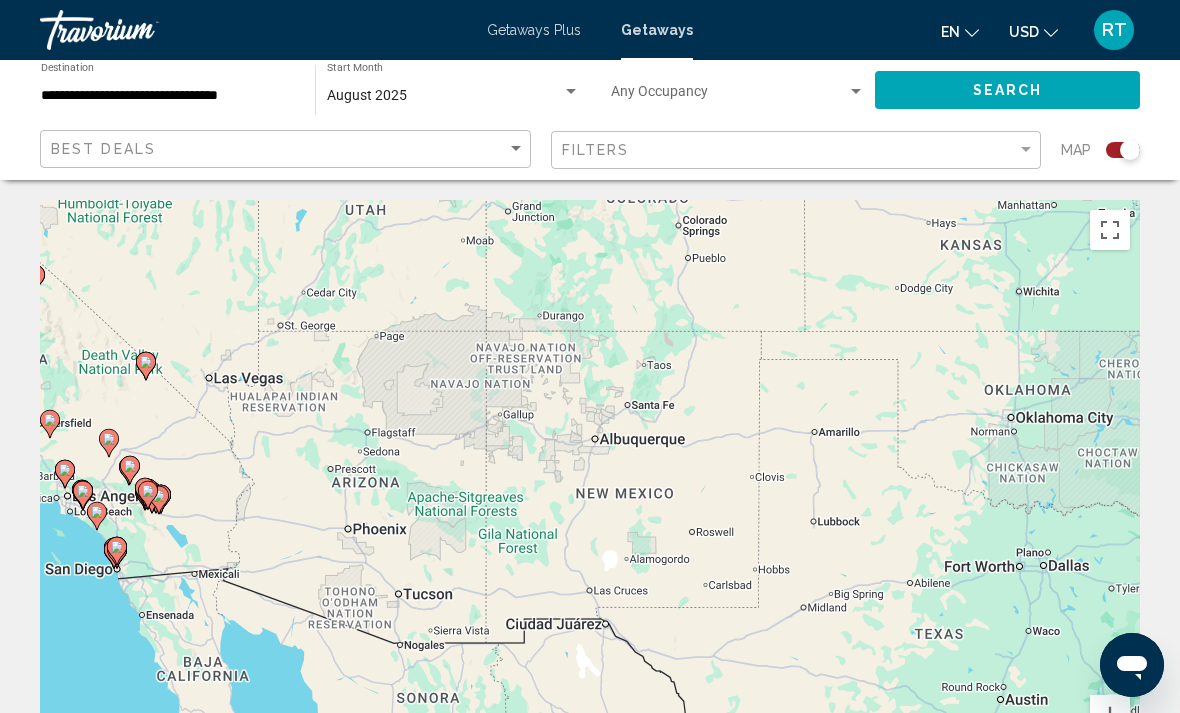 type on "**********" 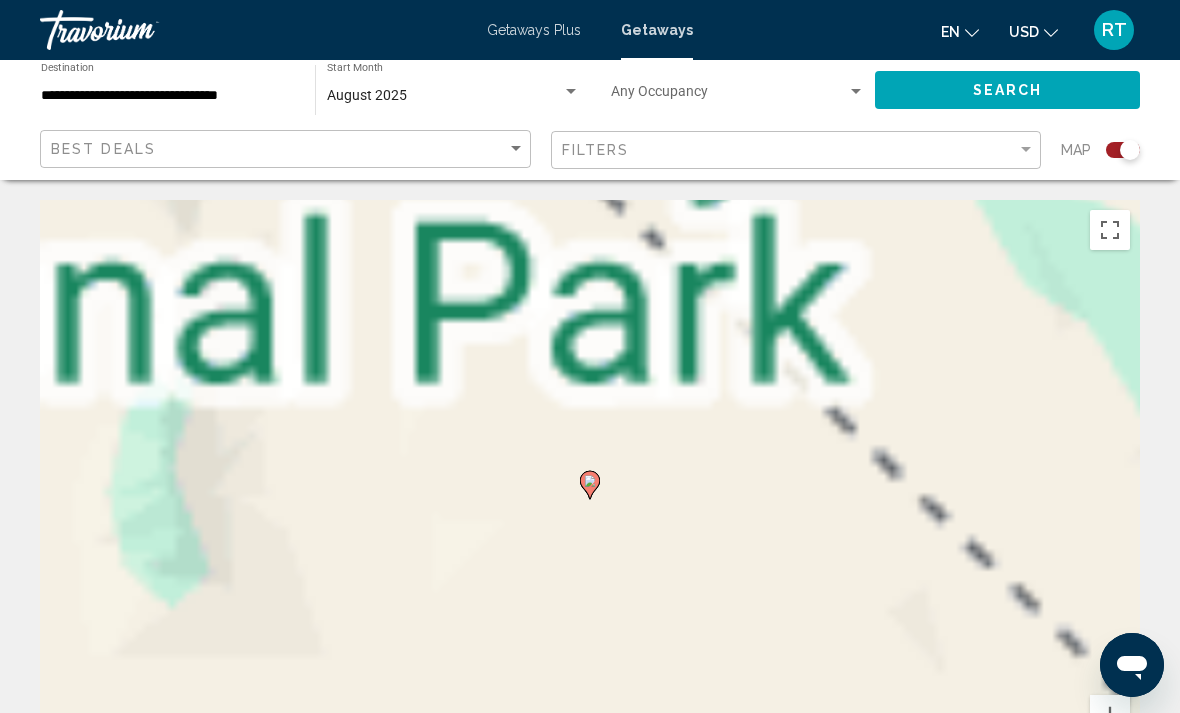scroll, scrollTop: 23, scrollLeft: 0, axis: vertical 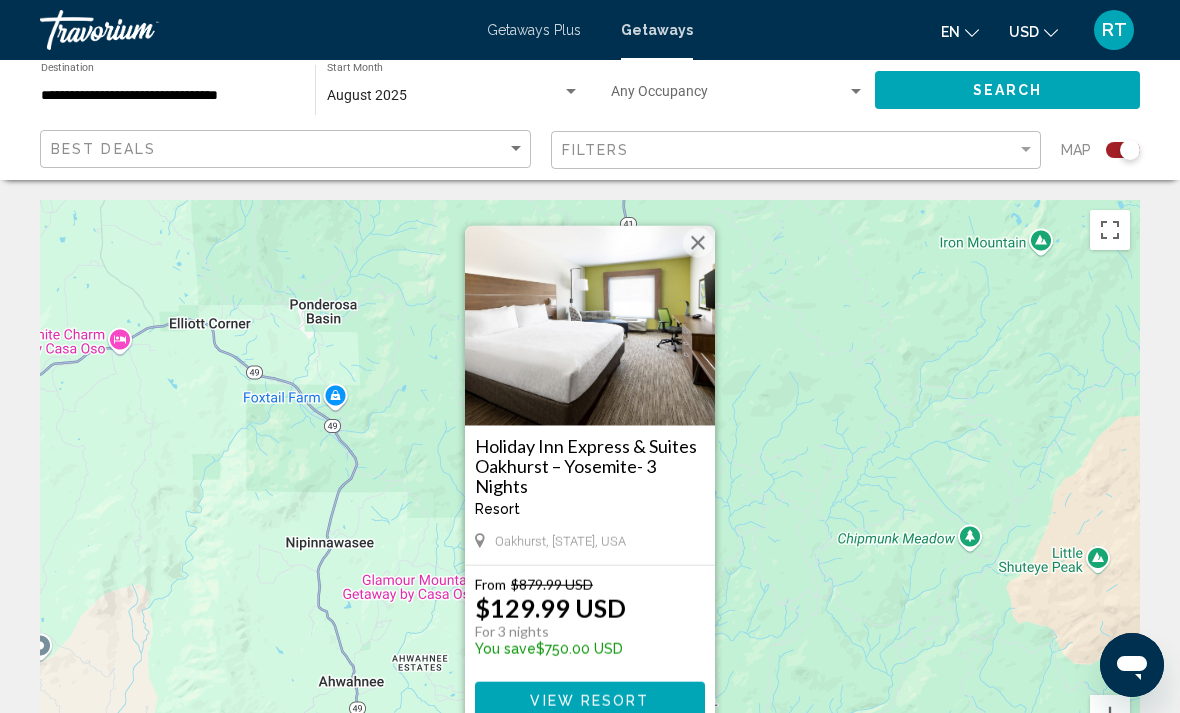 click on "View Resort" at bounding box center (589, 701) 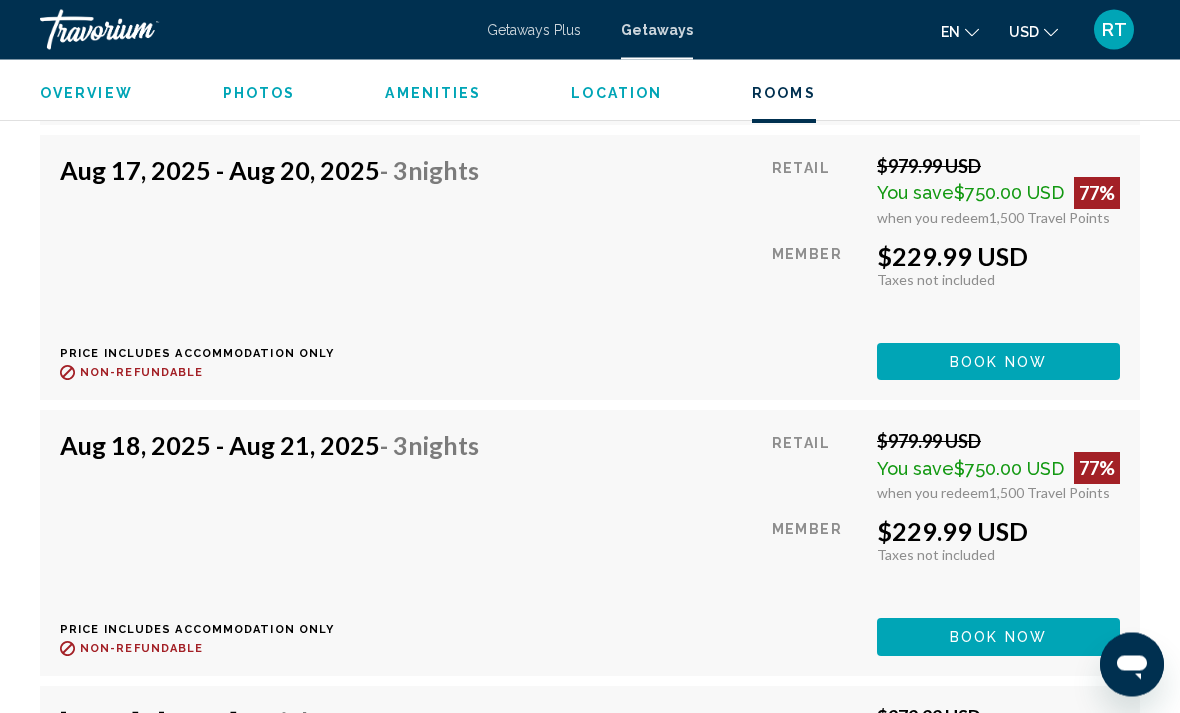 scroll, scrollTop: 3965, scrollLeft: 0, axis: vertical 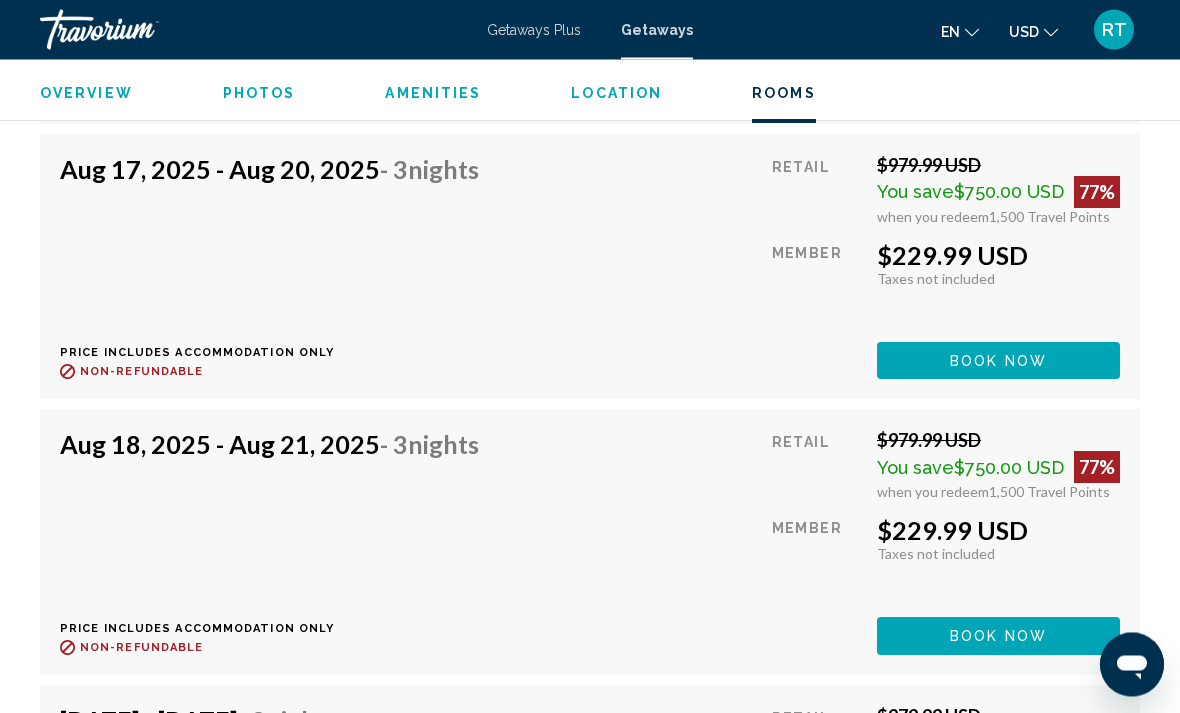 click on "Aug 18, 2025 - Aug 21, 2025  - 3  Nights" at bounding box center (269, 450) 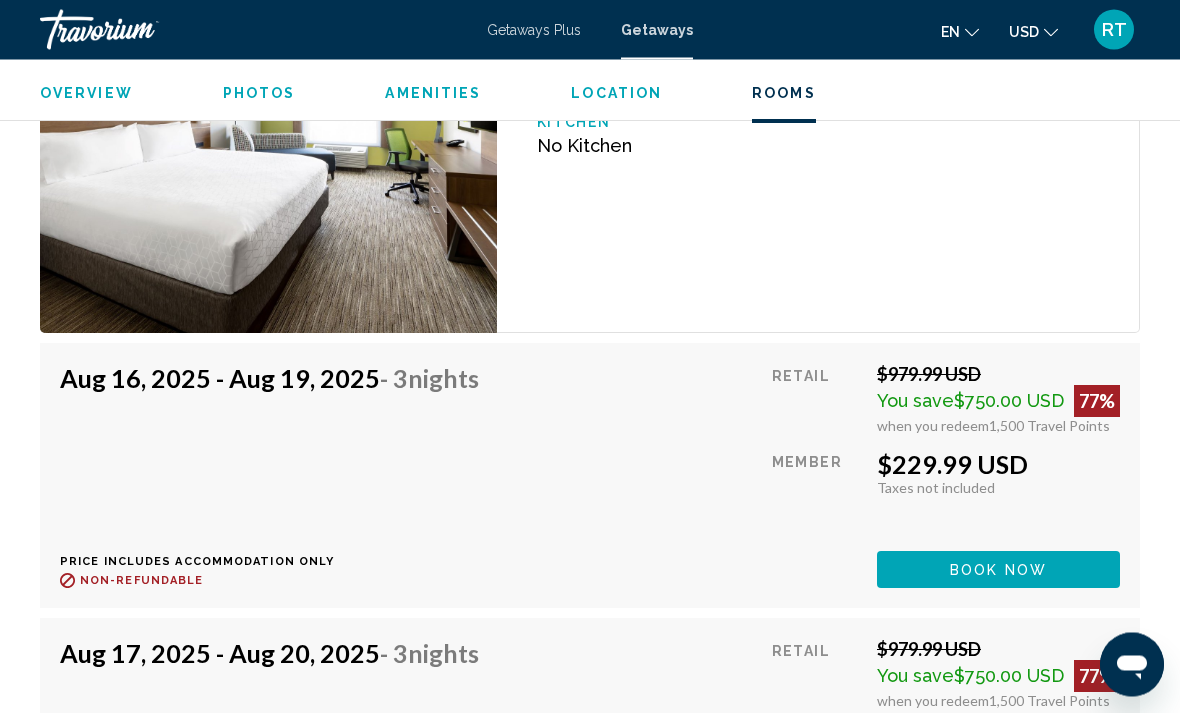 scroll, scrollTop: 3451, scrollLeft: 0, axis: vertical 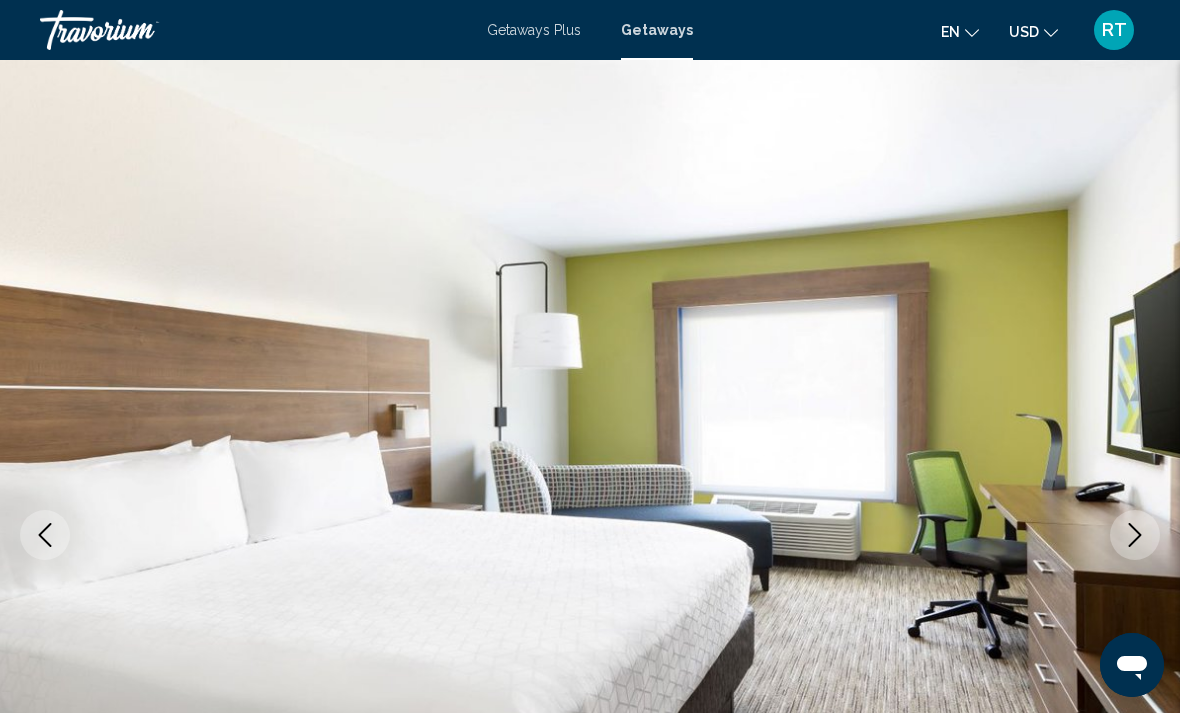 click on "Getaways Plus  Getaways en
English Español Français Italiano Português русский USD
USD ($) MXN (Mex$) CAD (Can$) GBP (£) EUR (€) AUD (A$) NZD (NZ$) CNY (CN¥) RT Login" at bounding box center [590, 30] 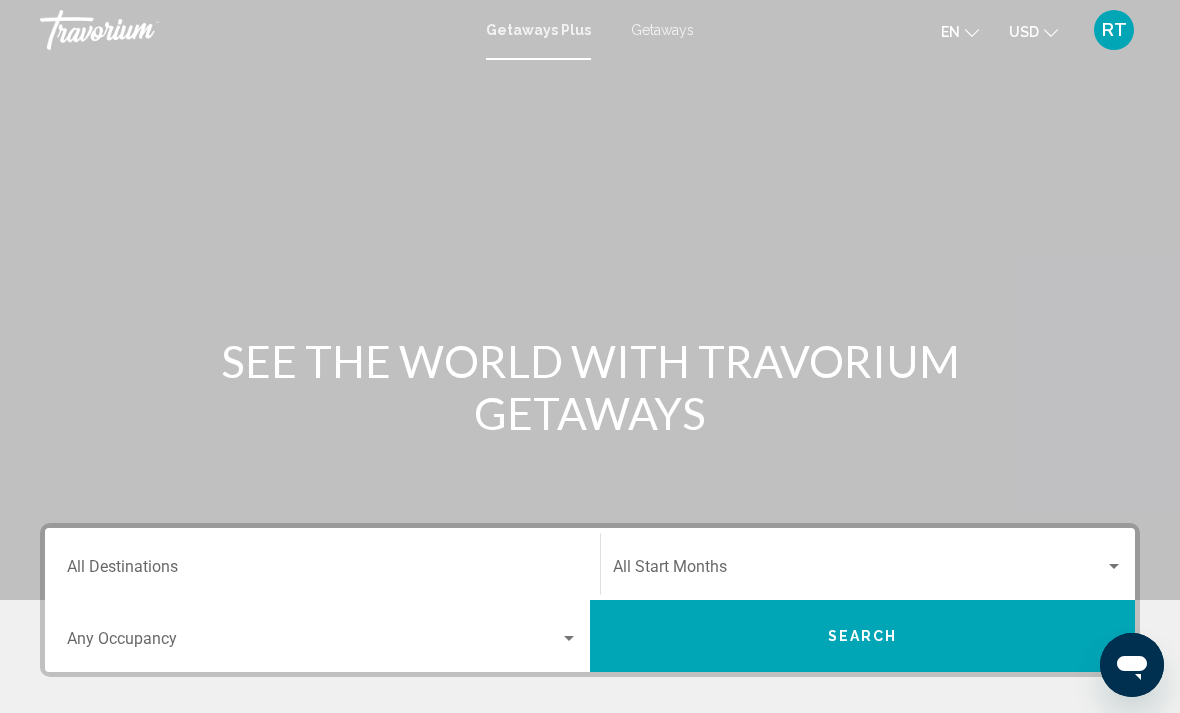 click on "Getaways Plus" at bounding box center [538, 30] 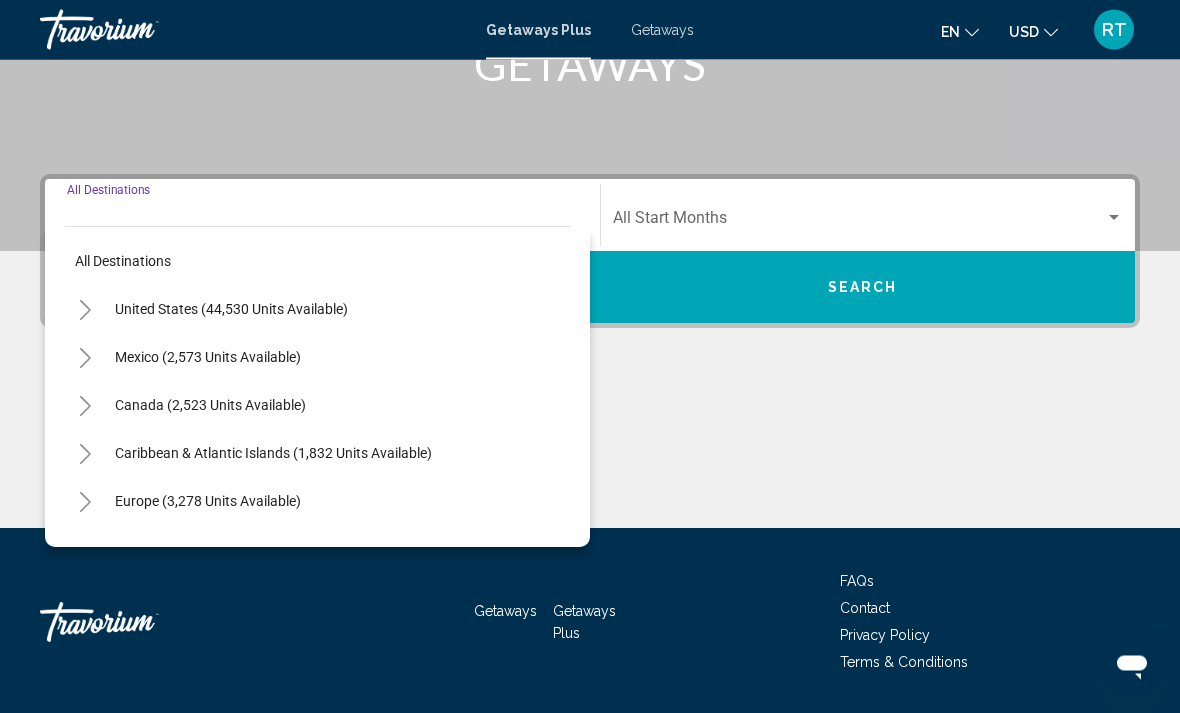 scroll, scrollTop: 409, scrollLeft: 0, axis: vertical 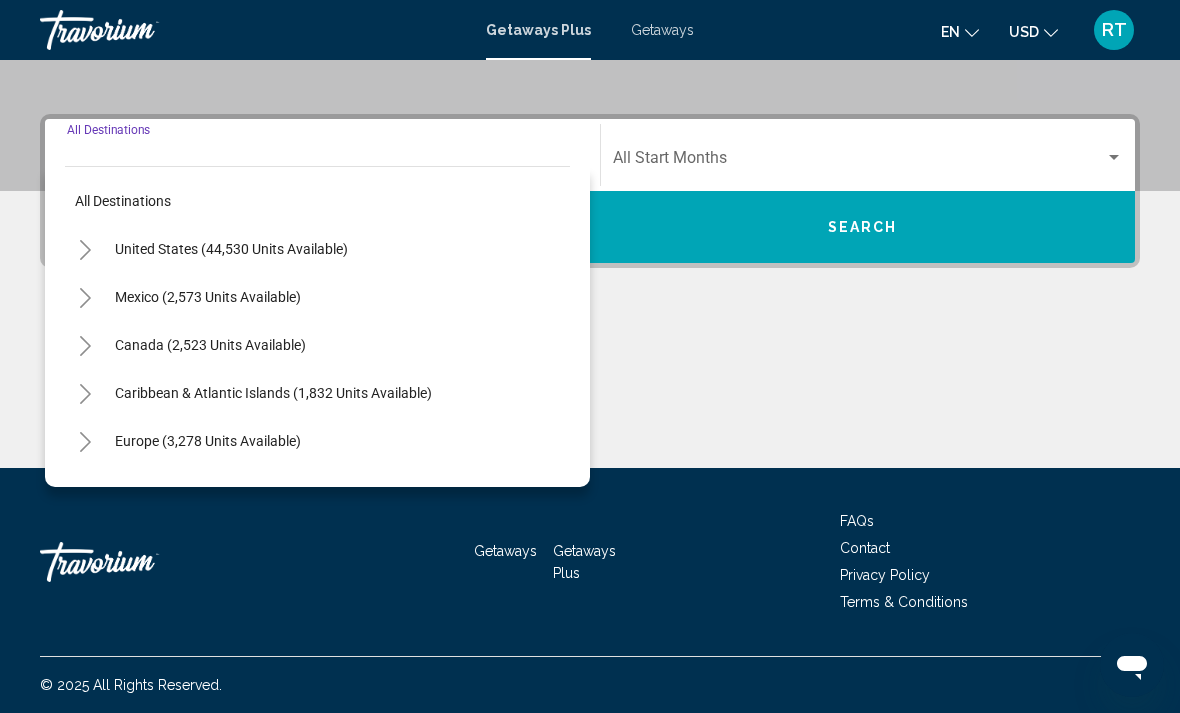 click 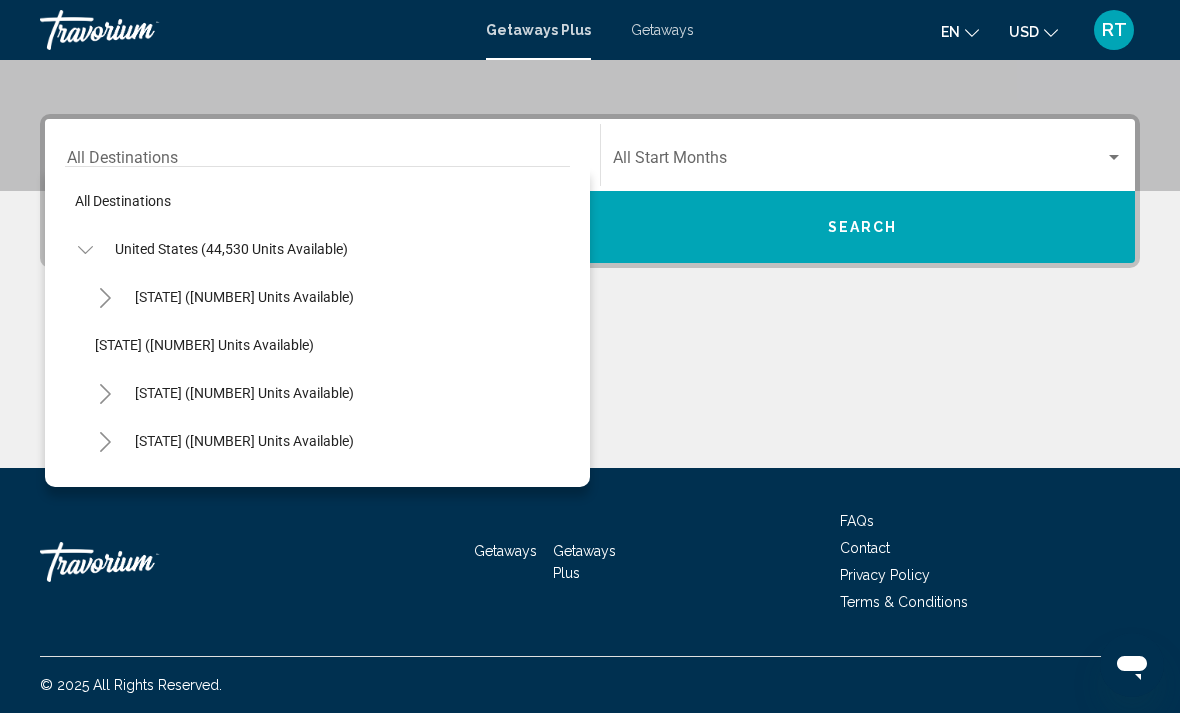 click 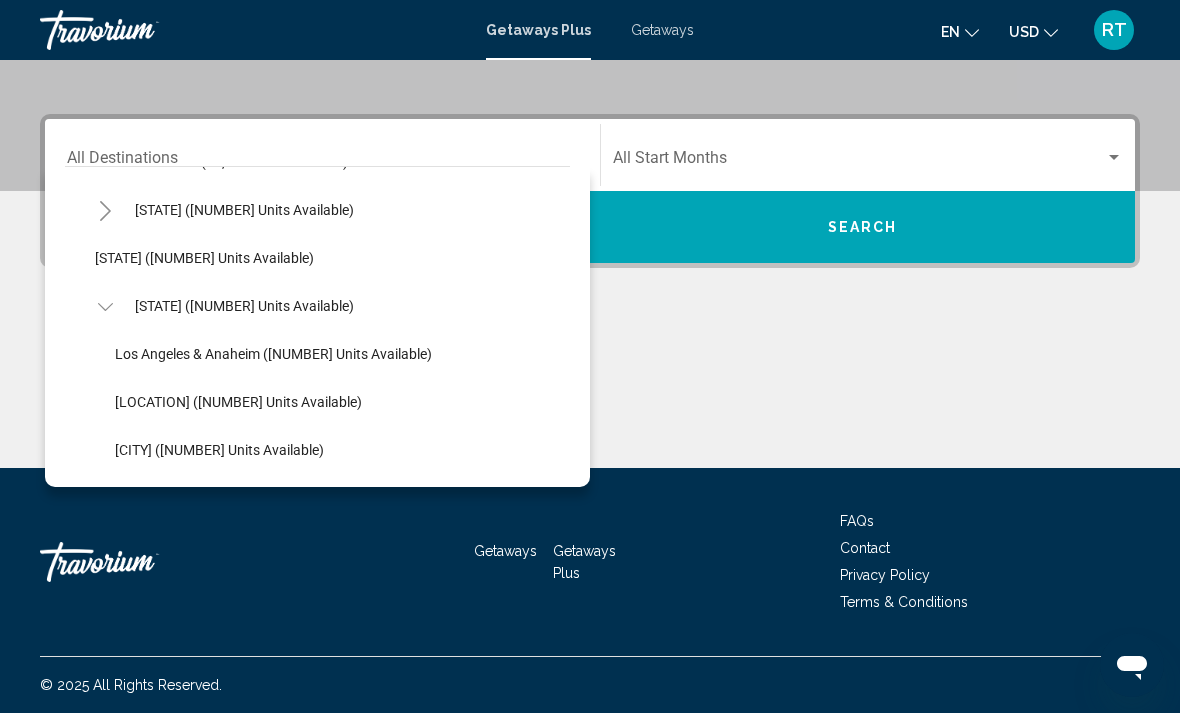 scroll, scrollTop: 83, scrollLeft: 0, axis: vertical 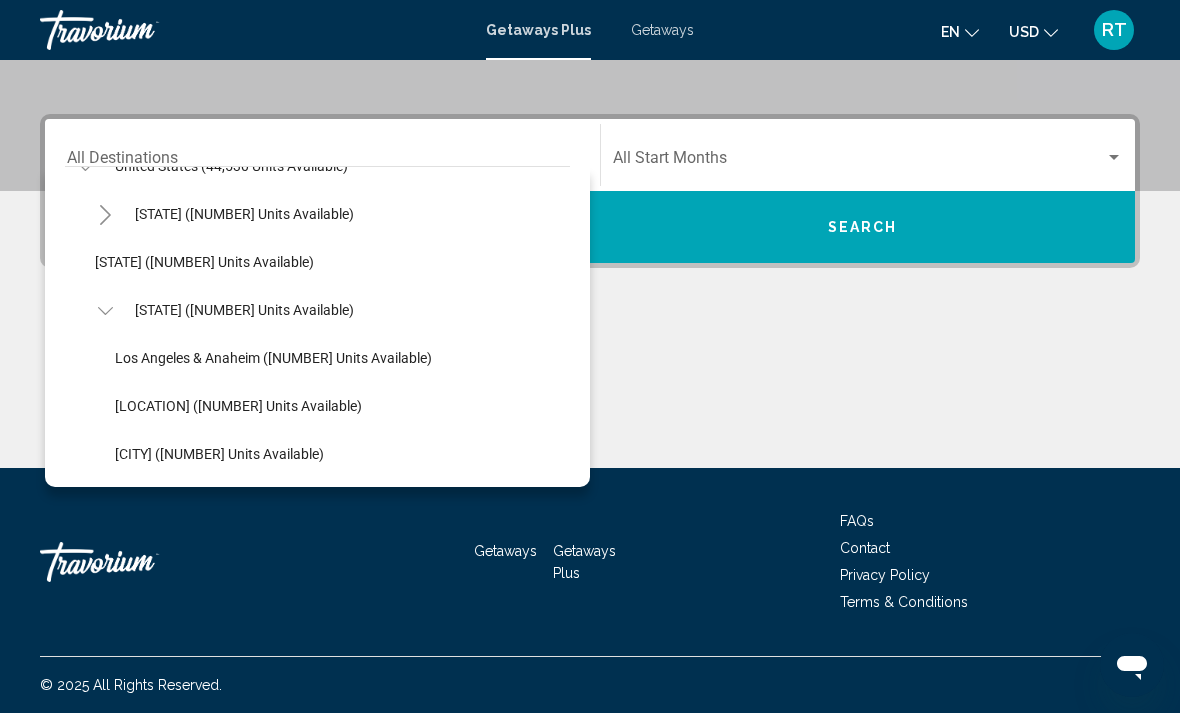 click on "[STATE] ([NUMBER] units available)" 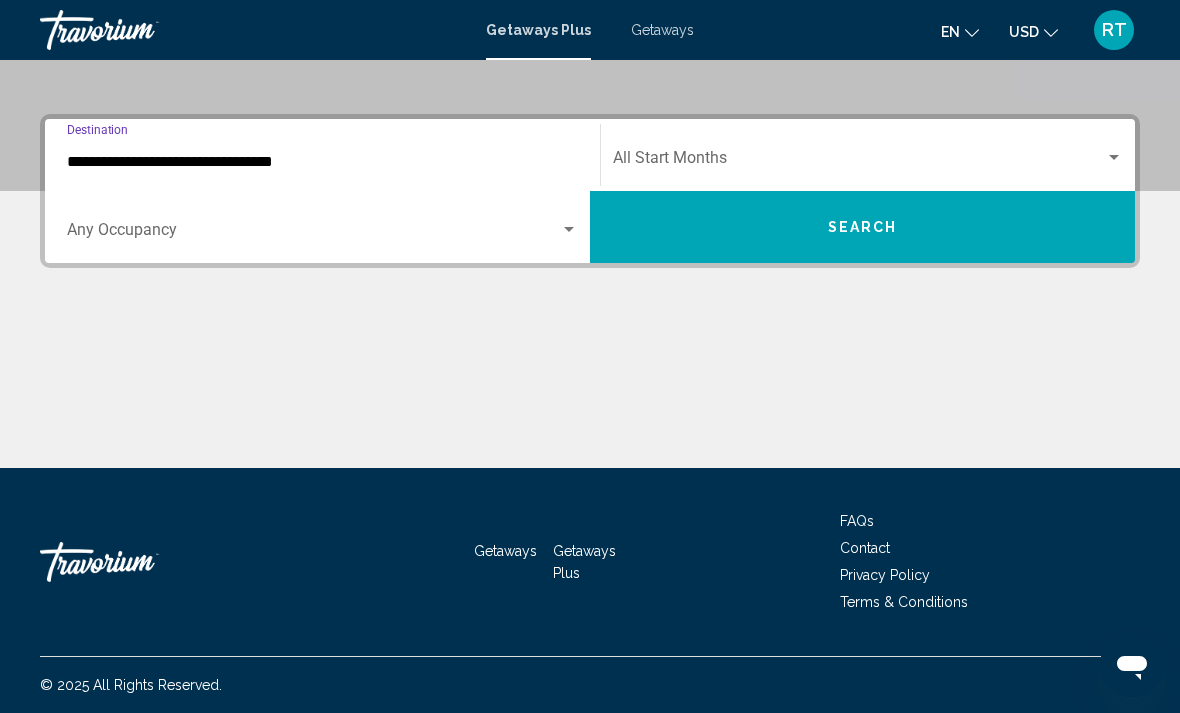 click at bounding box center [590, -109] 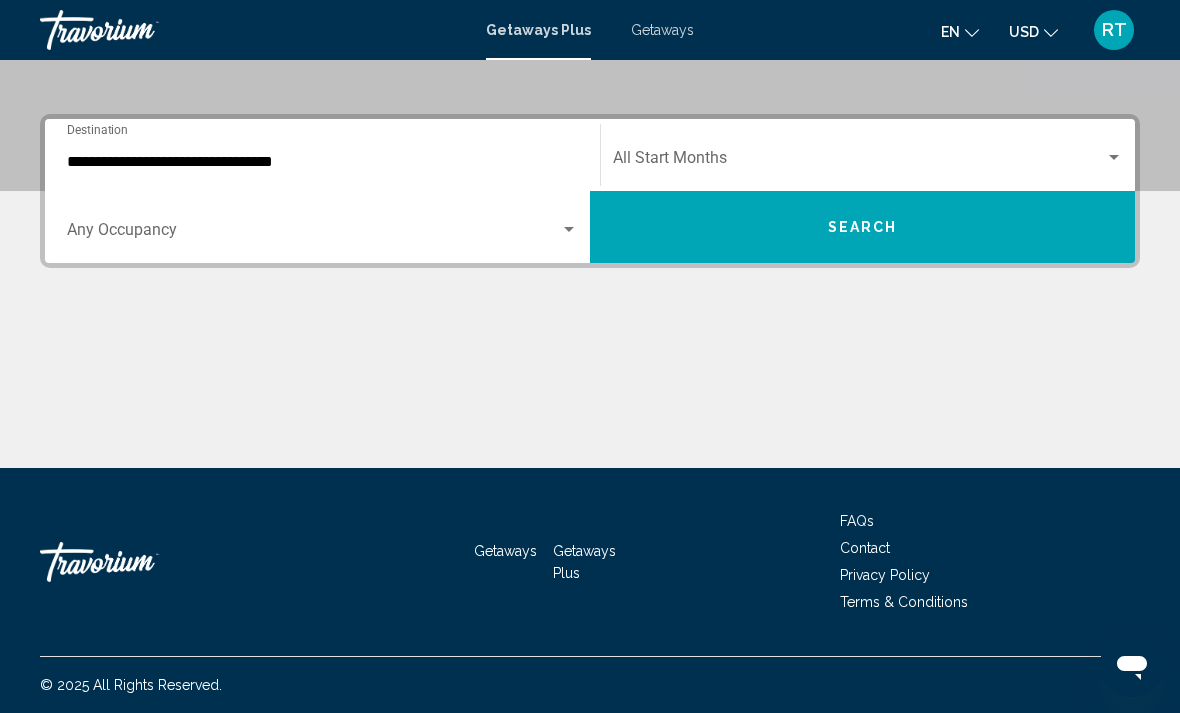 click at bounding box center [859, 162] 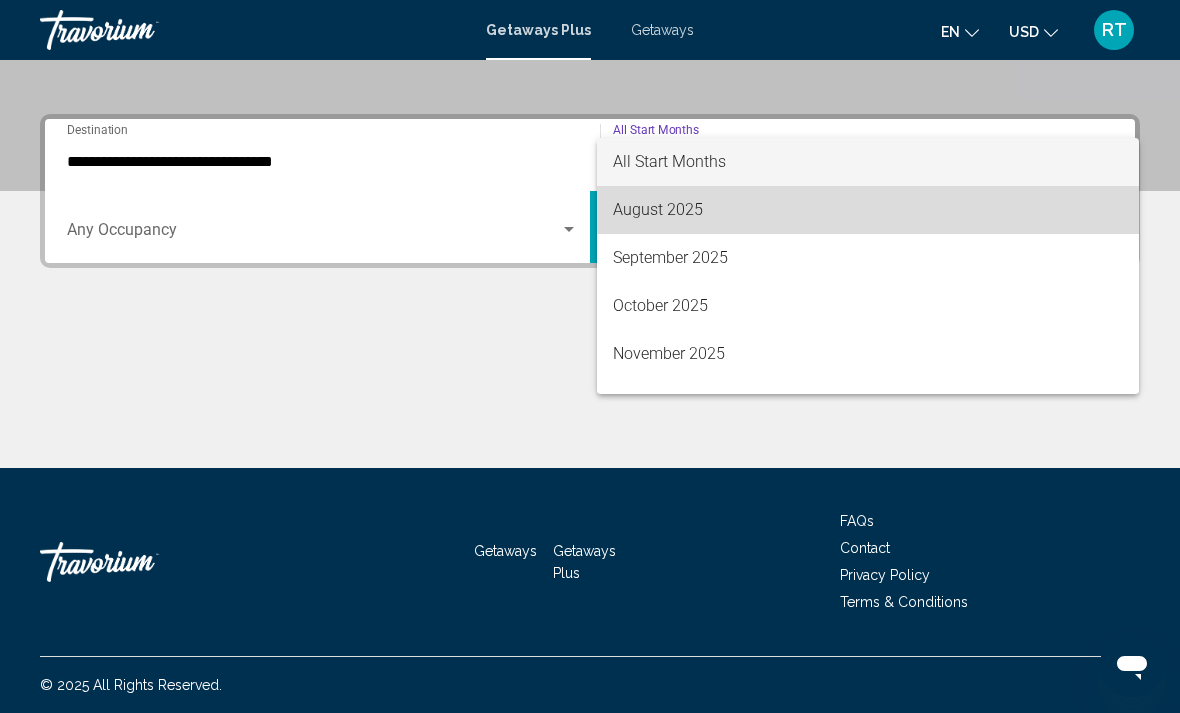 click on "August 2025" at bounding box center [868, 210] 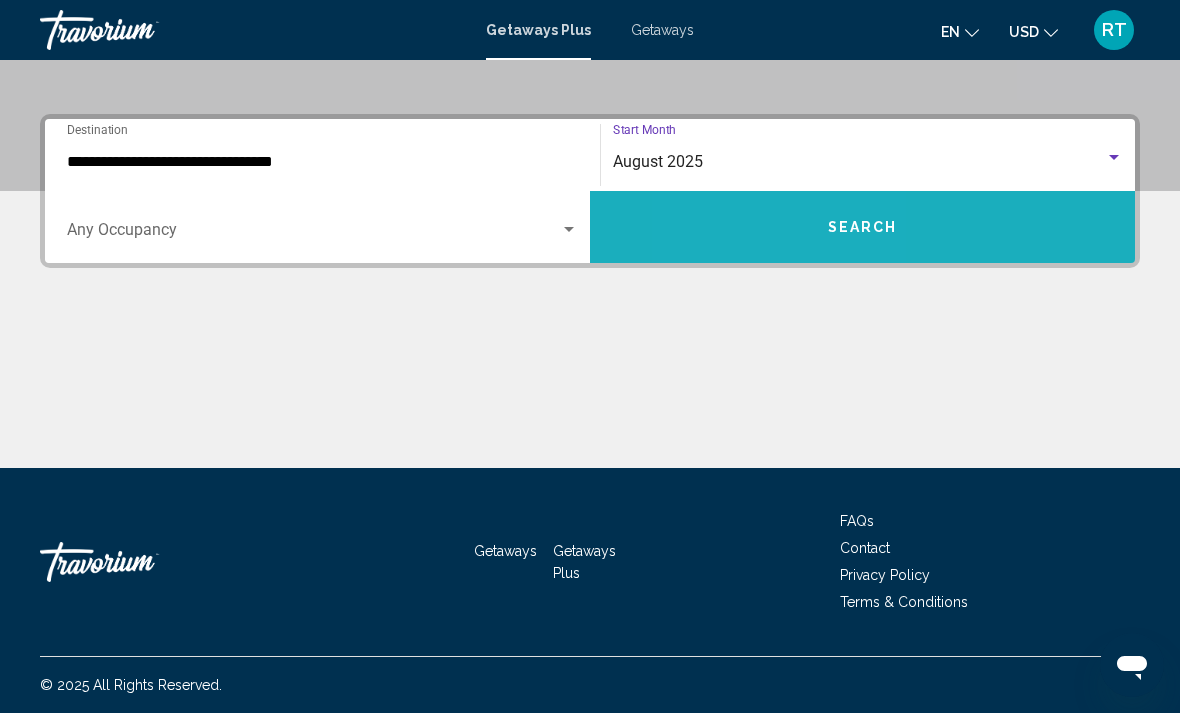 click on "Search" at bounding box center (862, 227) 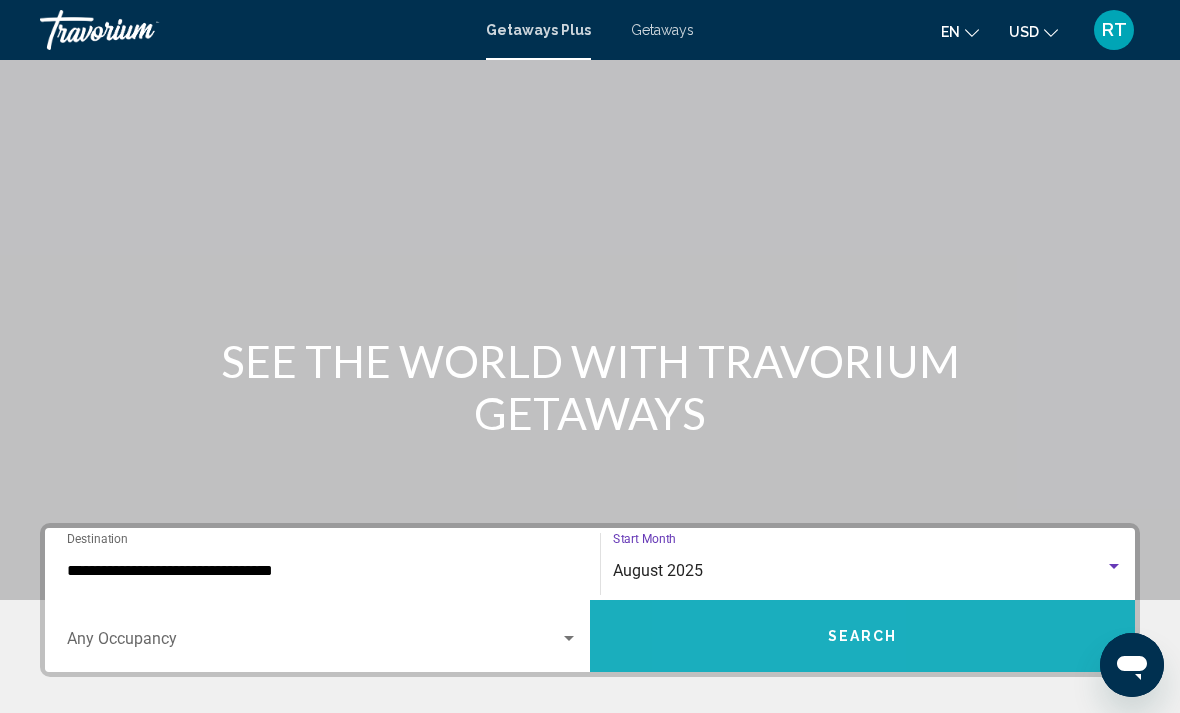 scroll, scrollTop: 64, scrollLeft: 0, axis: vertical 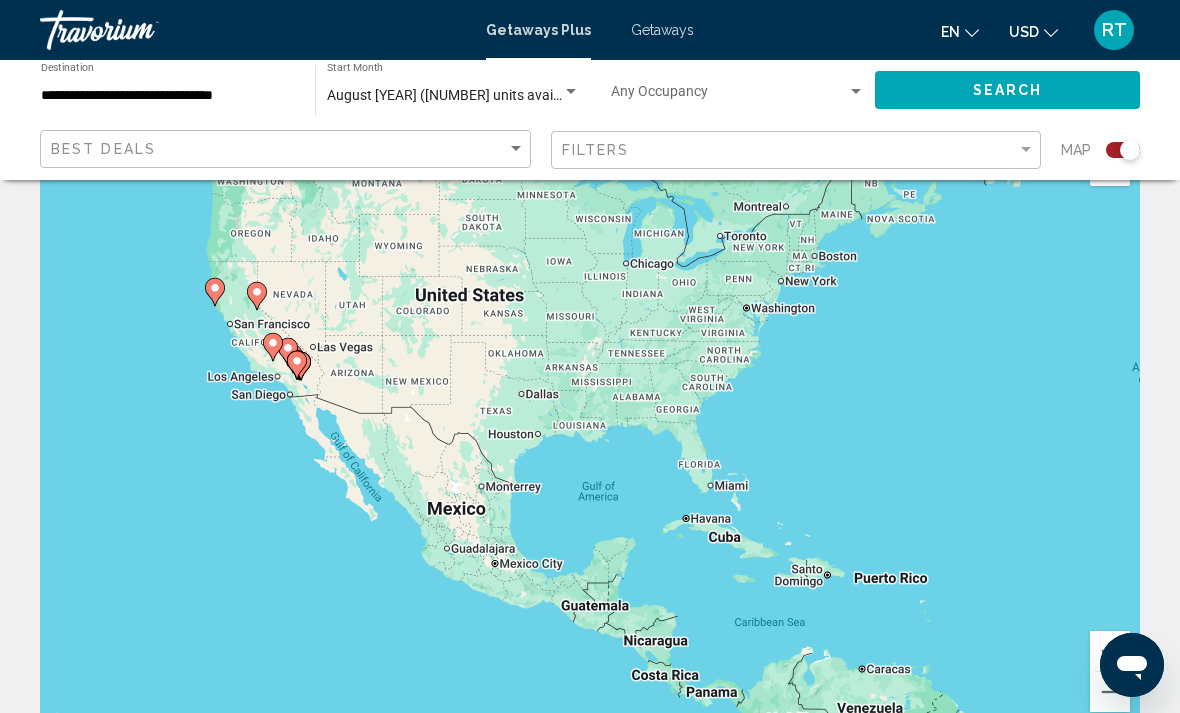 click at bounding box center [273, 347] 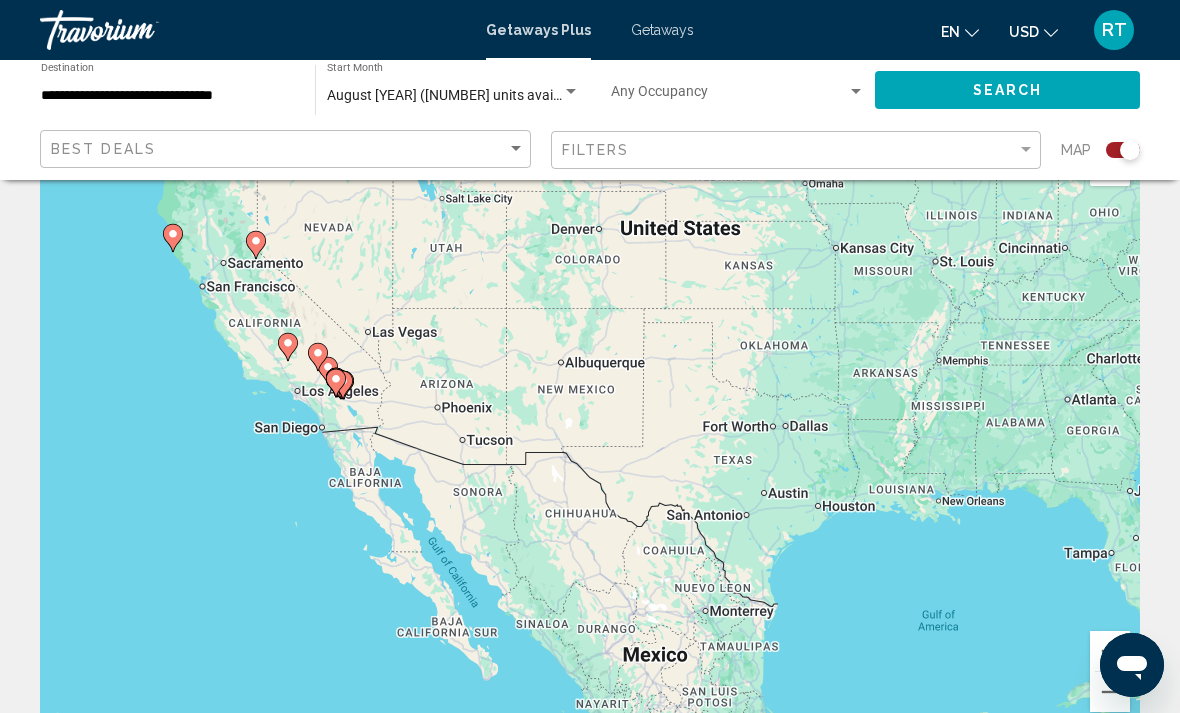 click on "To navigate, press the arrow keys.  To activate drag with keyboard, press Alt + Enter. Once in keyboard drag state, use the arrow keys to move the marker. To complete the drag, press the Enter key. To cancel, press Escape." at bounding box center [590, 436] 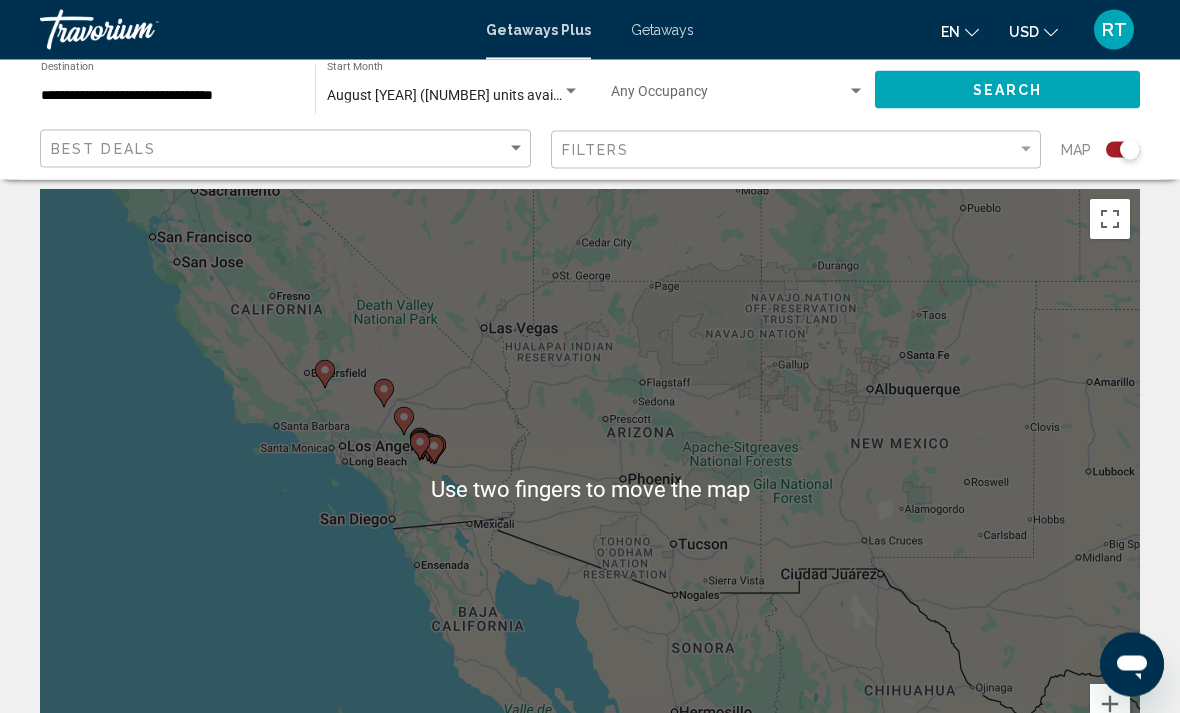 scroll, scrollTop: 0, scrollLeft: 0, axis: both 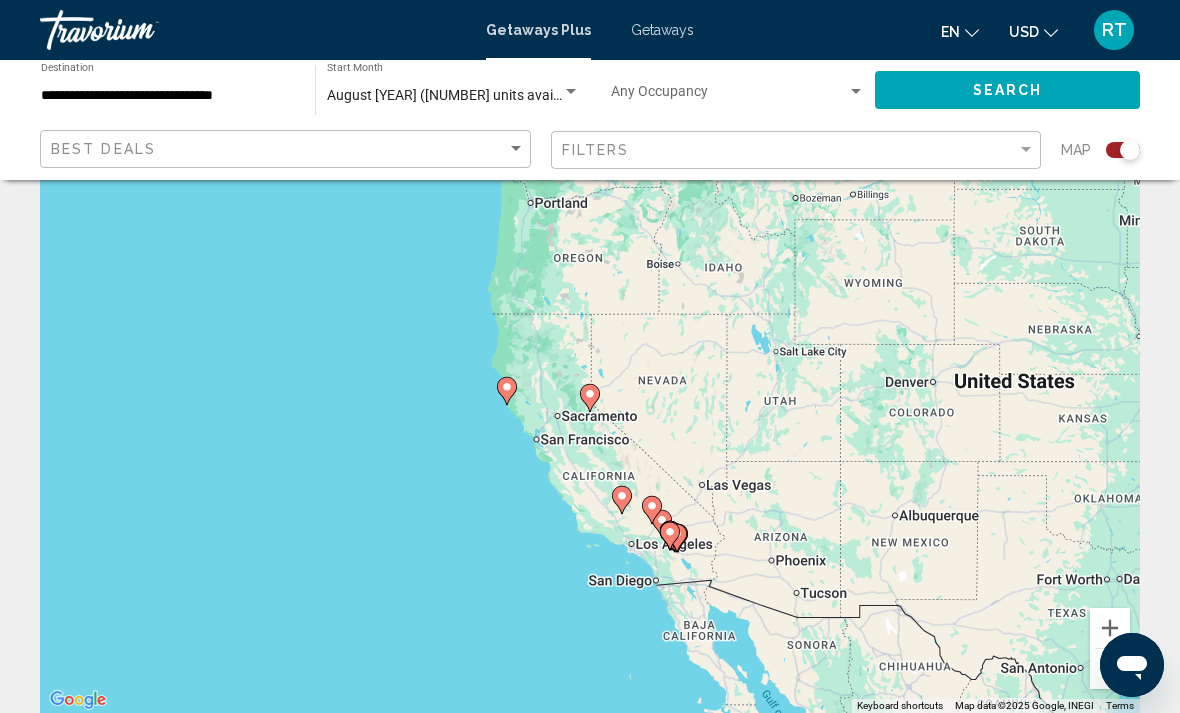 click 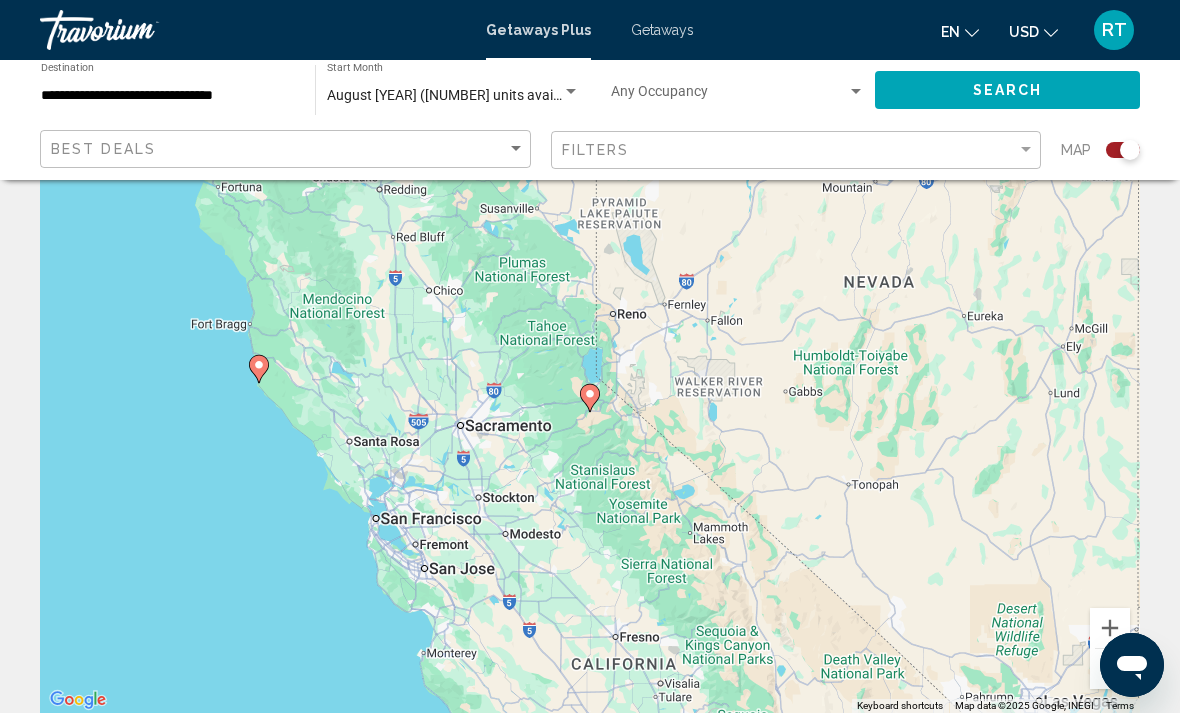 type on "**********" 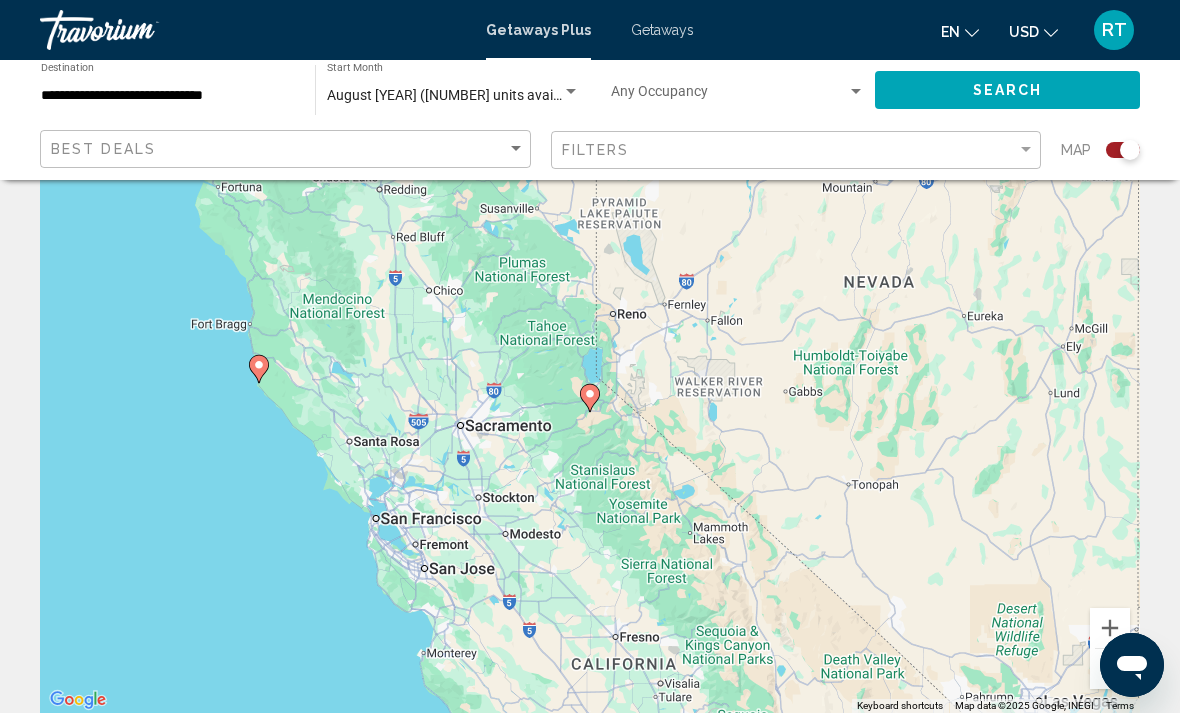 click 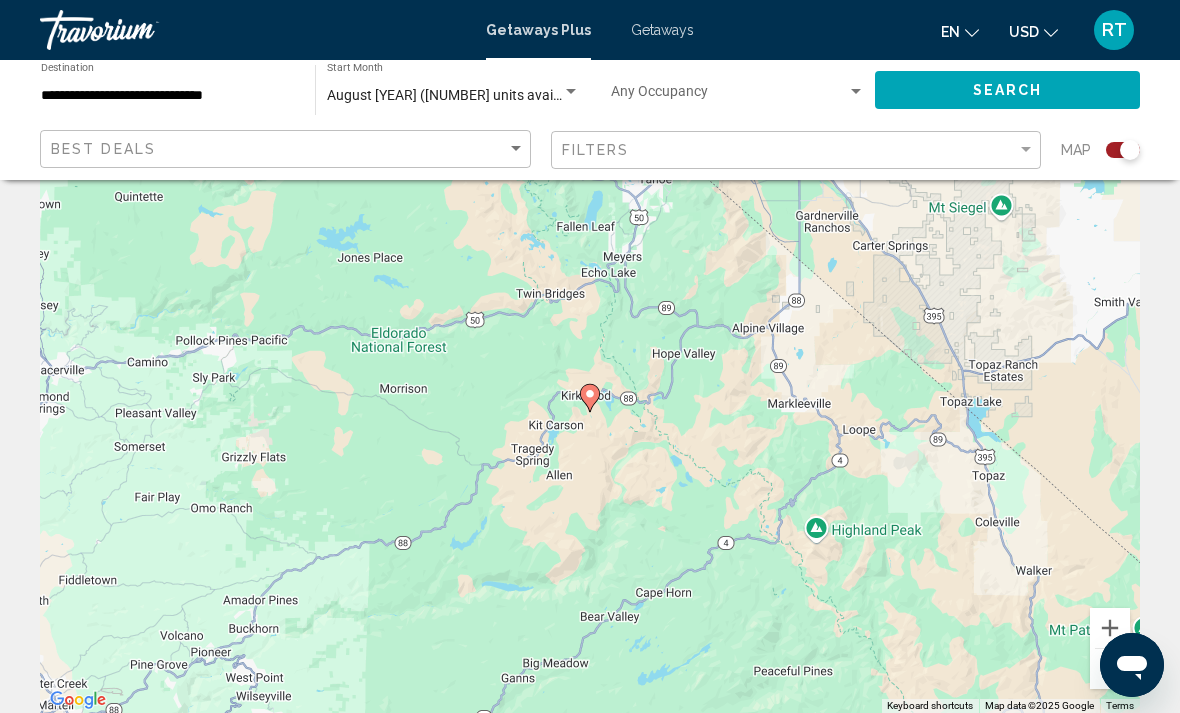 click on "Getaways" at bounding box center [662, 30] 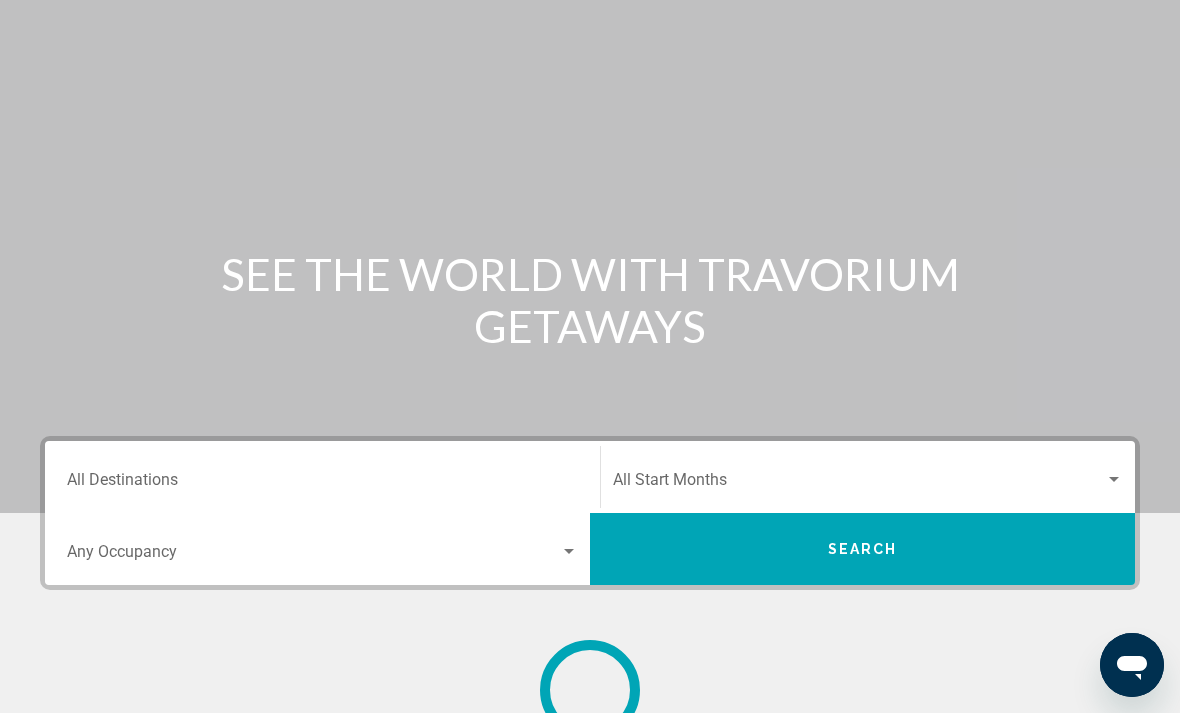 scroll, scrollTop: 0, scrollLeft: 0, axis: both 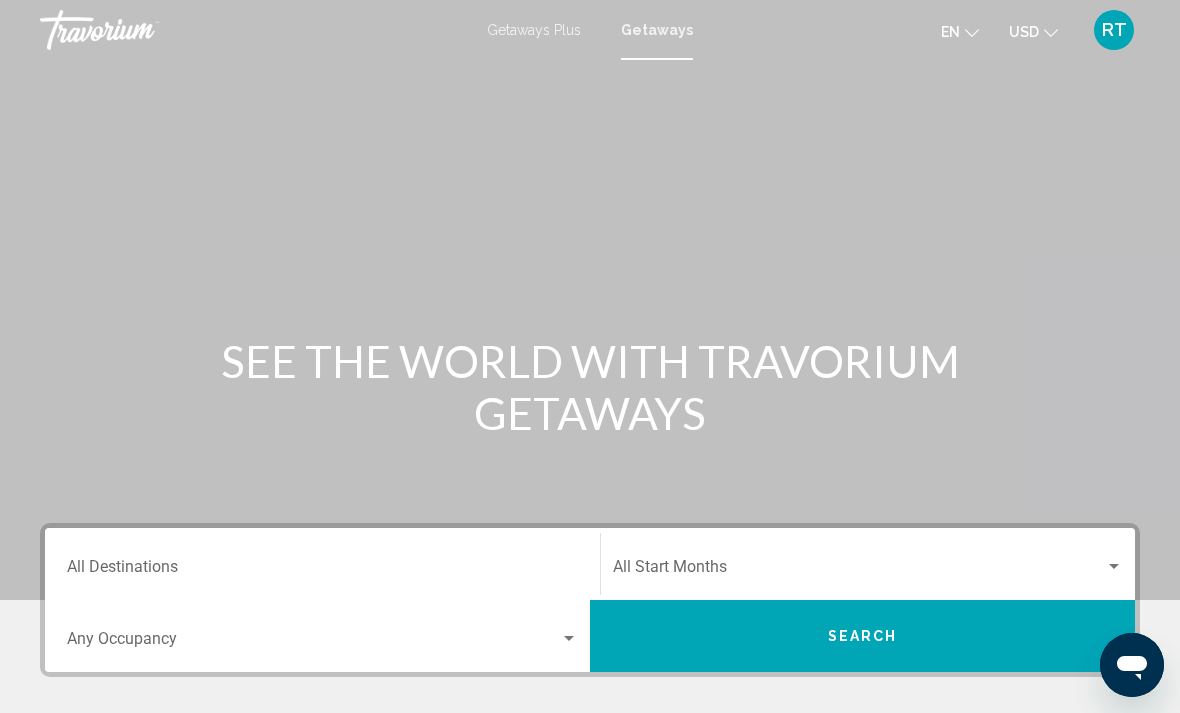 click on "Destination All Destinations" at bounding box center (322, 571) 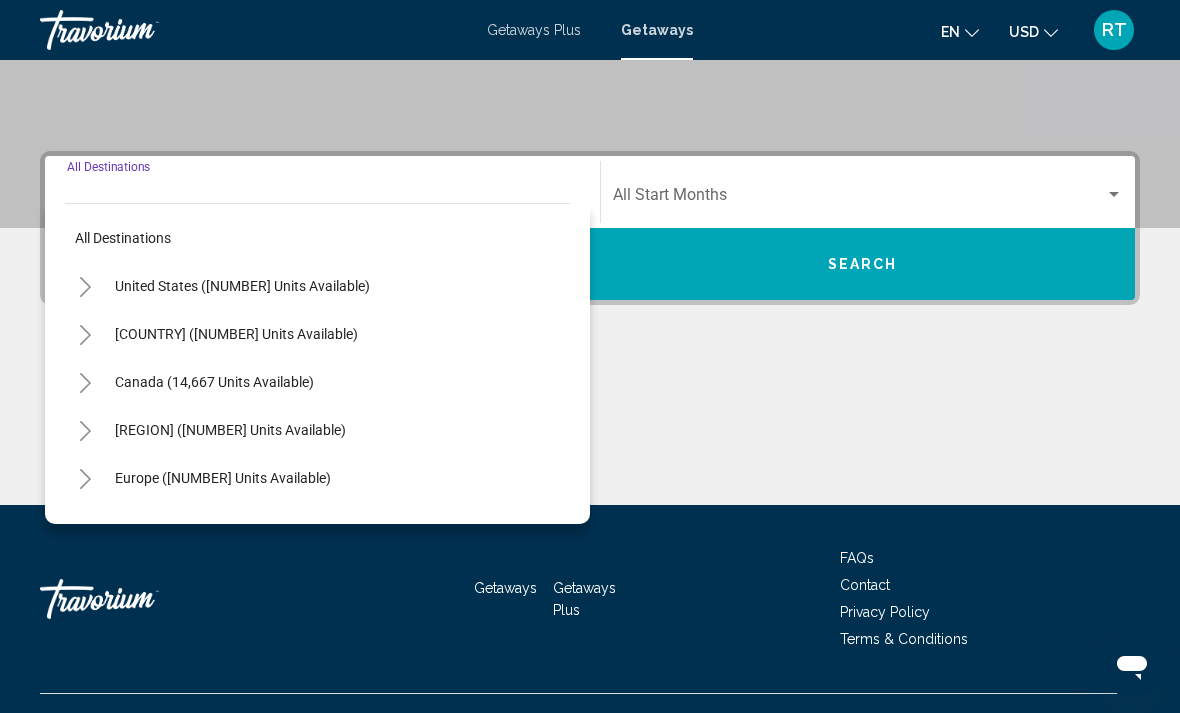 scroll, scrollTop: 409, scrollLeft: 0, axis: vertical 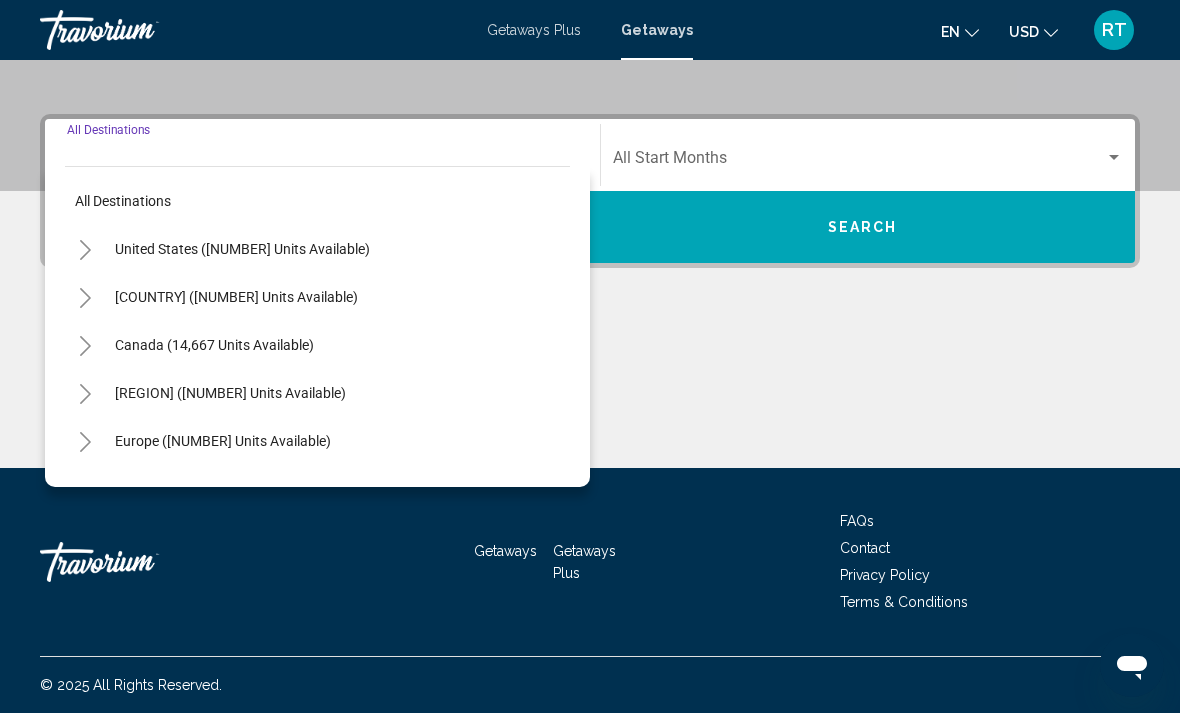 click 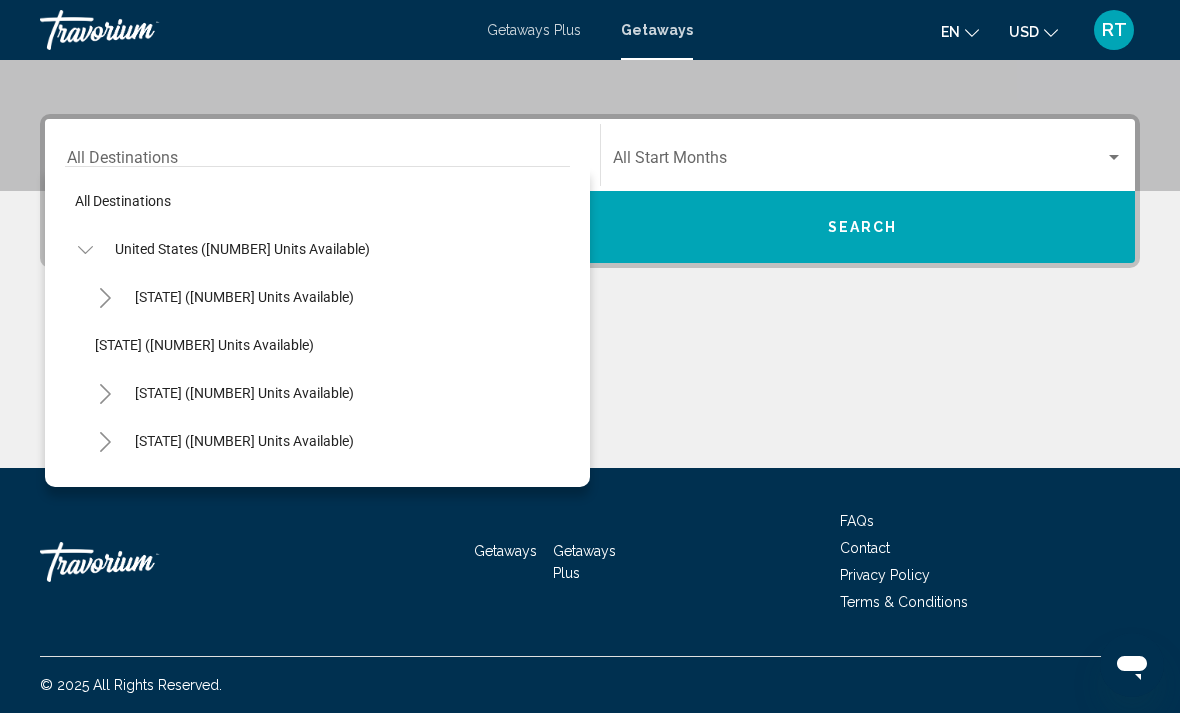 click 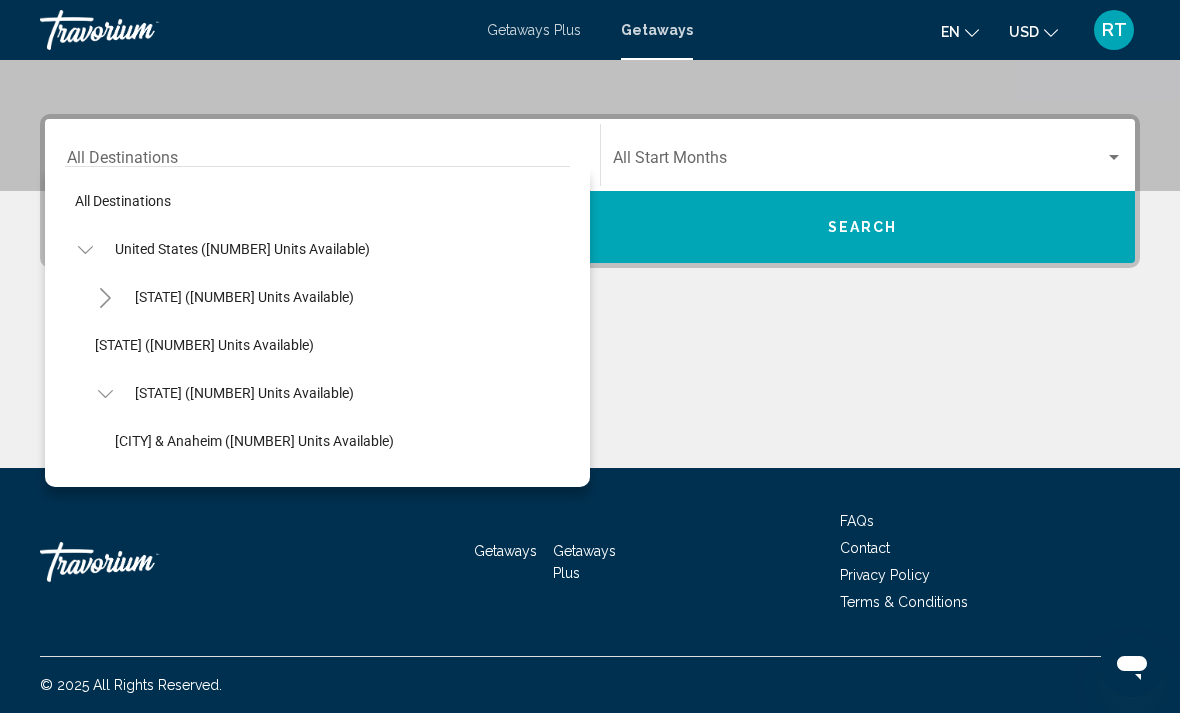 click on "[STATE] ([NUMBER] units available)" 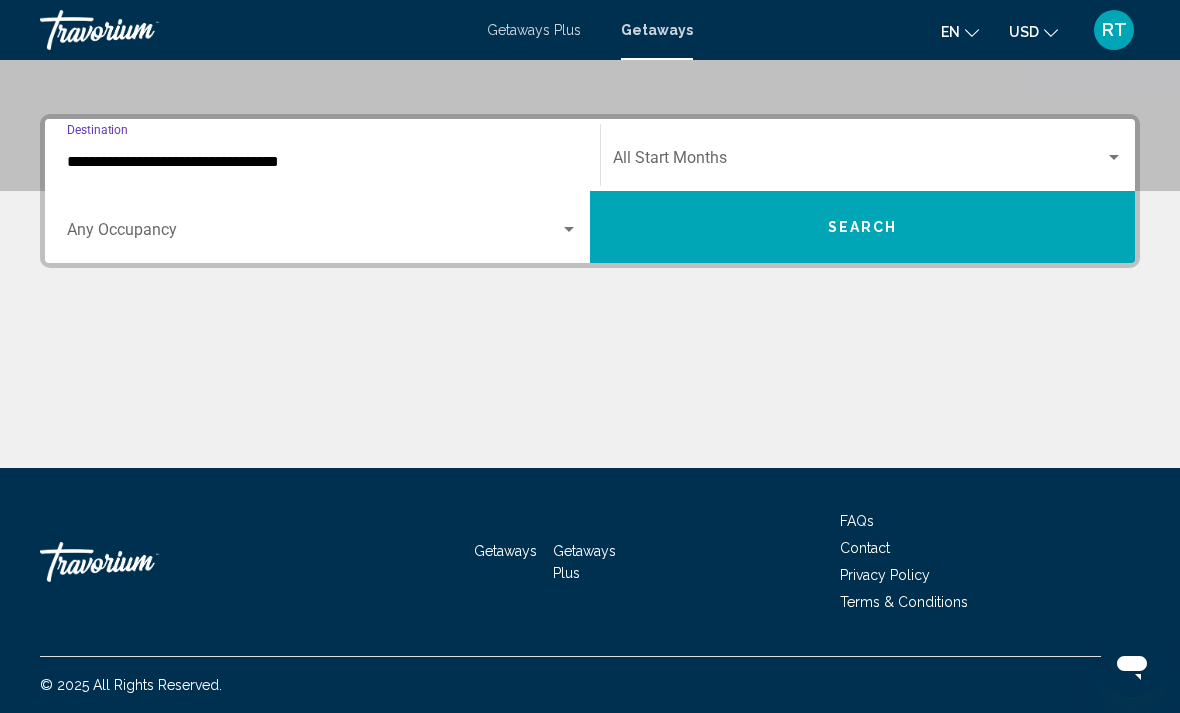 click at bounding box center (859, 162) 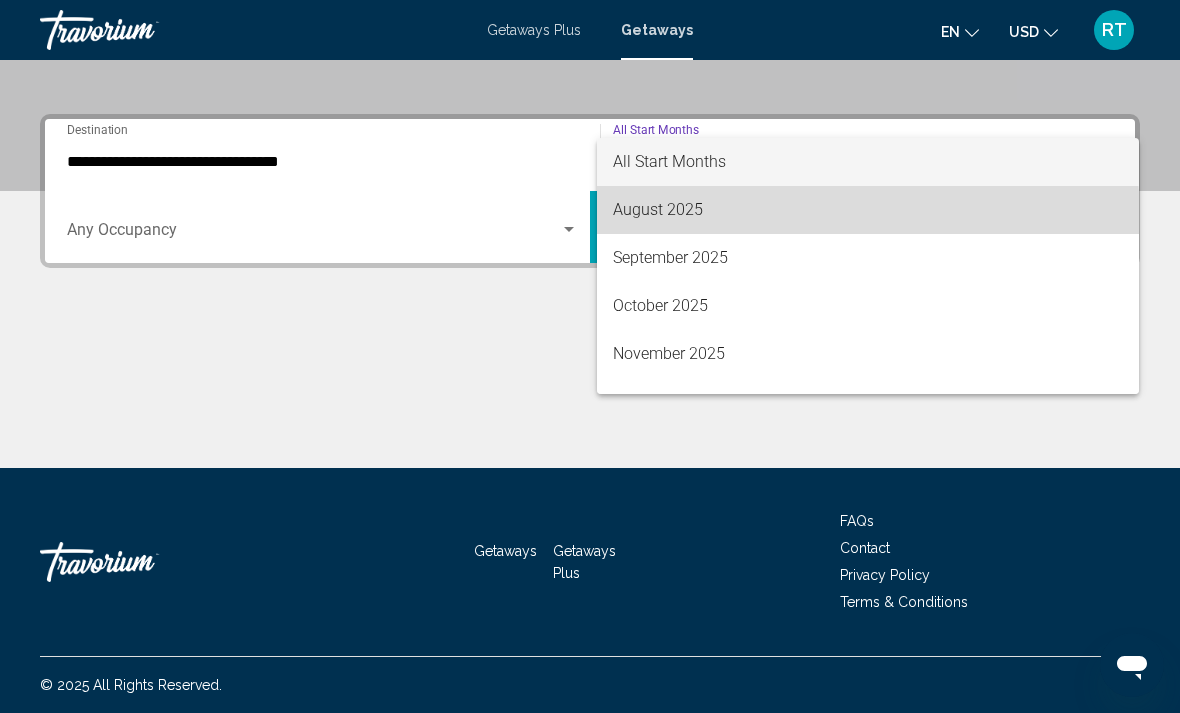 click on "August 2025" at bounding box center (868, 210) 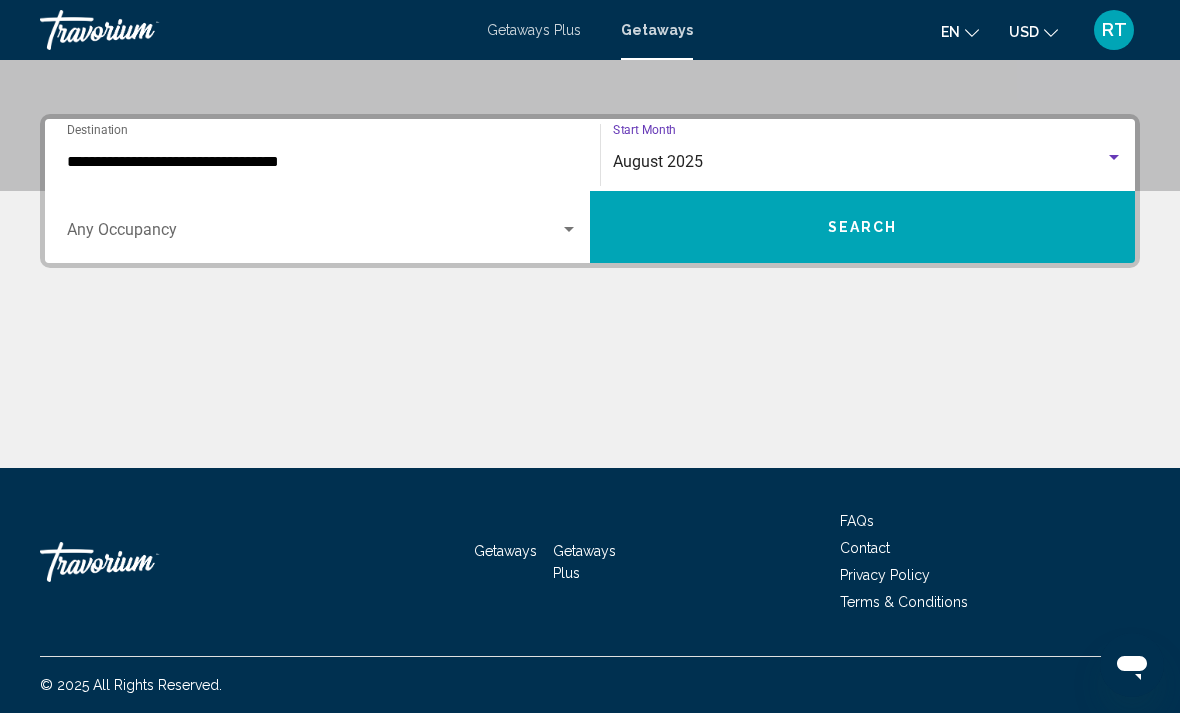click on "Search" at bounding box center [862, 227] 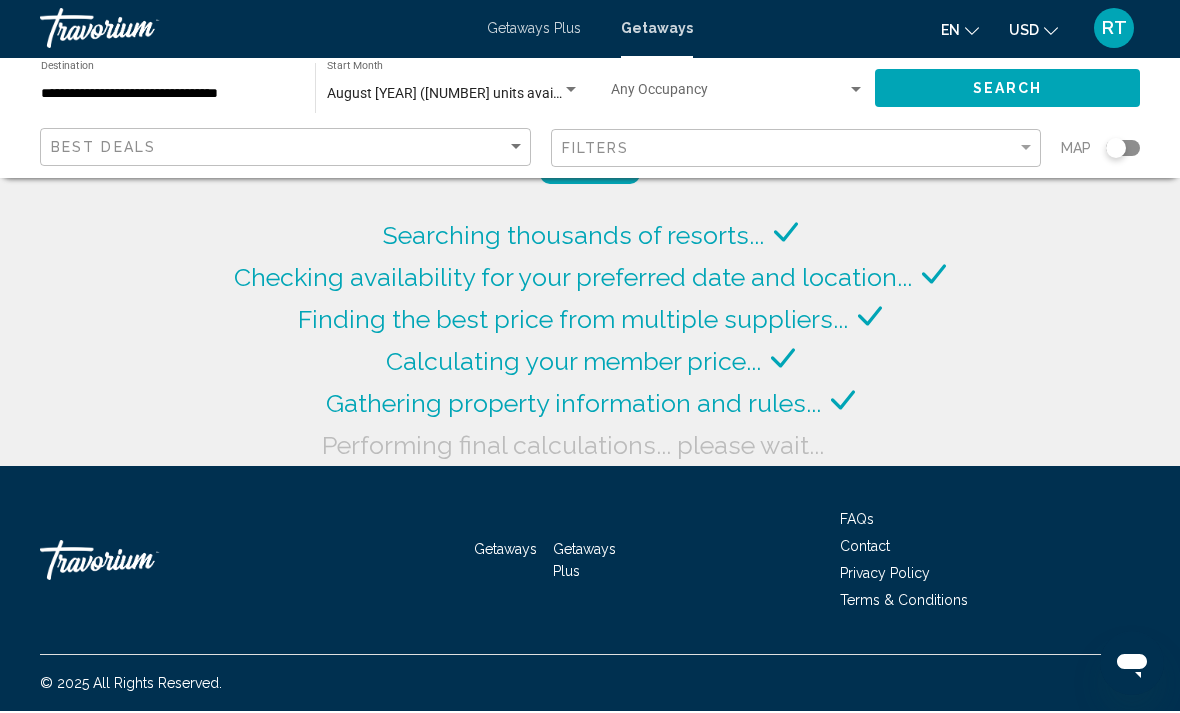 scroll, scrollTop: 64, scrollLeft: 0, axis: vertical 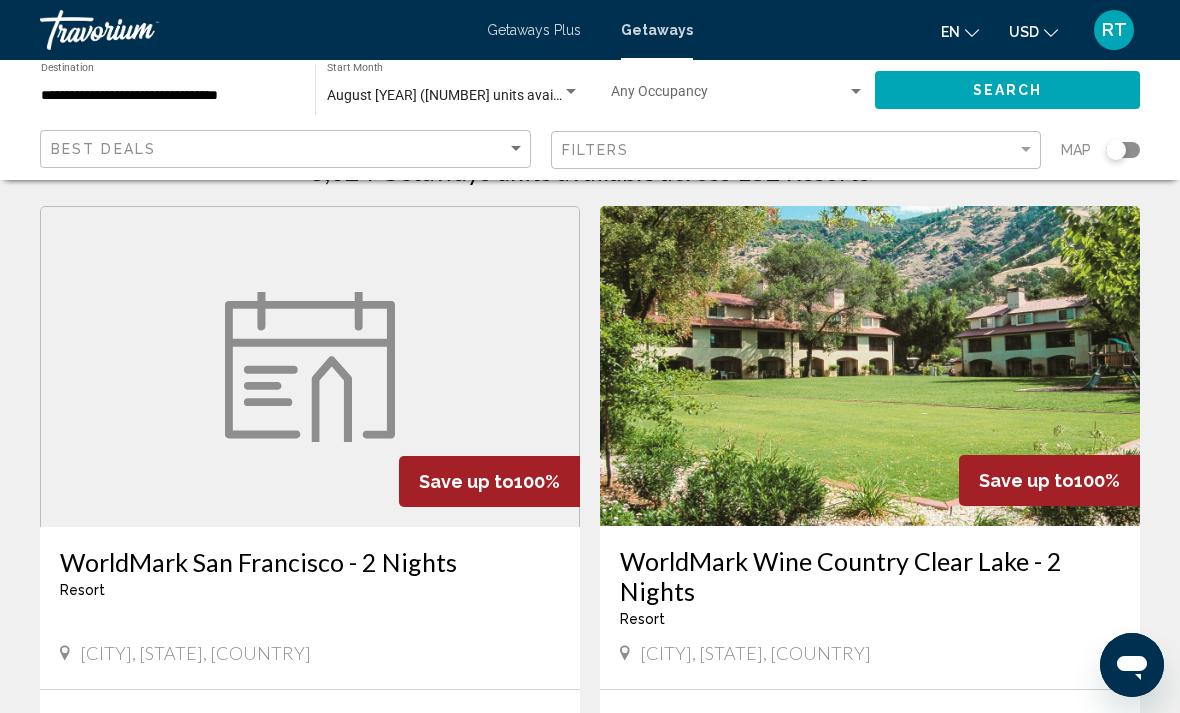 click at bounding box center [140, 30] 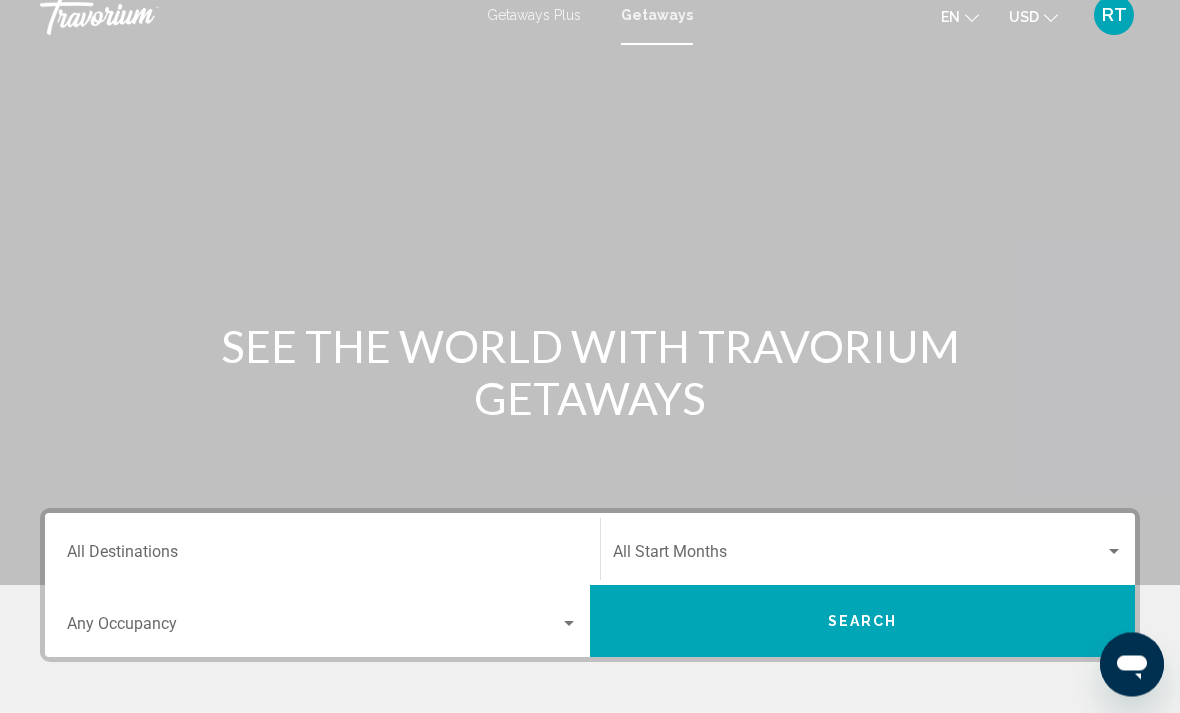 scroll, scrollTop: 0, scrollLeft: 0, axis: both 